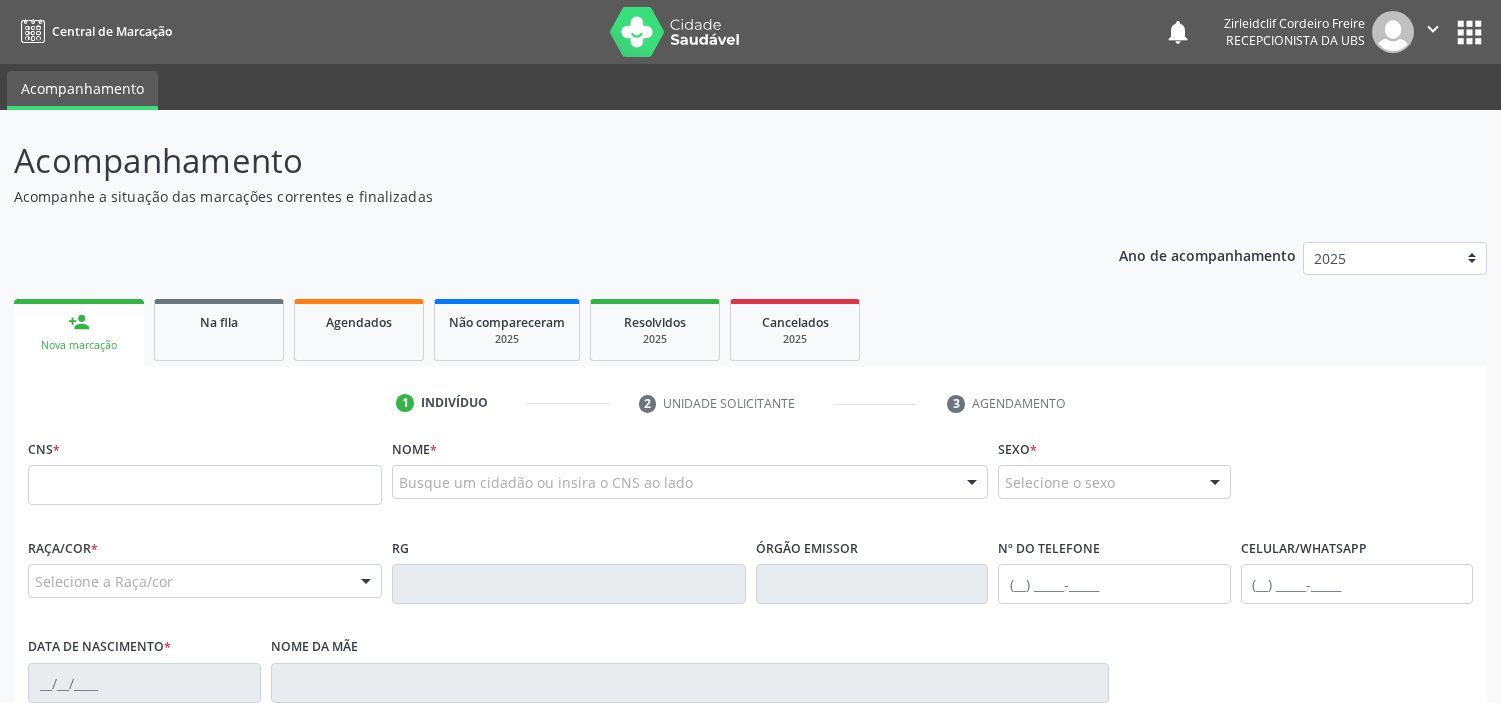 scroll, scrollTop: 0, scrollLeft: 0, axis: both 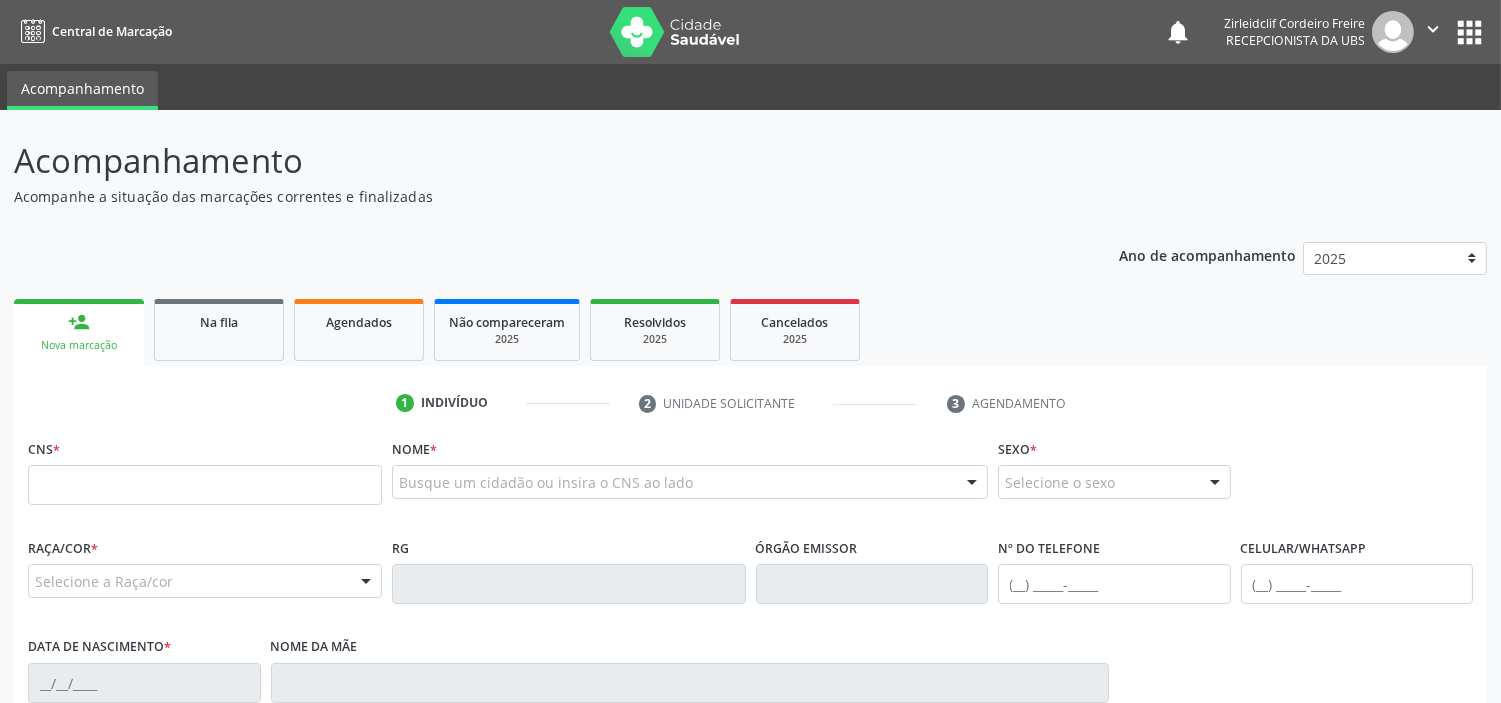 drag, startPoint x: 1226, startPoint y: 33, endPoint x: 1357, endPoint y: 32, distance: 131.00381 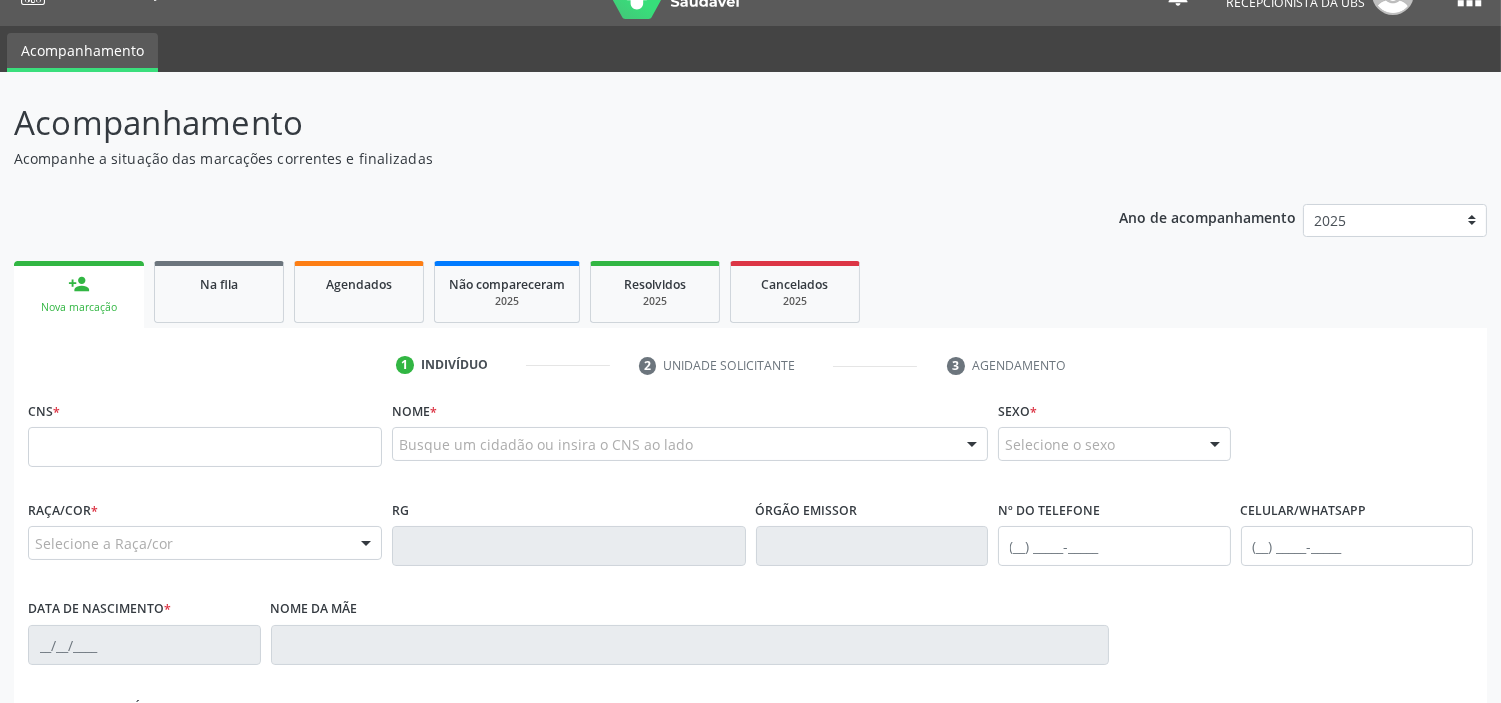 scroll, scrollTop: 0, scrollLeft: 0, axis: both 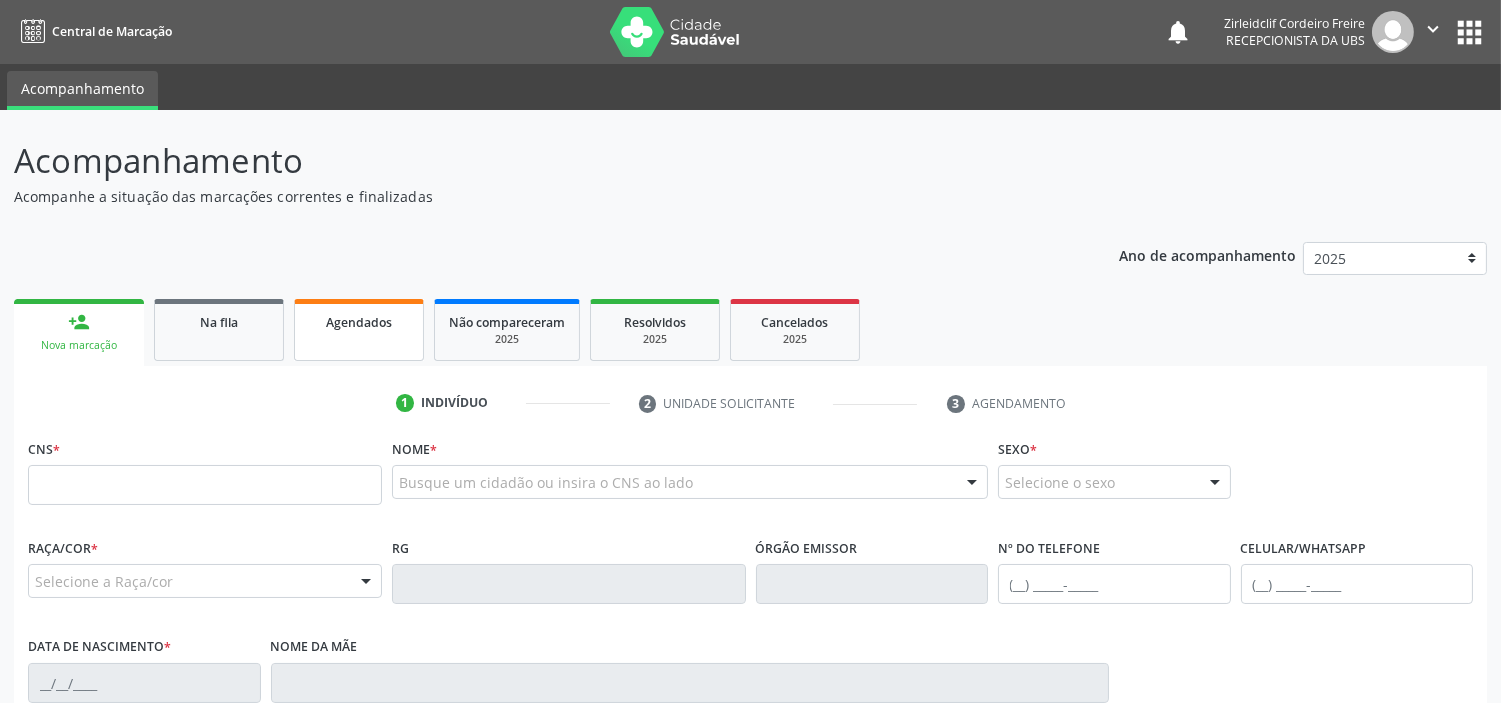 click on "Agendados" at bounding box center (359, 322) 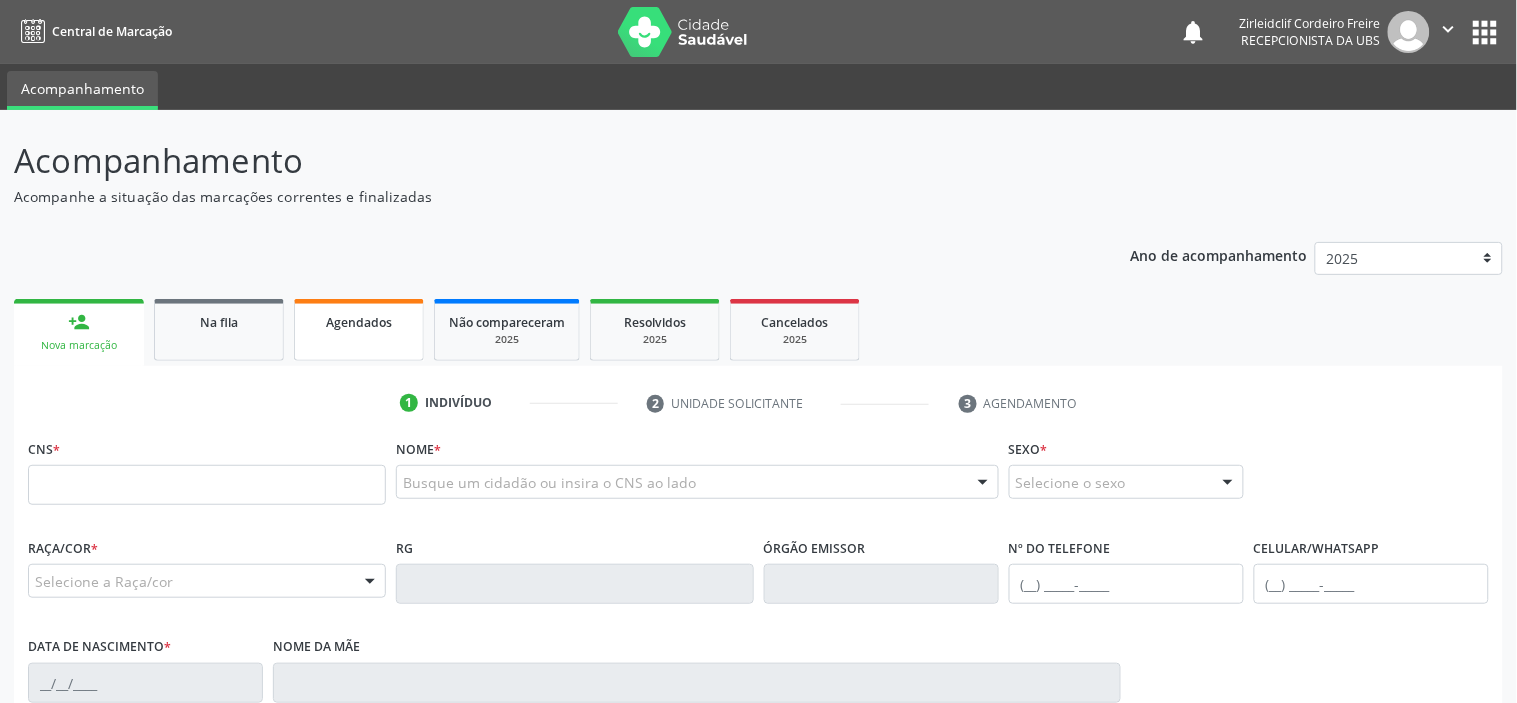select on "6" 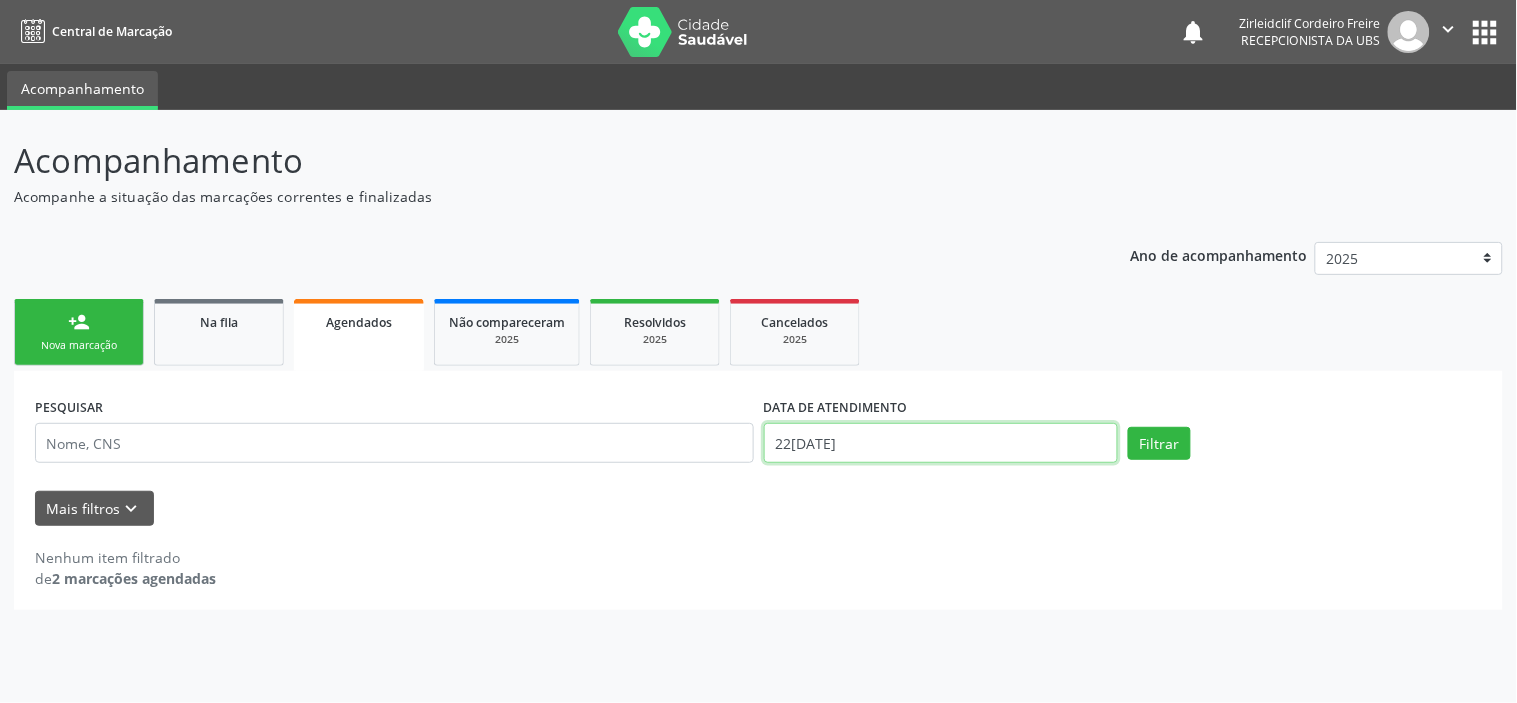 click on "22[DATE]" at bounding box center (941, 443) 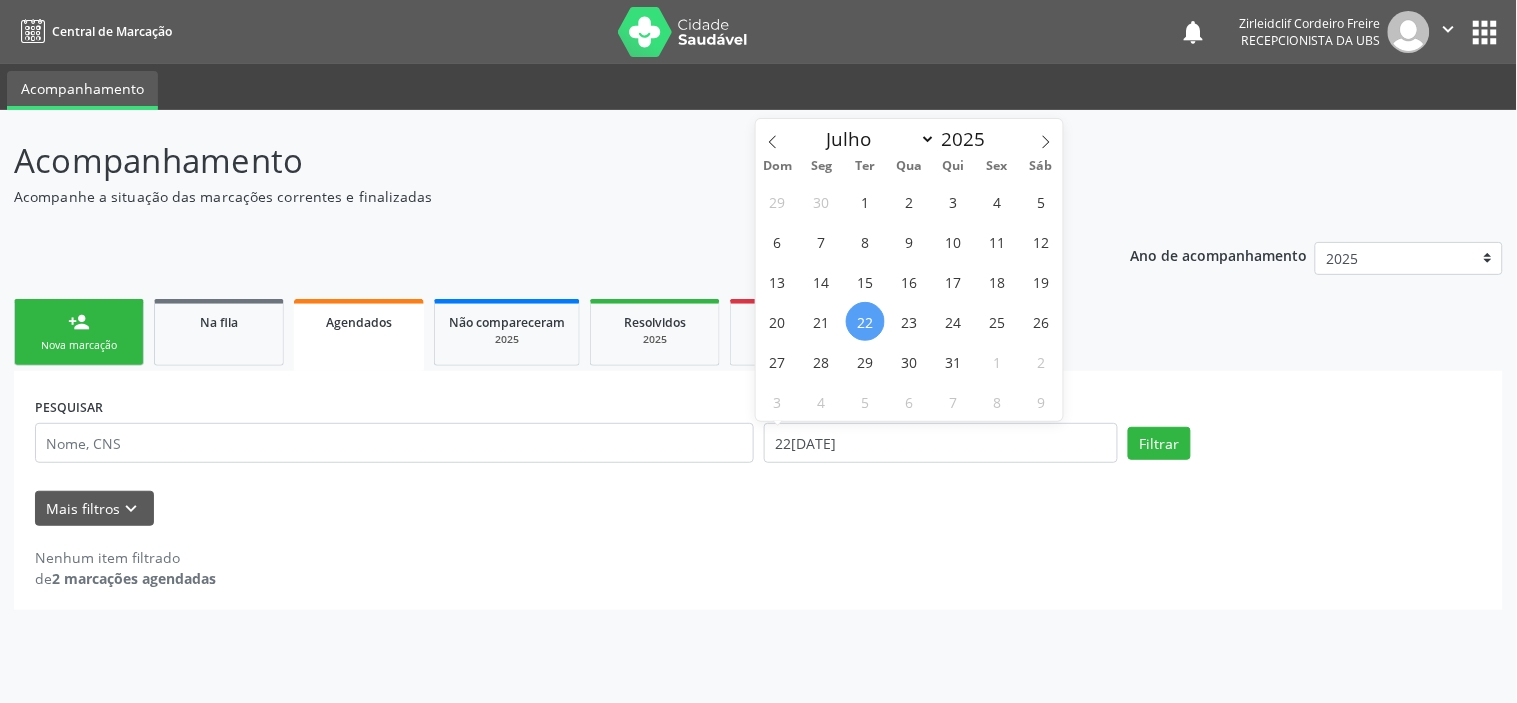 click on "22" at bounding box center (865, 321) 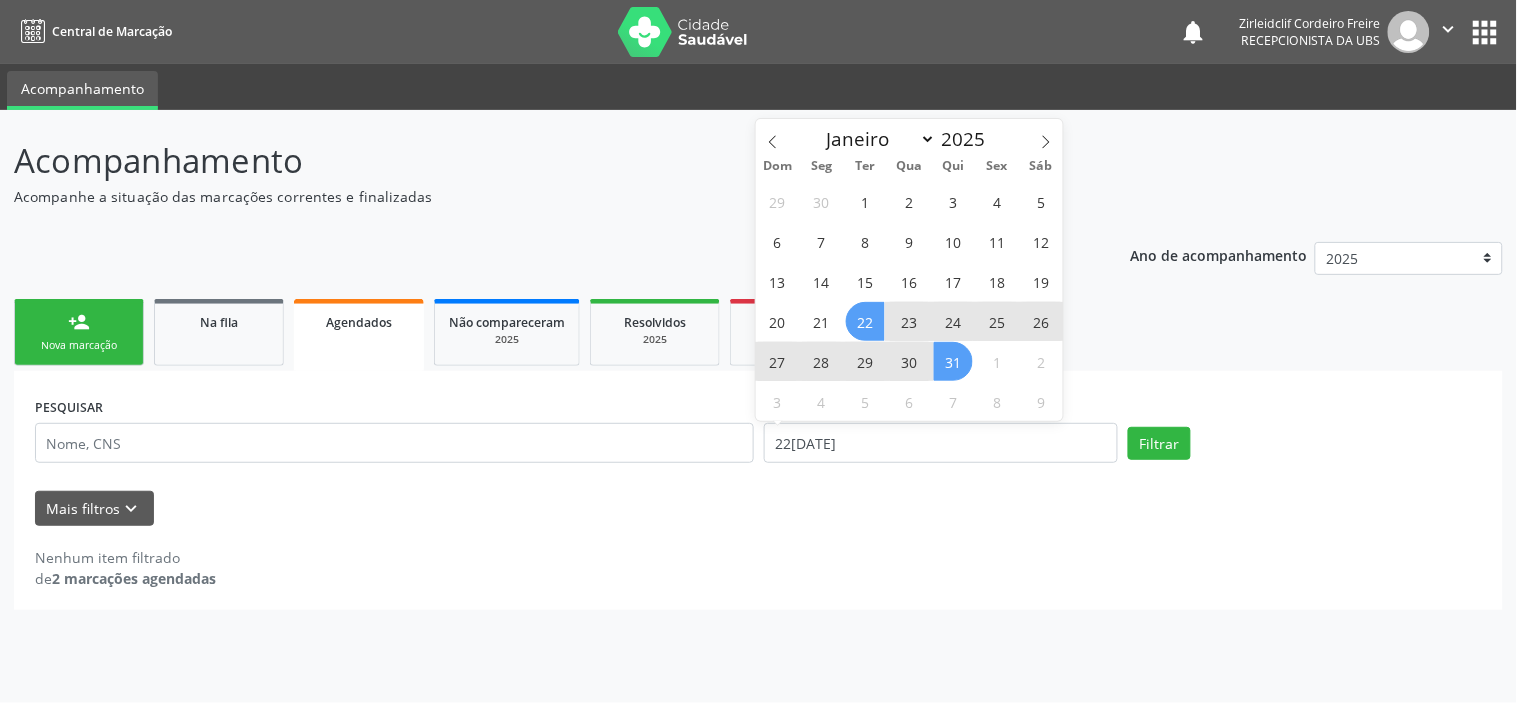 click on "31" at bounding box center (953, 361) 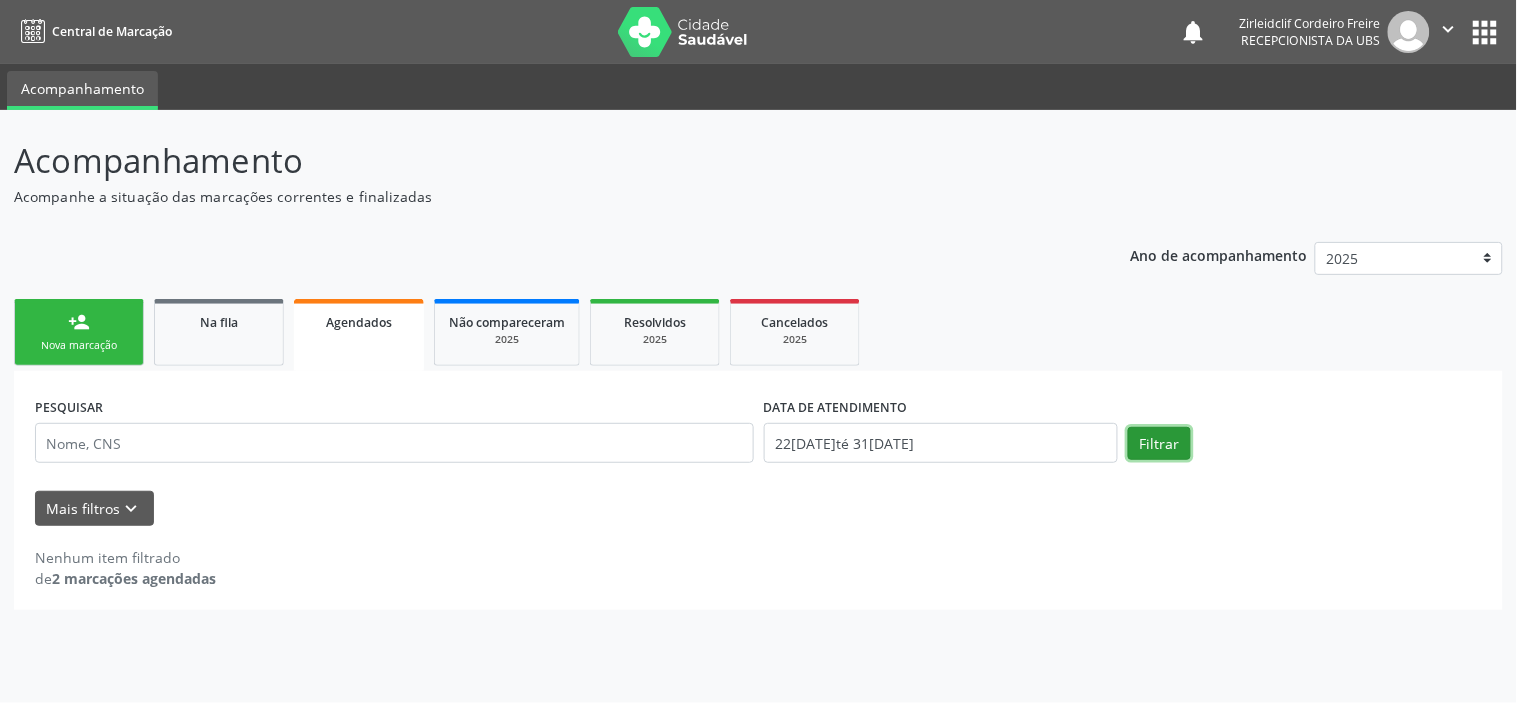 click on "Filtrar" at bounding box center (1159, 444) 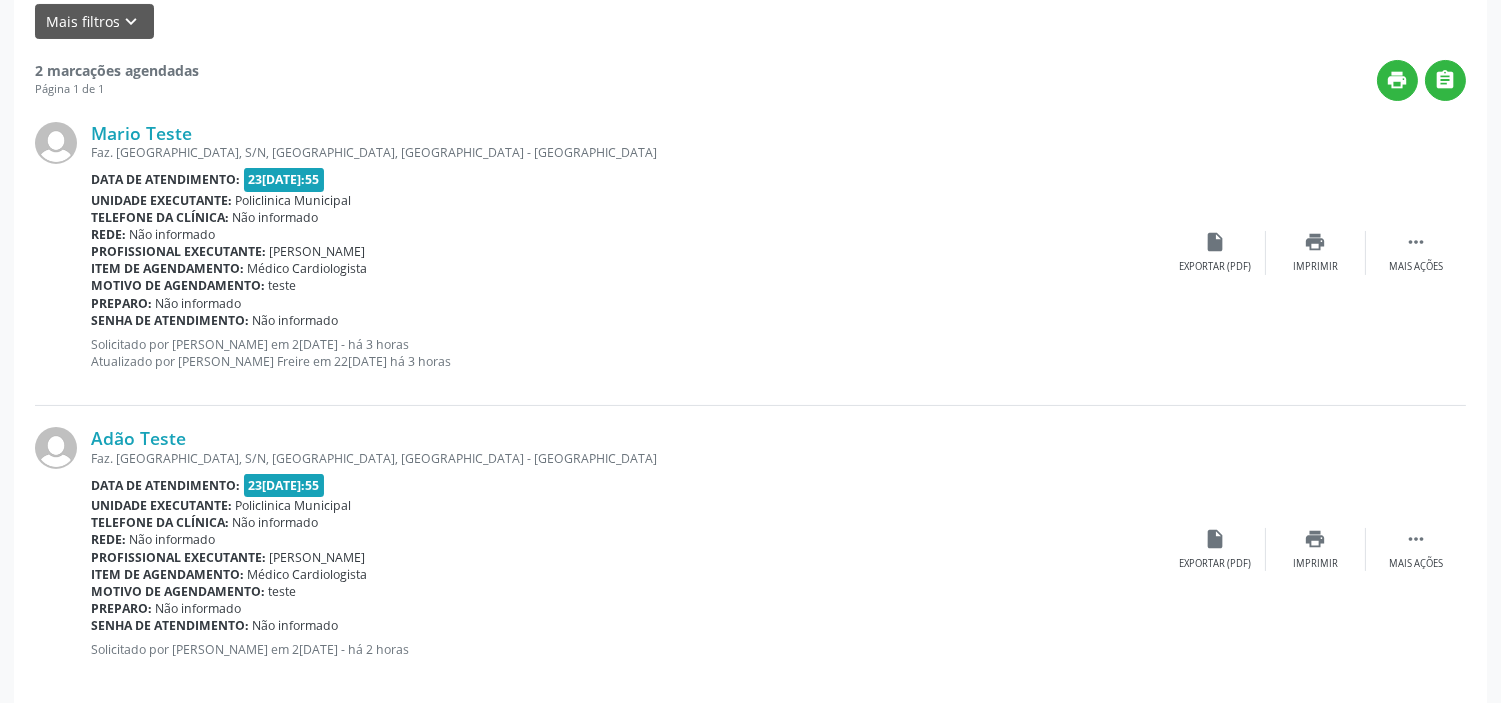 scroll, scrollTop: 511, scrollLeft: 0, axis: vertical 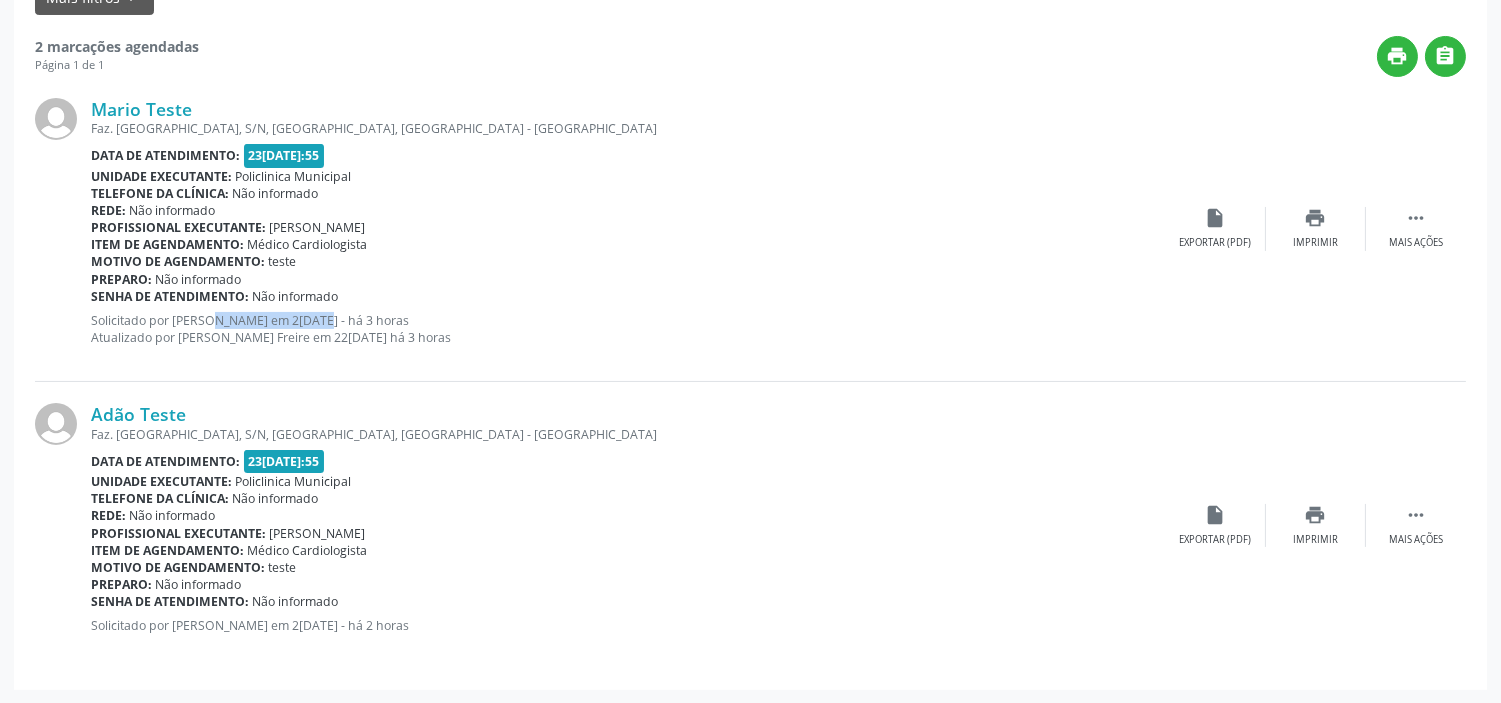 drag, startPoint x: 181, startPoint y: 320, endPoint x: 293, endPoint y: 320, distance: 112 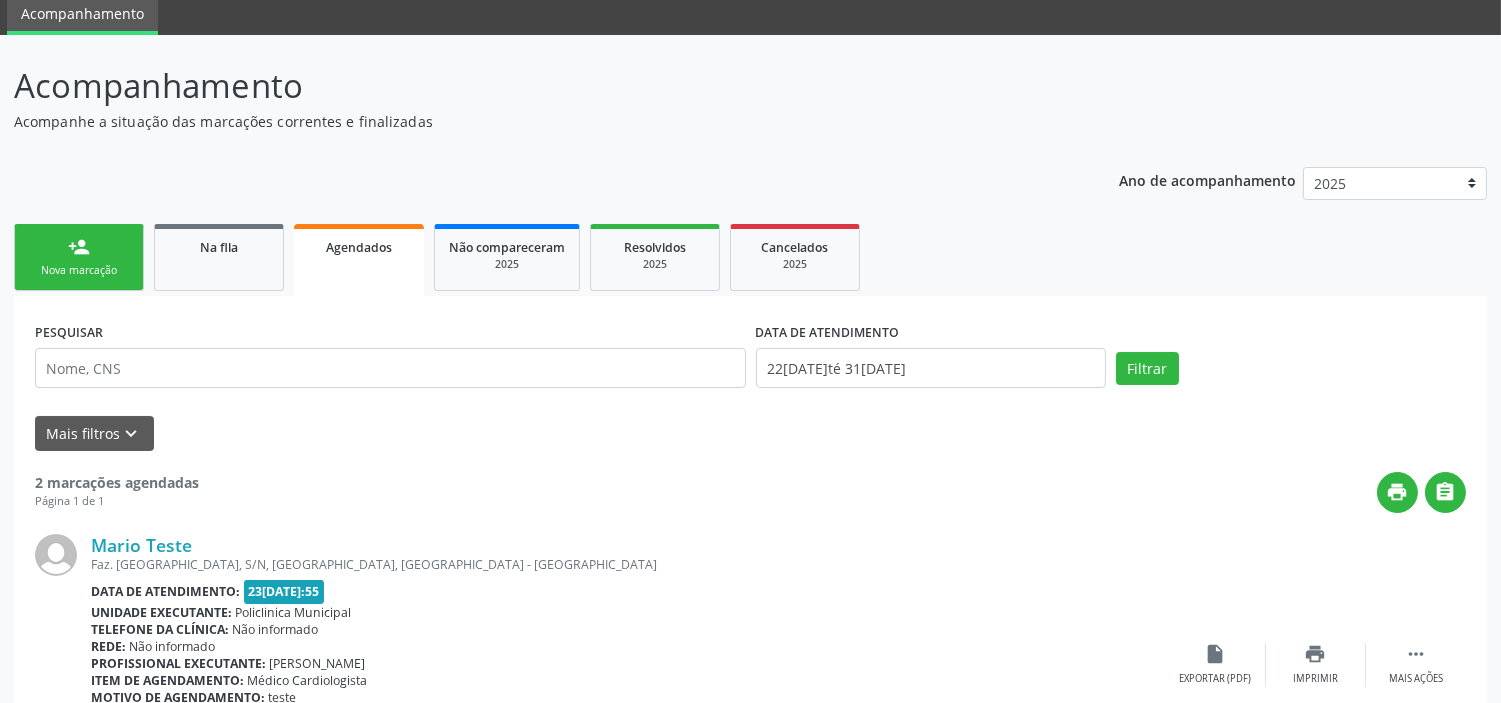 scroll, scrollTop: 66, scrollLeft: 0, axis: vertical 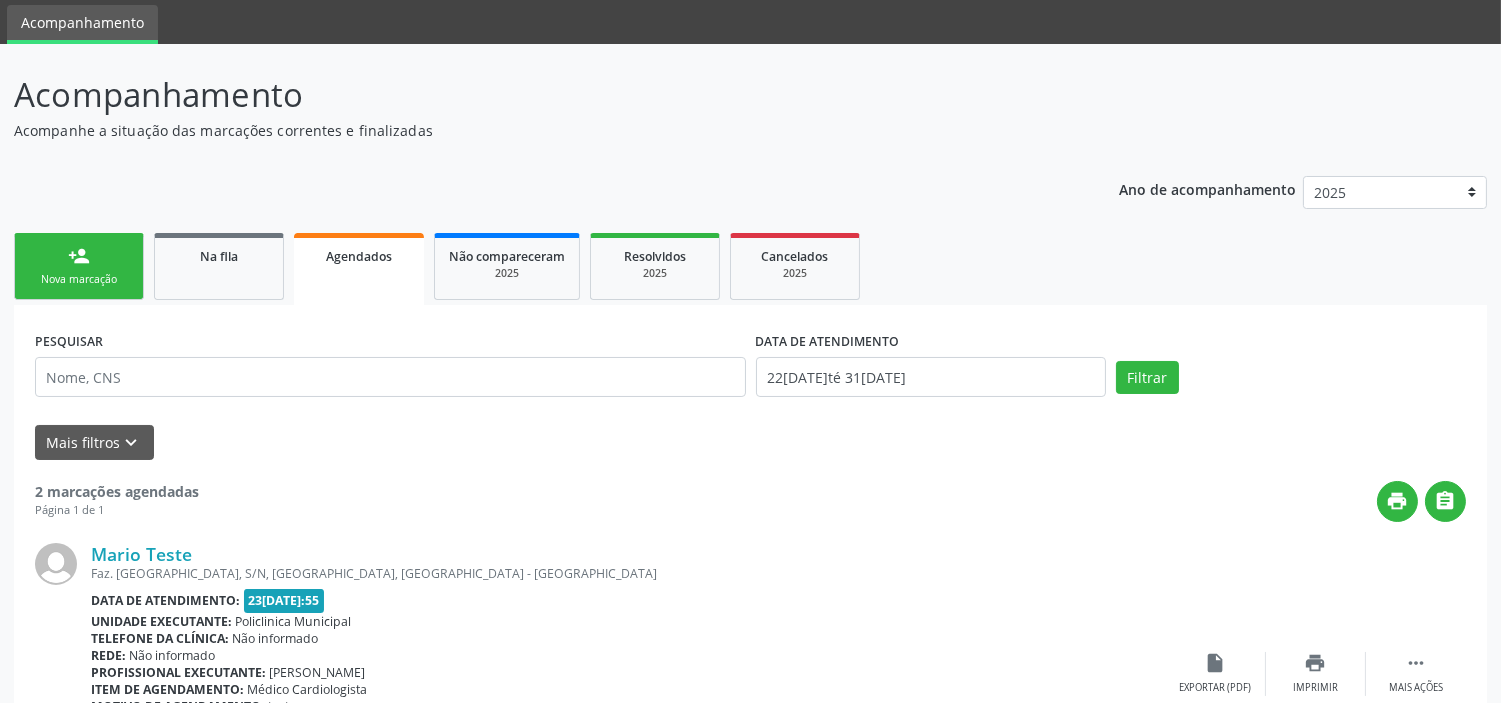 click on "person_add
Nova marcação" at bounding box center [79, 266] 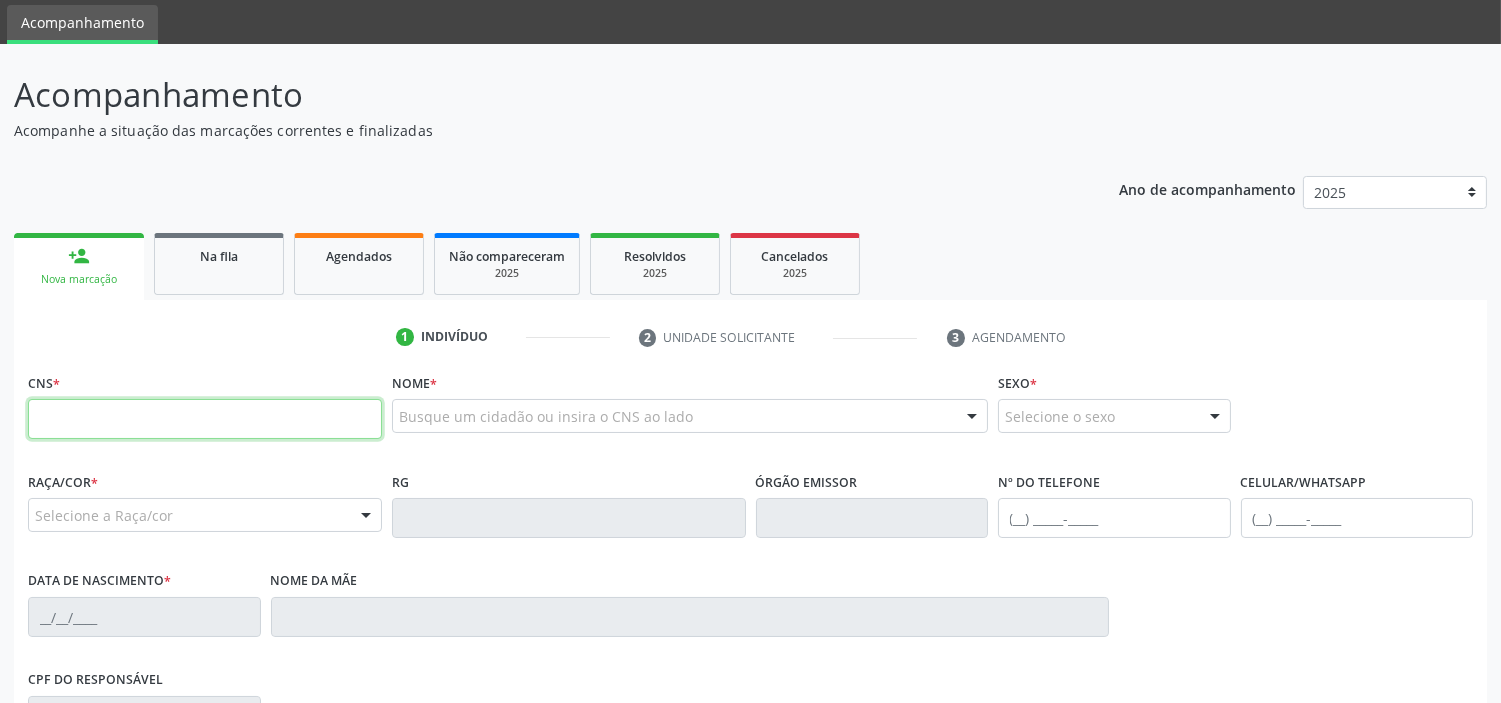 click at bounding box center (205, 419) 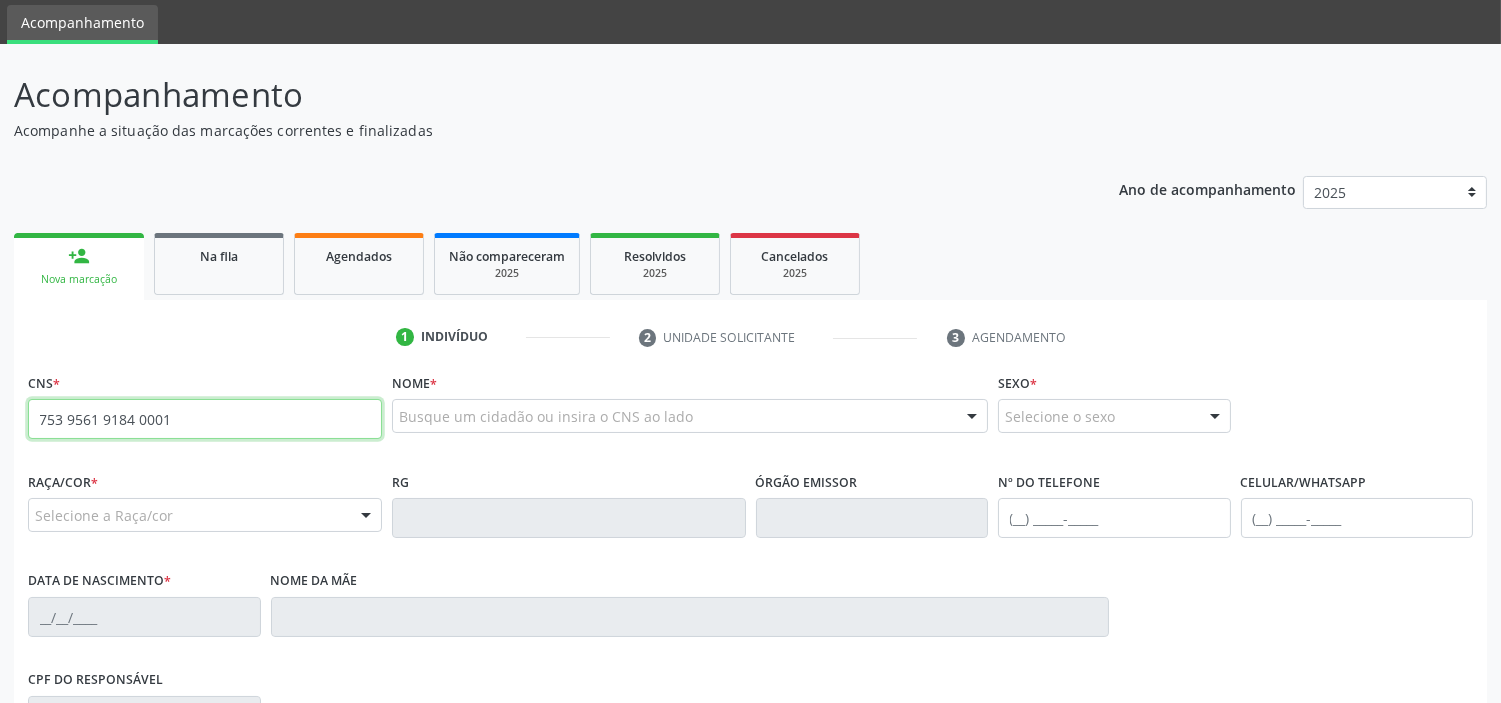 type on "753 9561 9184 0001" 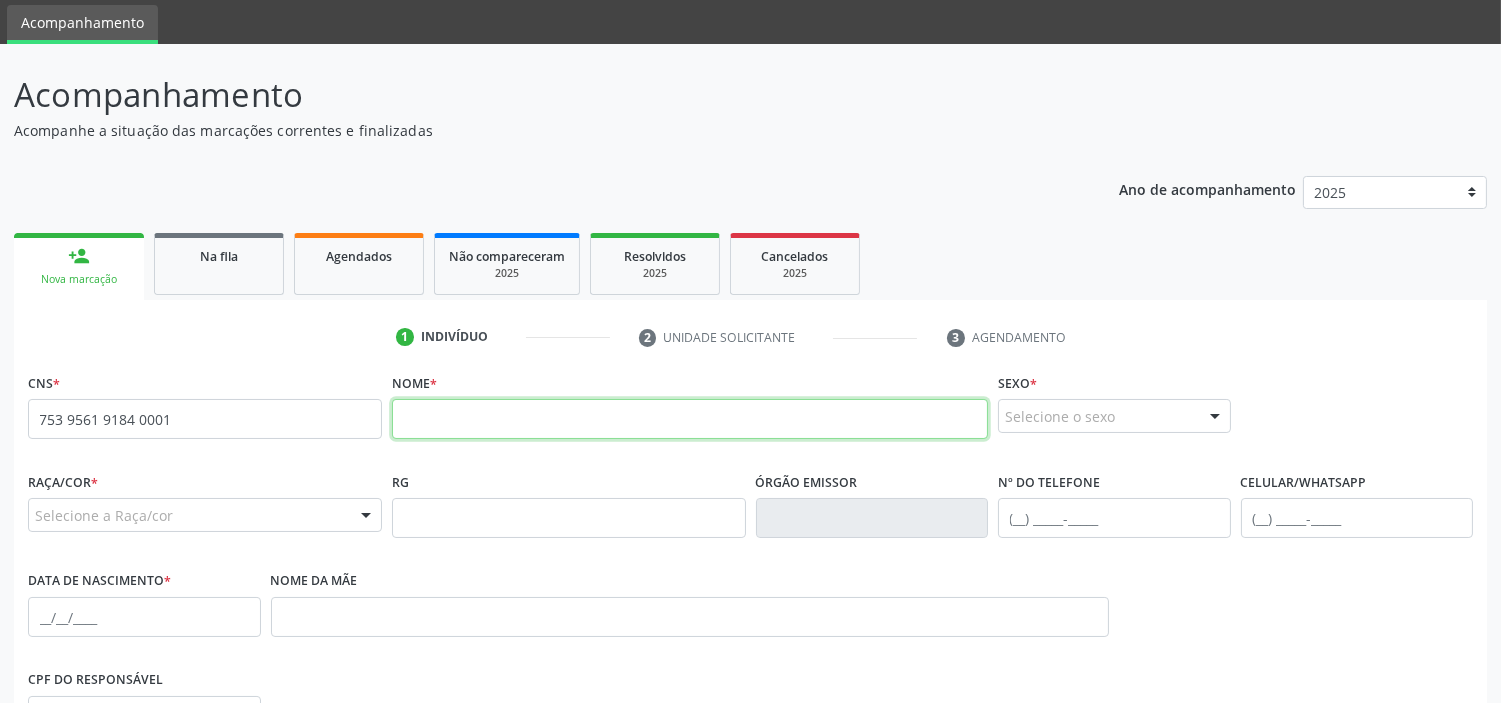 click at bounding box center (690, 419) 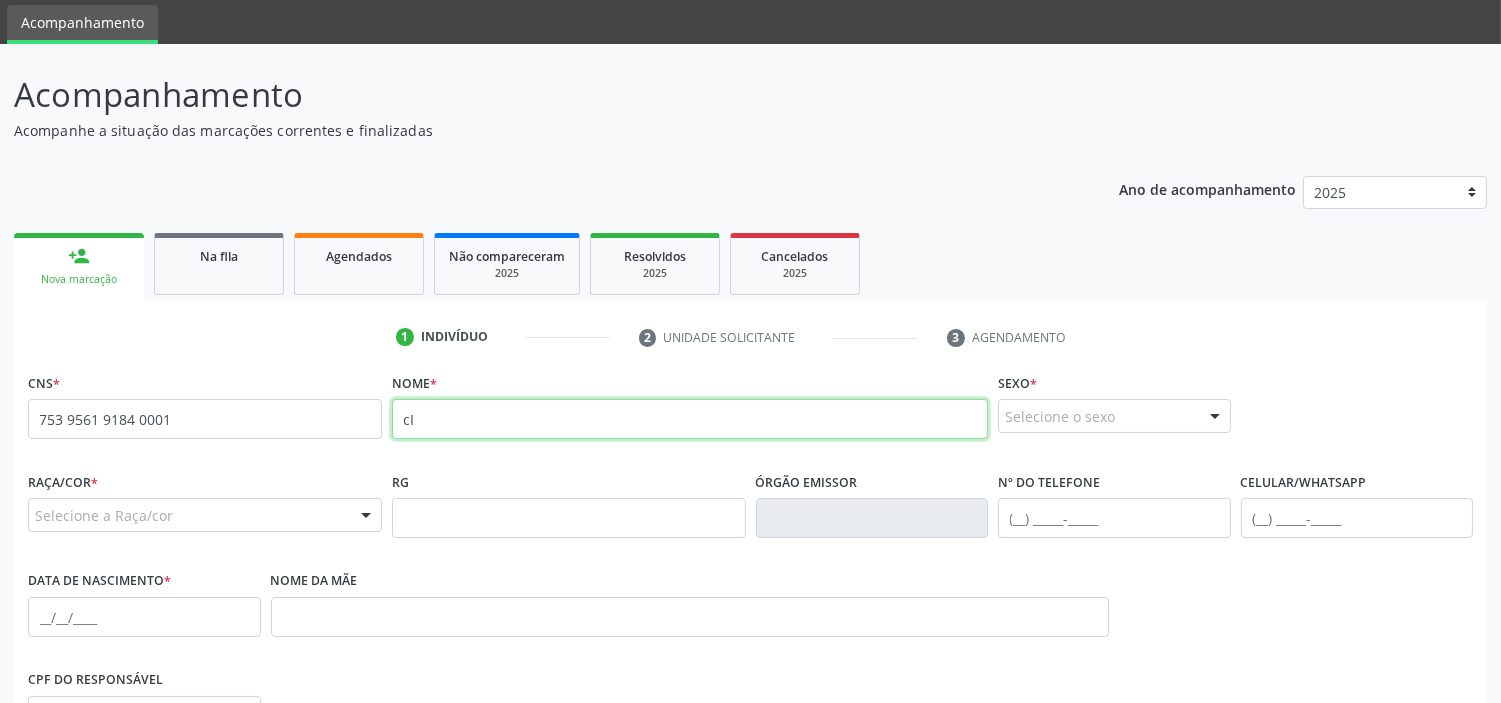 type on "c" 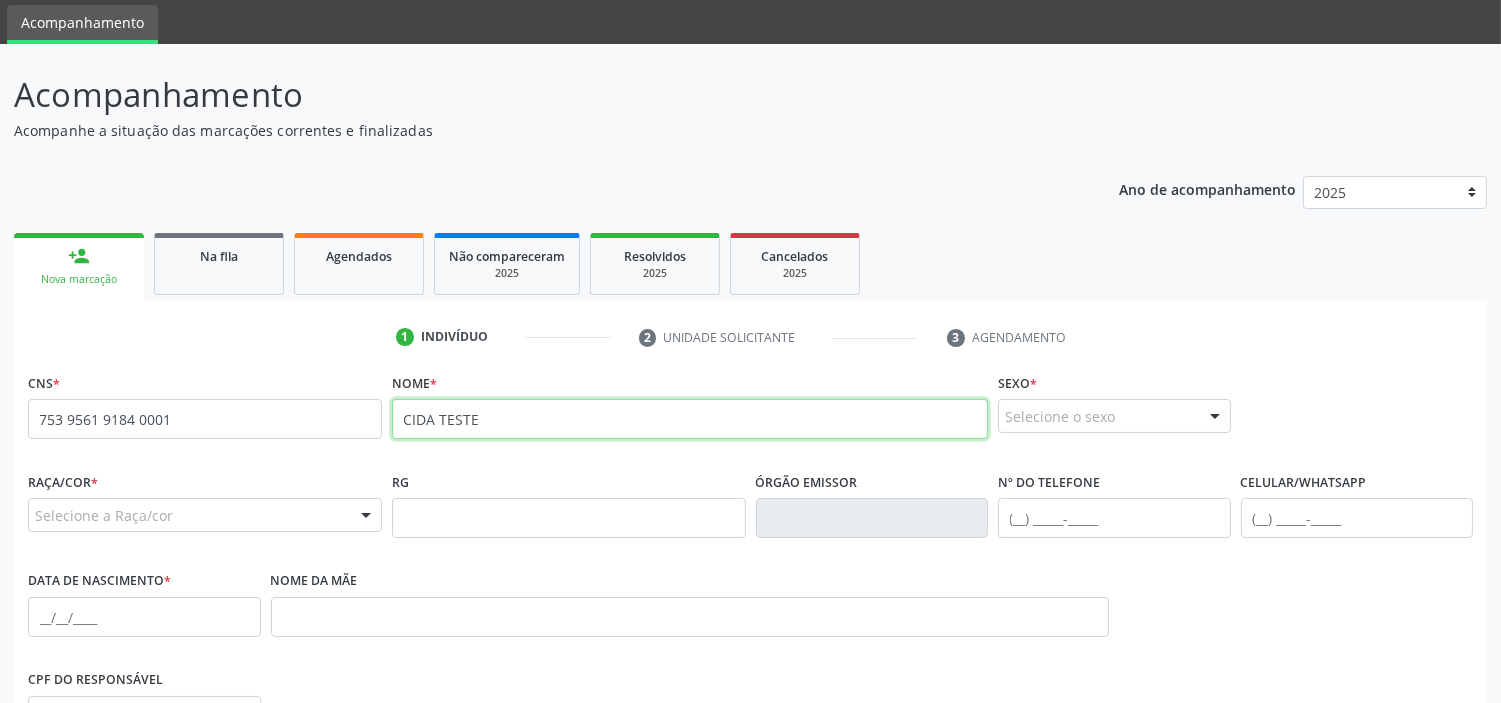 type on "CIDA TESTE" 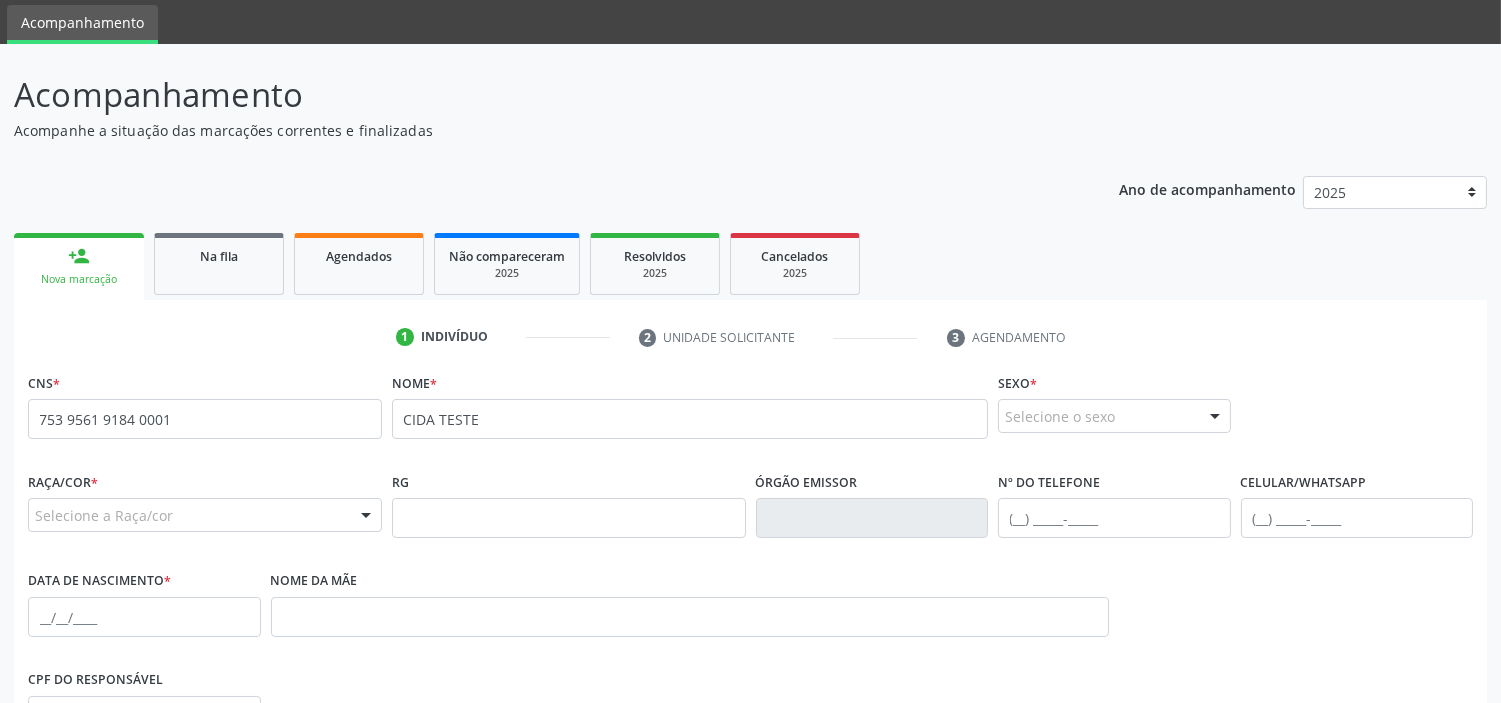 click on "Selecione o sexo" at bounding box center (1114, 416) 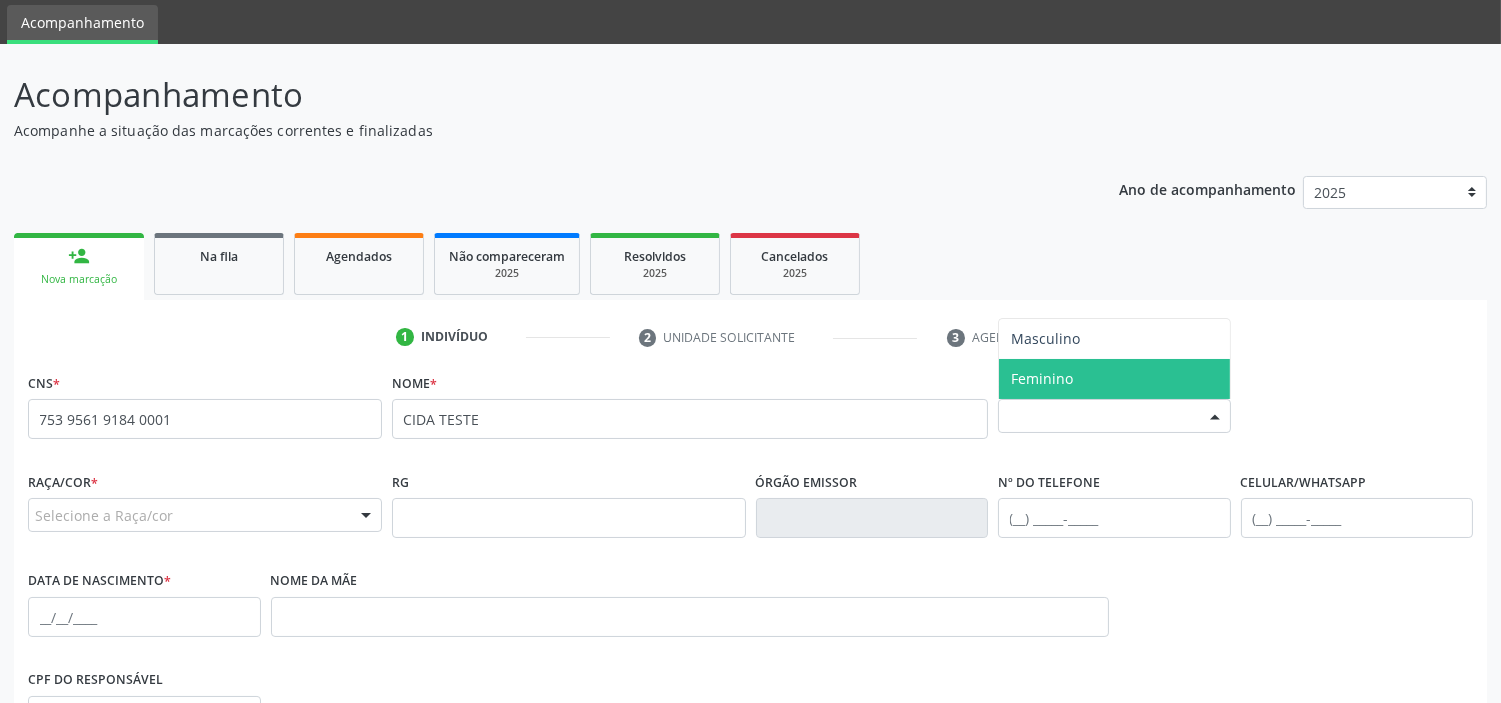 click on "Feminino" at bounding box center [1114, 379] 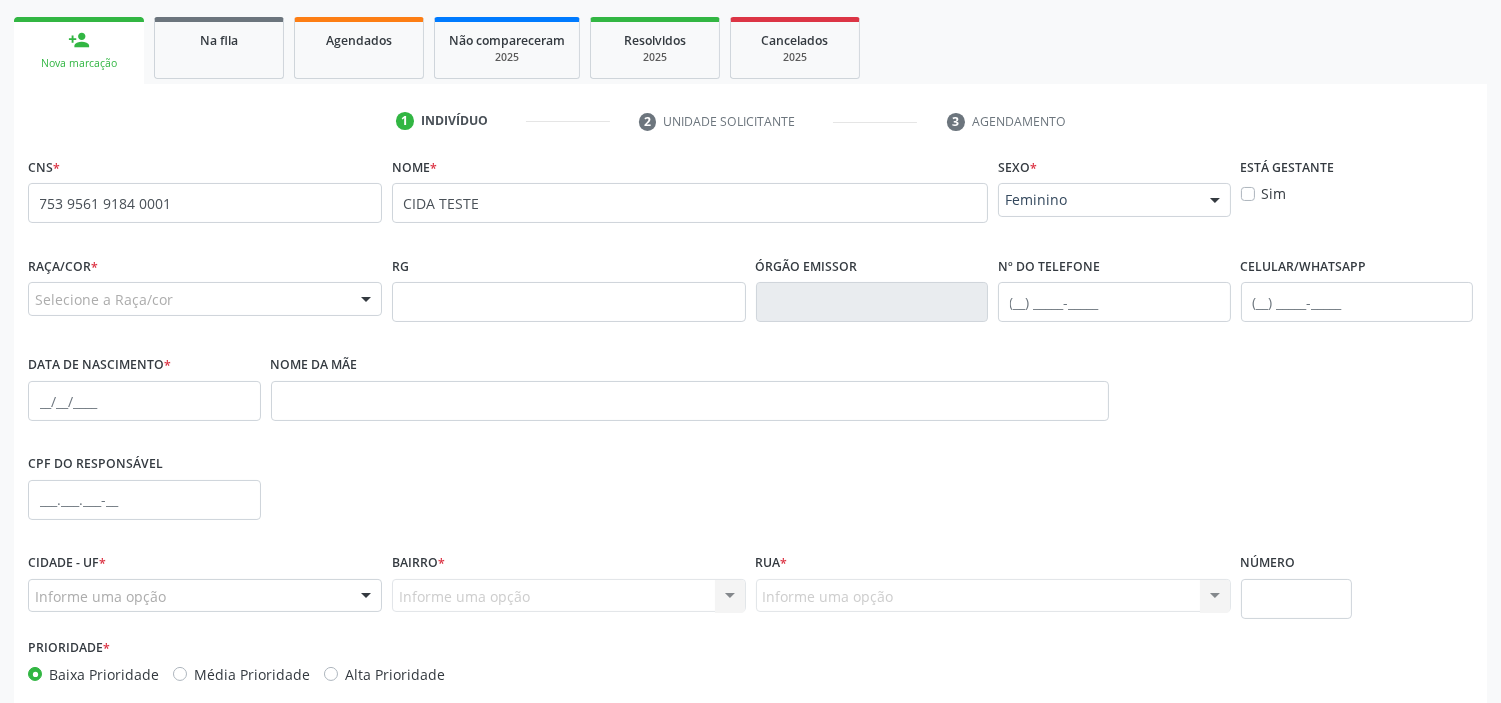 scroll, scrollTop: 288, scrollLeft: 0, axis: vertical 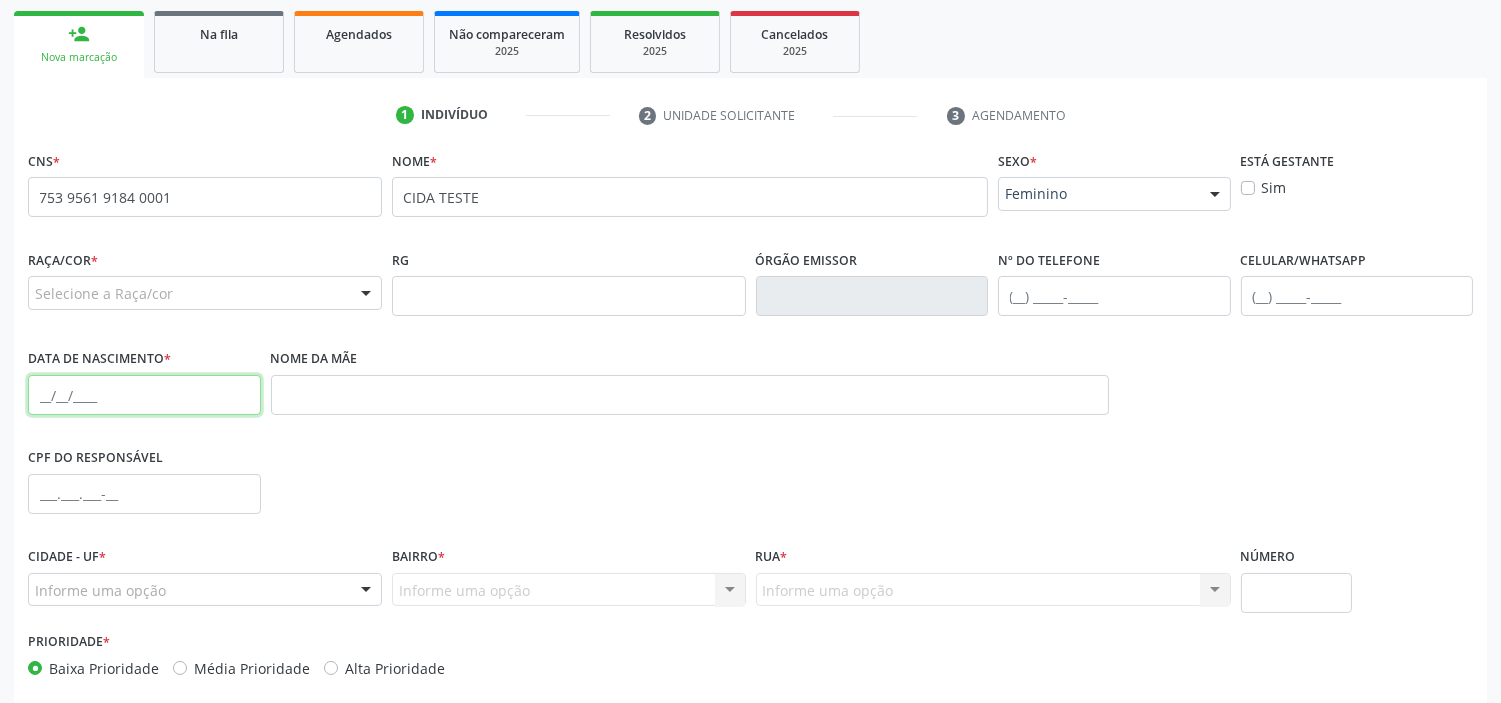 click at bounding box center [144, 395] 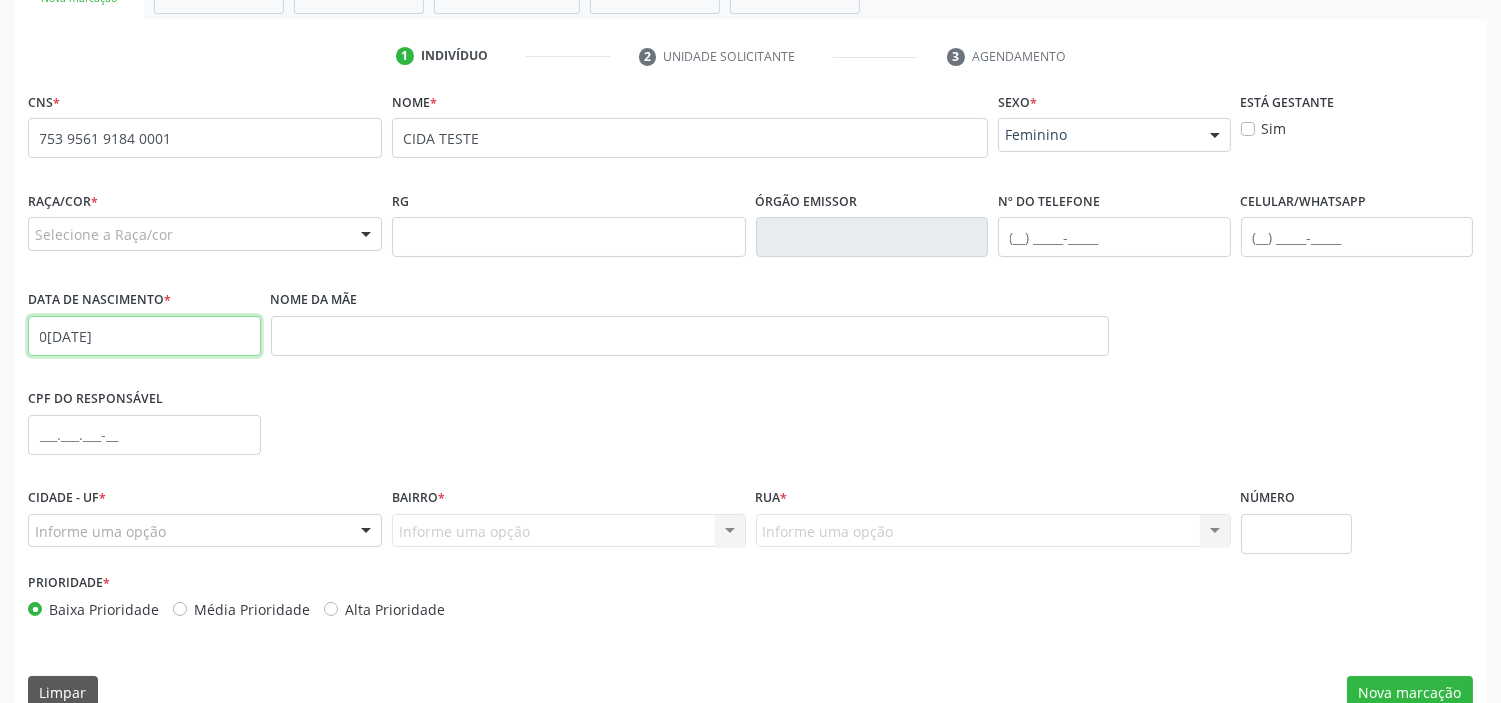 scroll, scrollTop: 380, scrollLeft: 0, axis: vertical 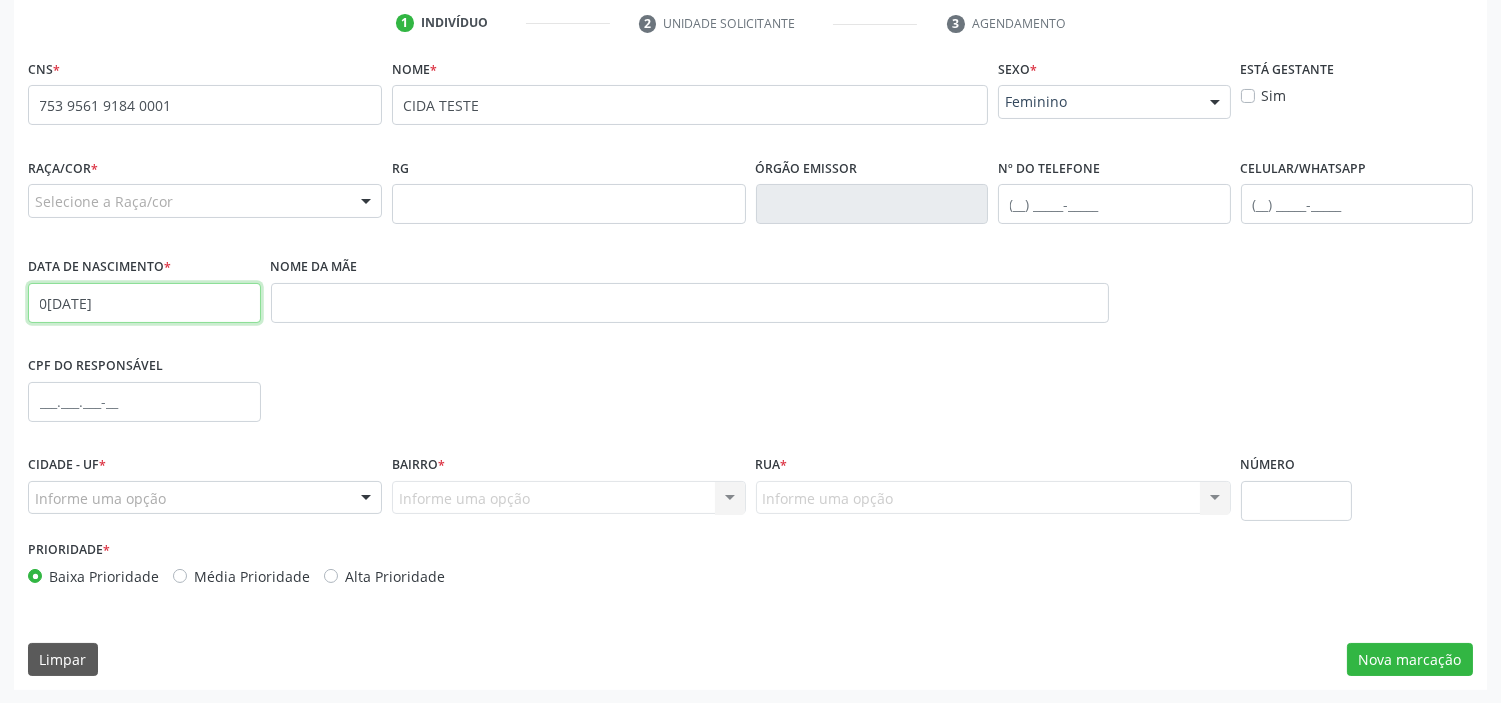 type on "0[DATE]" 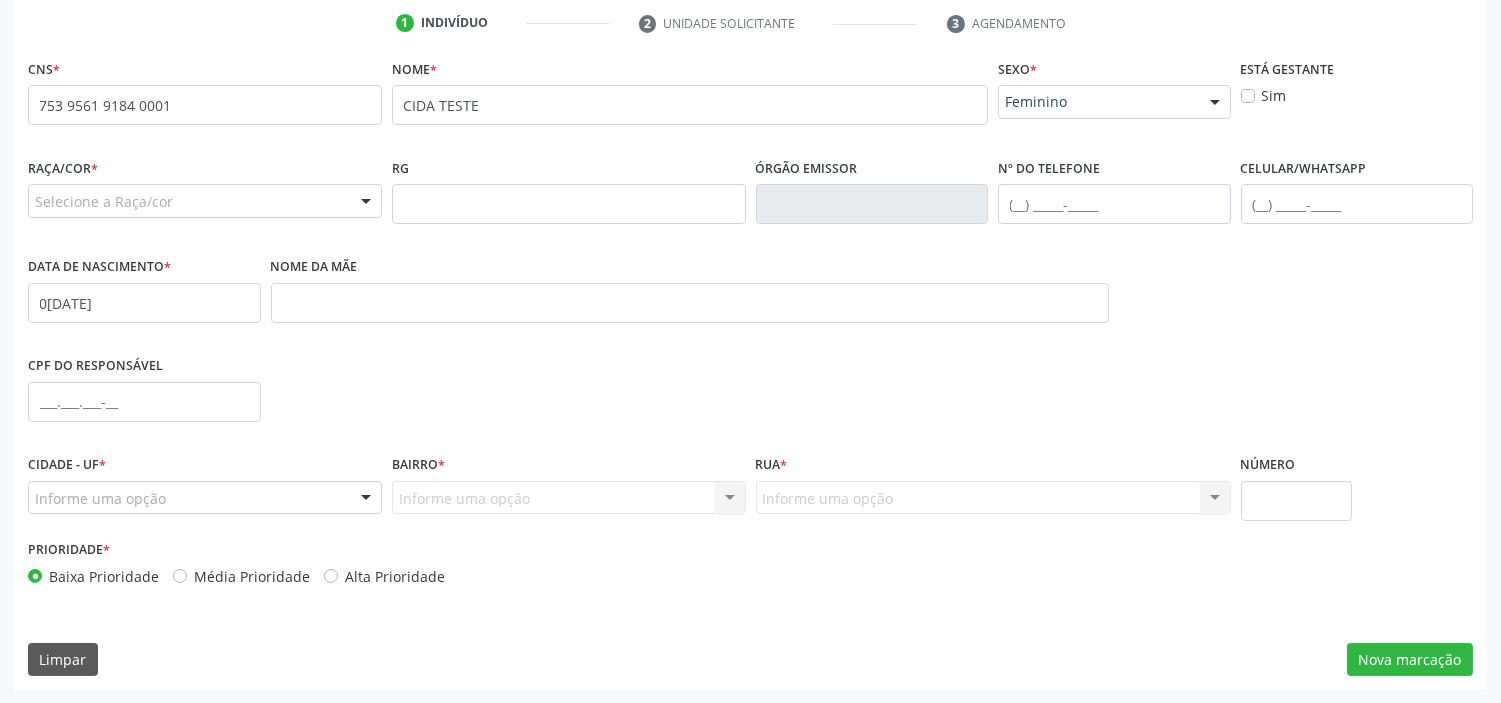 click on "Informe uma opção" at bounding box center (205, 498) 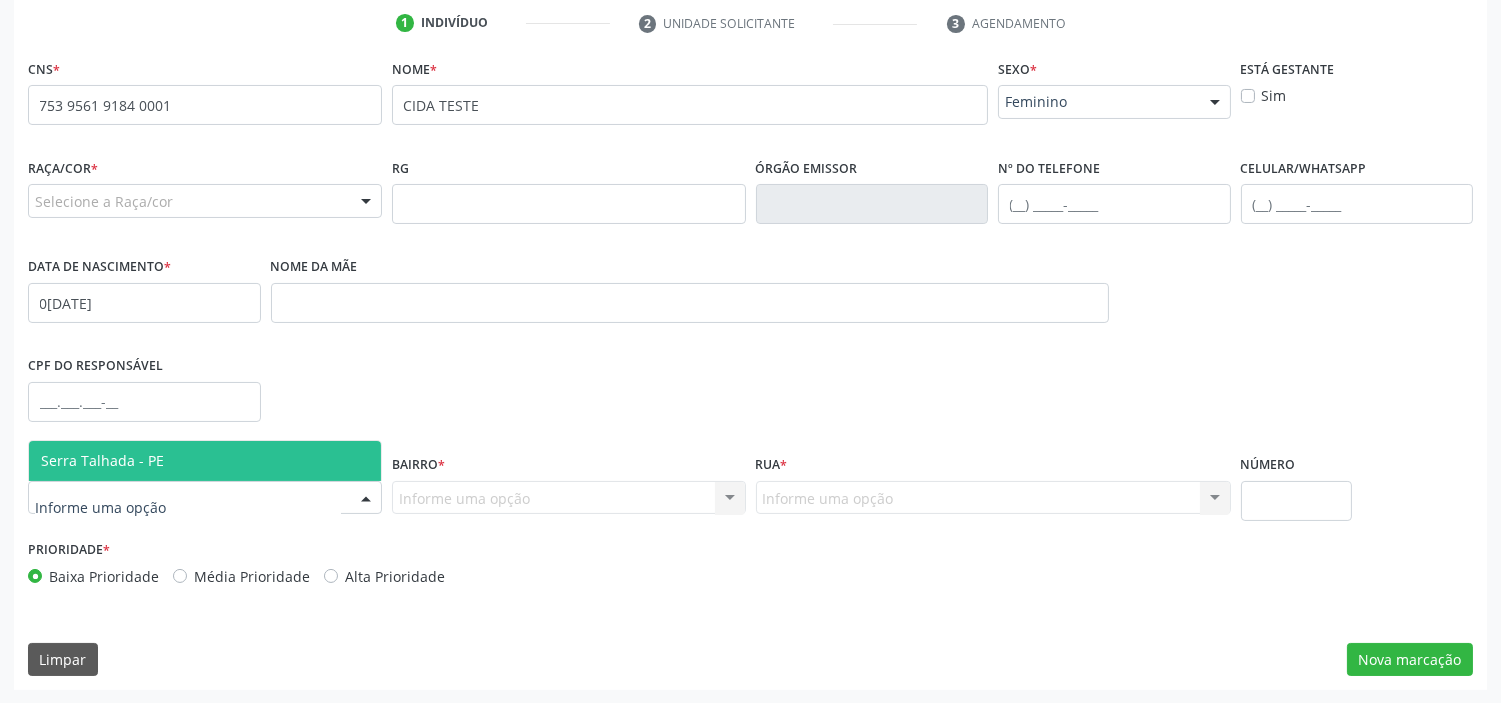 click on "Serra Talhada - PE" at bounding box center (205, 461) 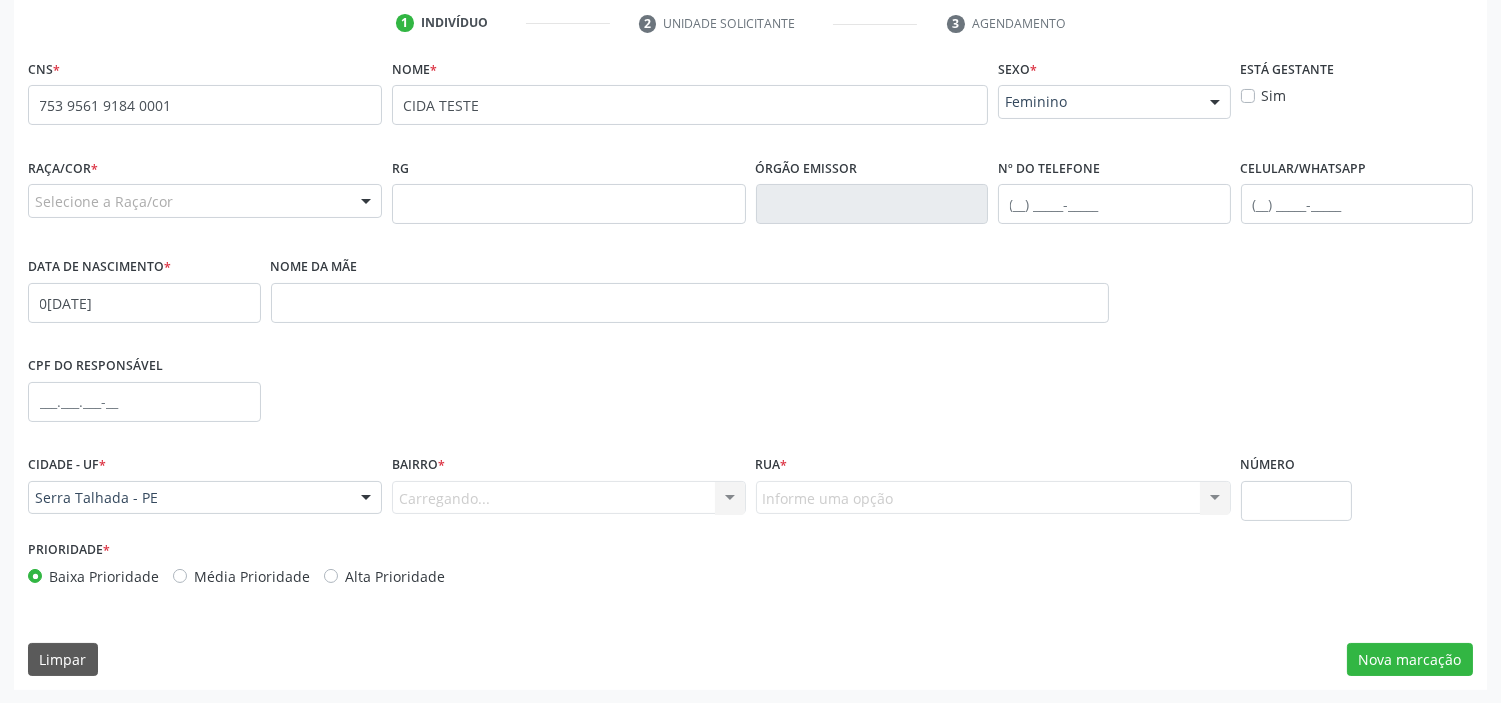 click on "Carregando...
Nenhum resultado encontrado para: "   "
Nenhuma opção encontrada. Digite para adicionar." at bounding box center (569, 498) 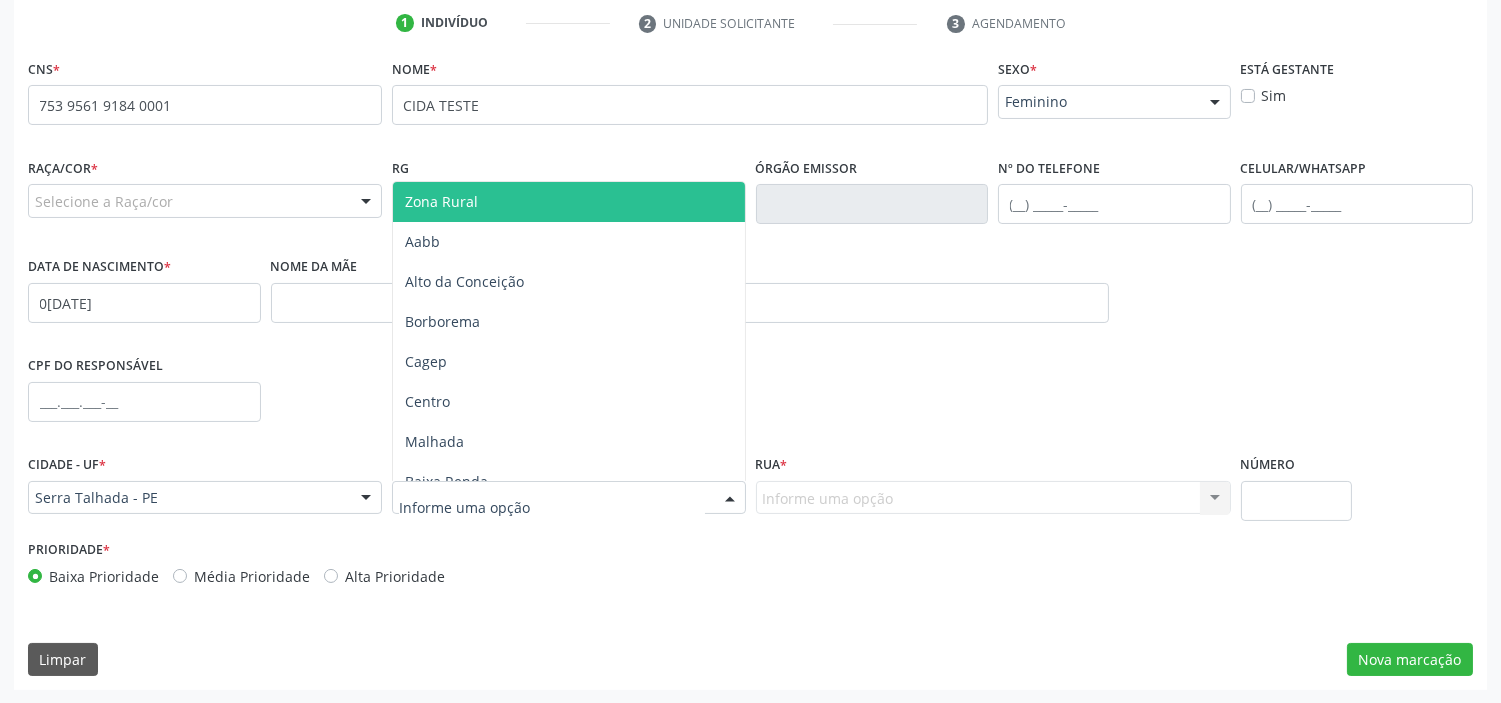click on "Zona Rural" at bounding box center (569, 202) 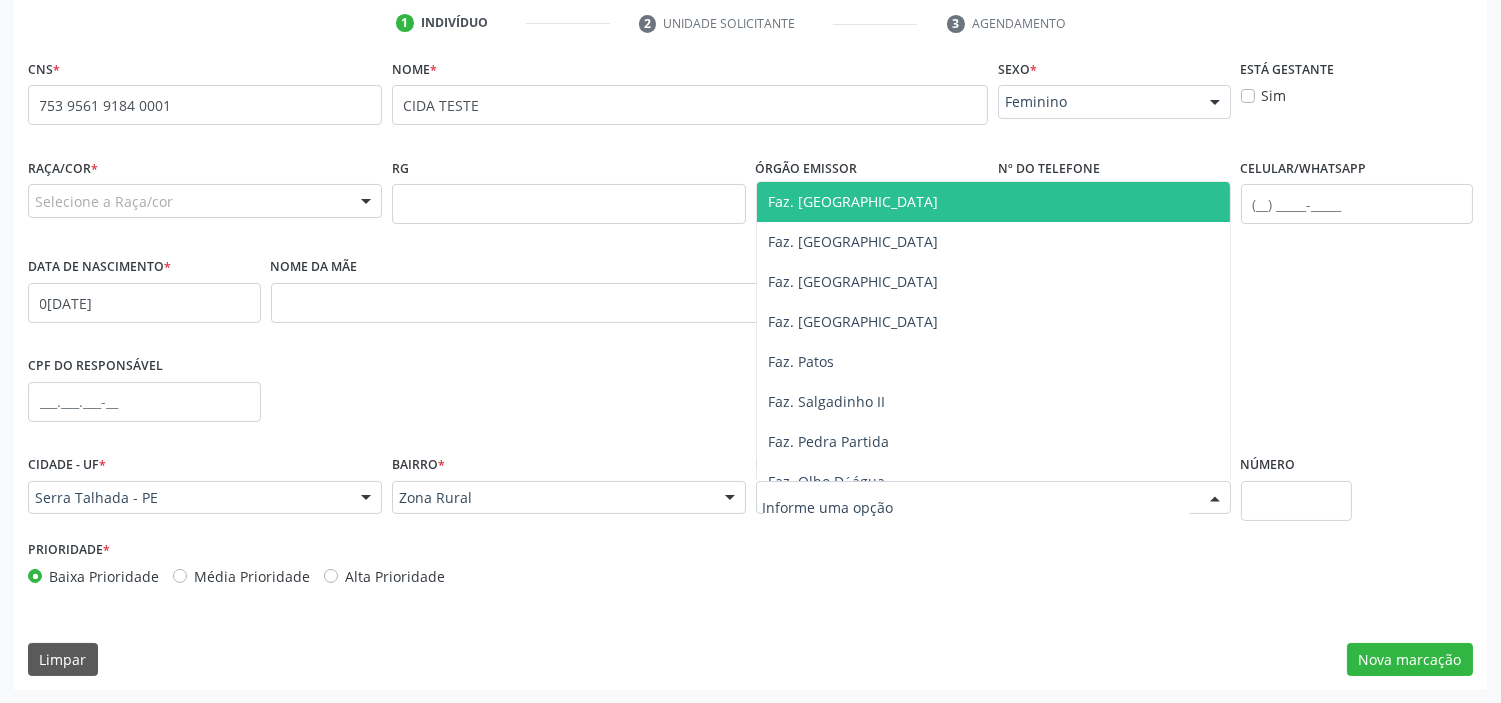 click on "Faz. [GEOGRAPHIC_DATA]" at bounding box center [854, 201] 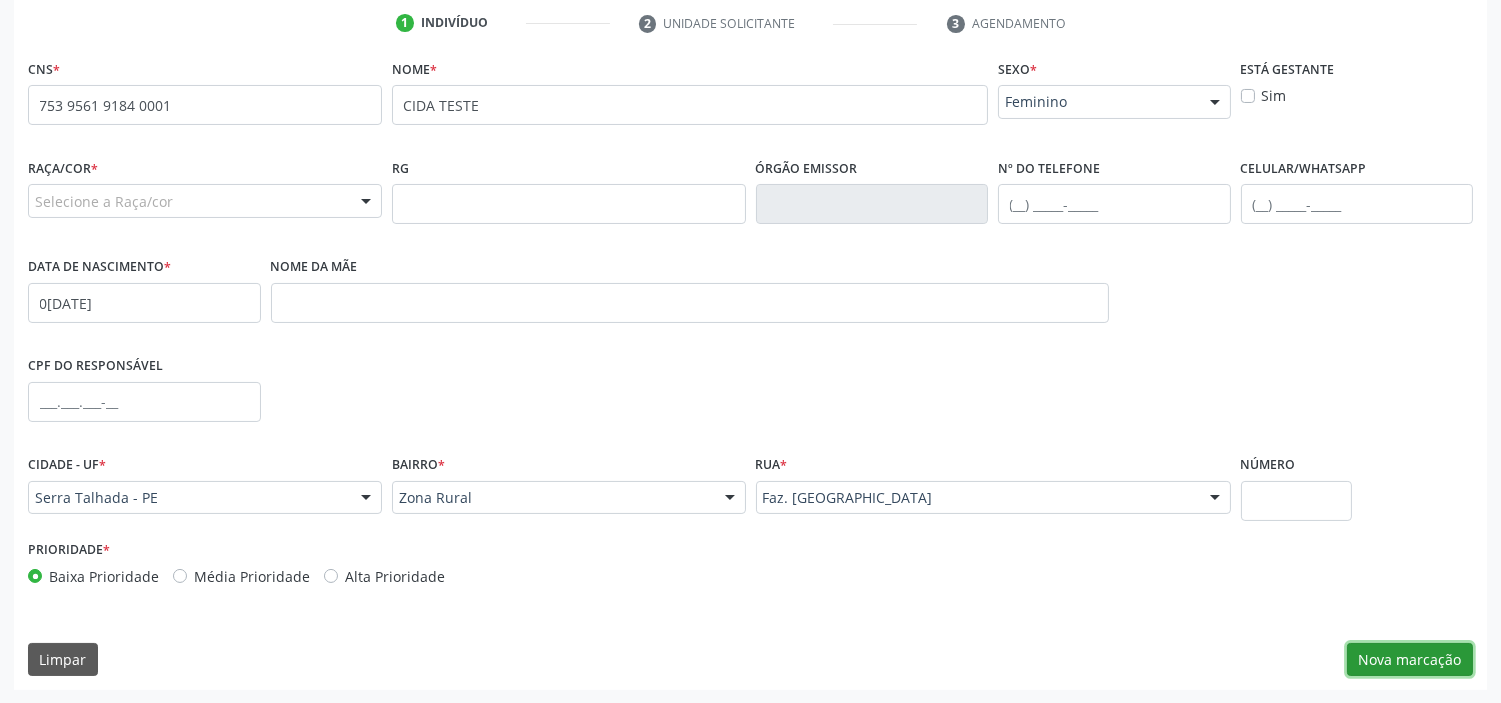 click on "Nova marcação" at bounding box center (1410, 660) 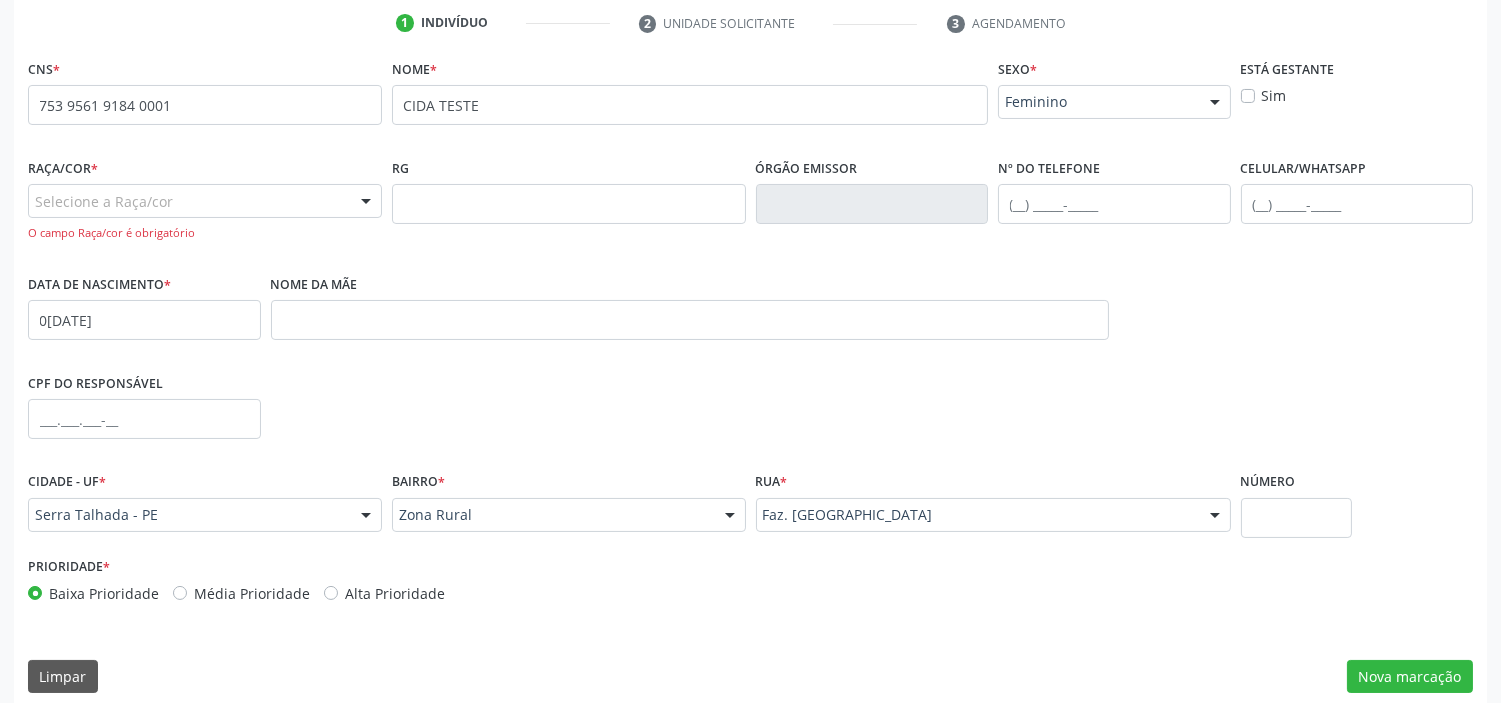 click on "Selecione a Raça/cor" at bounding box center [205, 201] 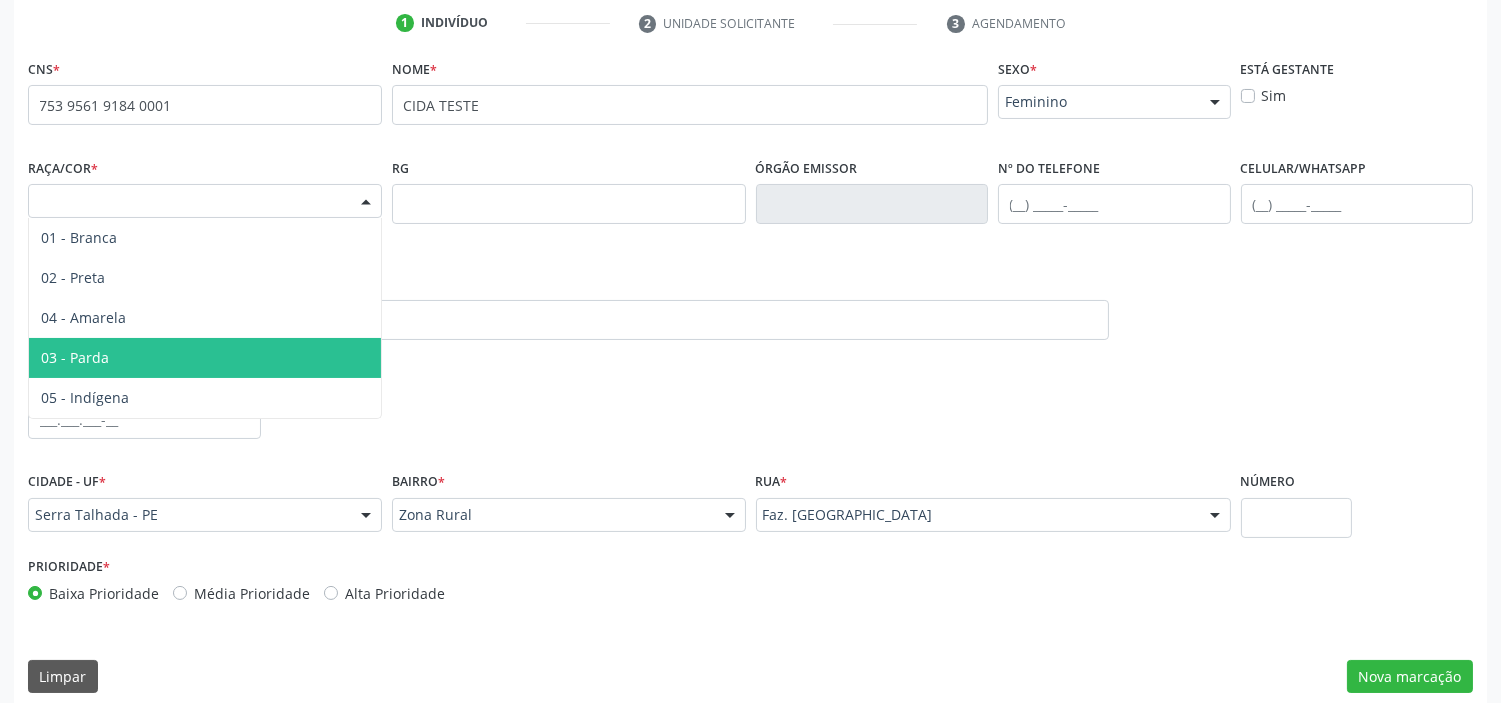 click on "03 - Parda" at bounding box center [75, 357] 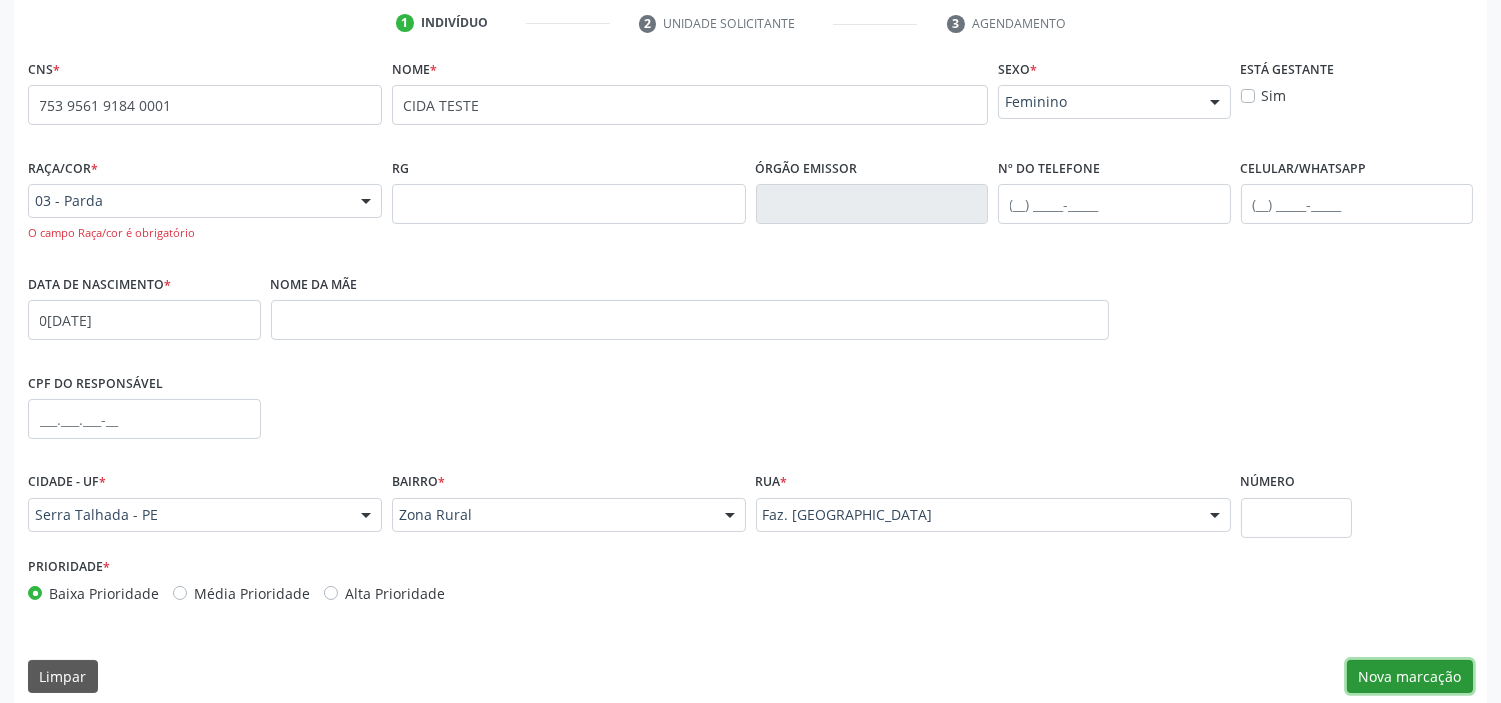 click on "Nova marcação" at bounding box center [1410, 677] 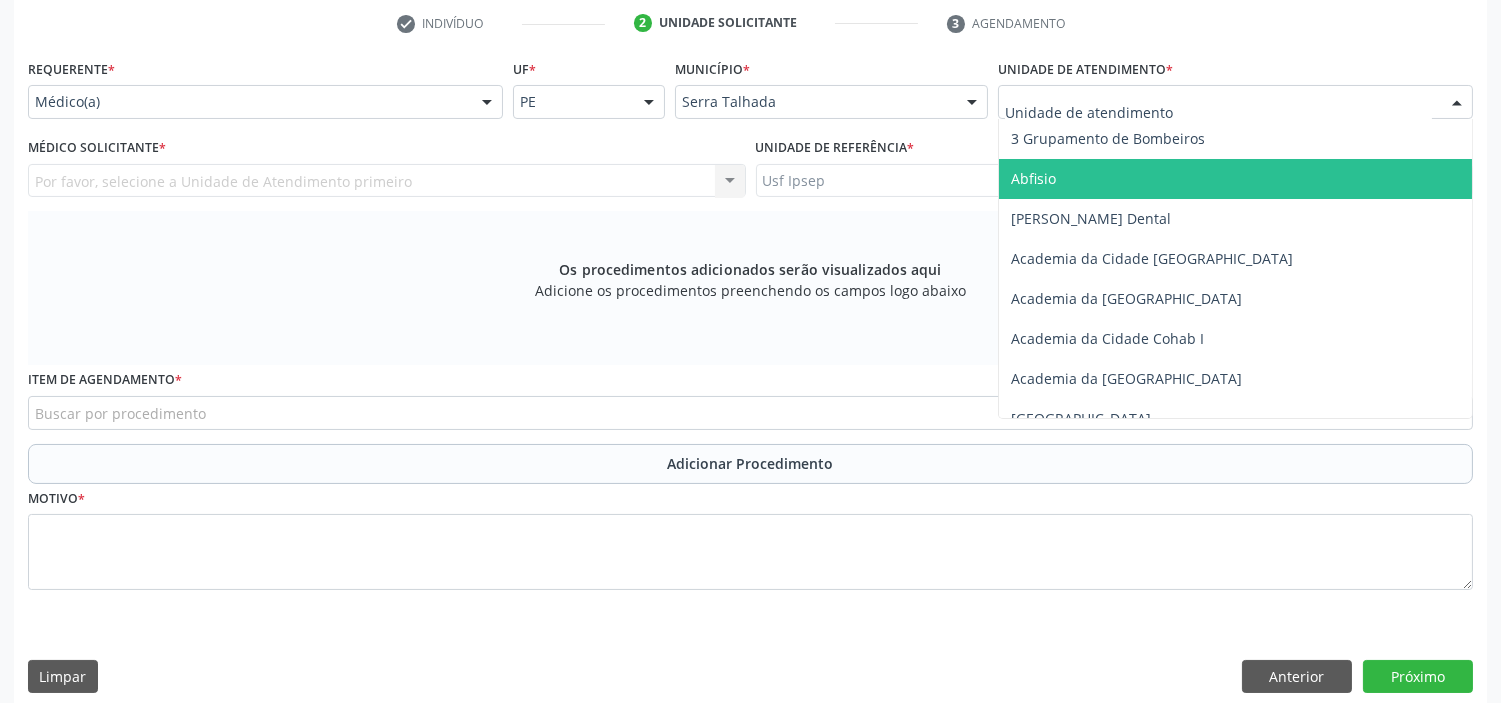 click on "Abfisio" at bounding box center [1033, 178] 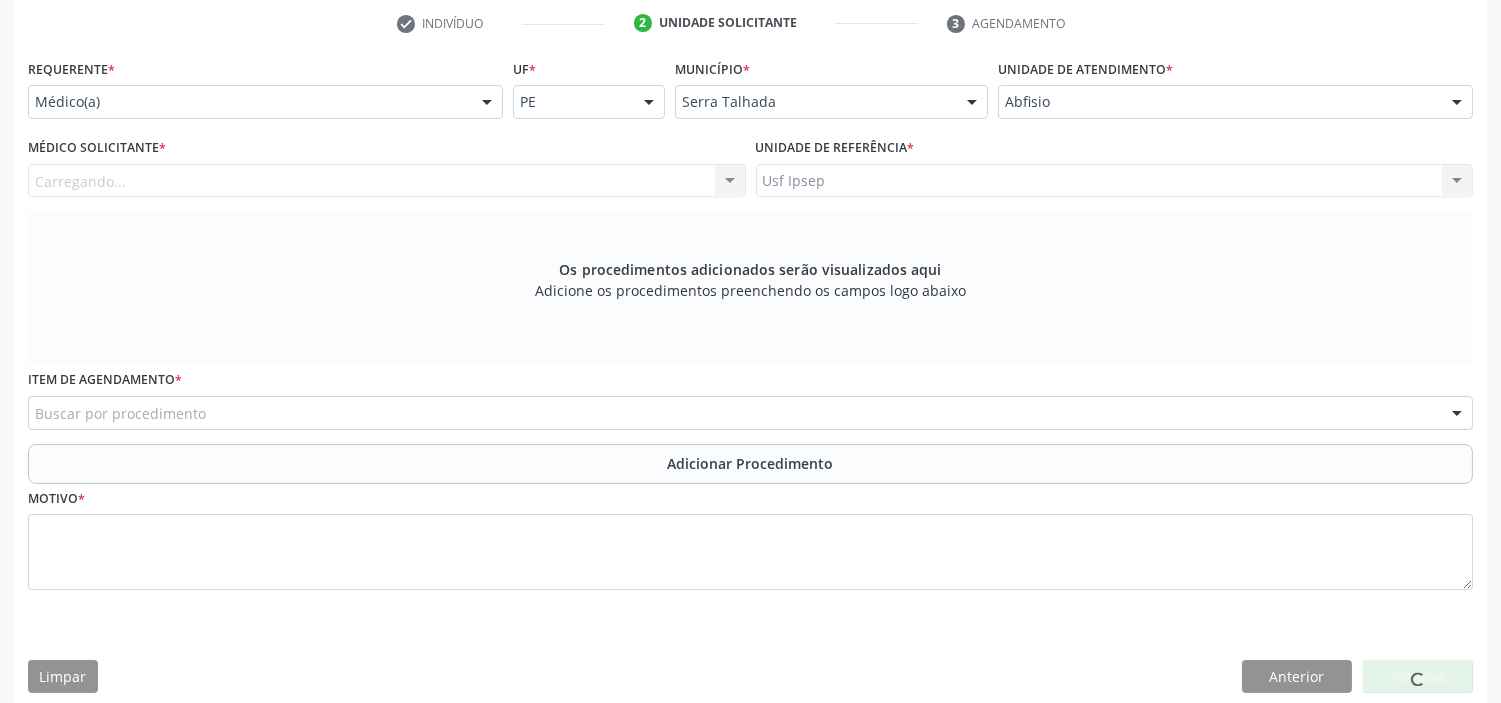 click on "Carregando...
Nenhum resultado encontrado para: "   "
Não há nenhuma opção para ser exibida." at bounding box center [387, 181] 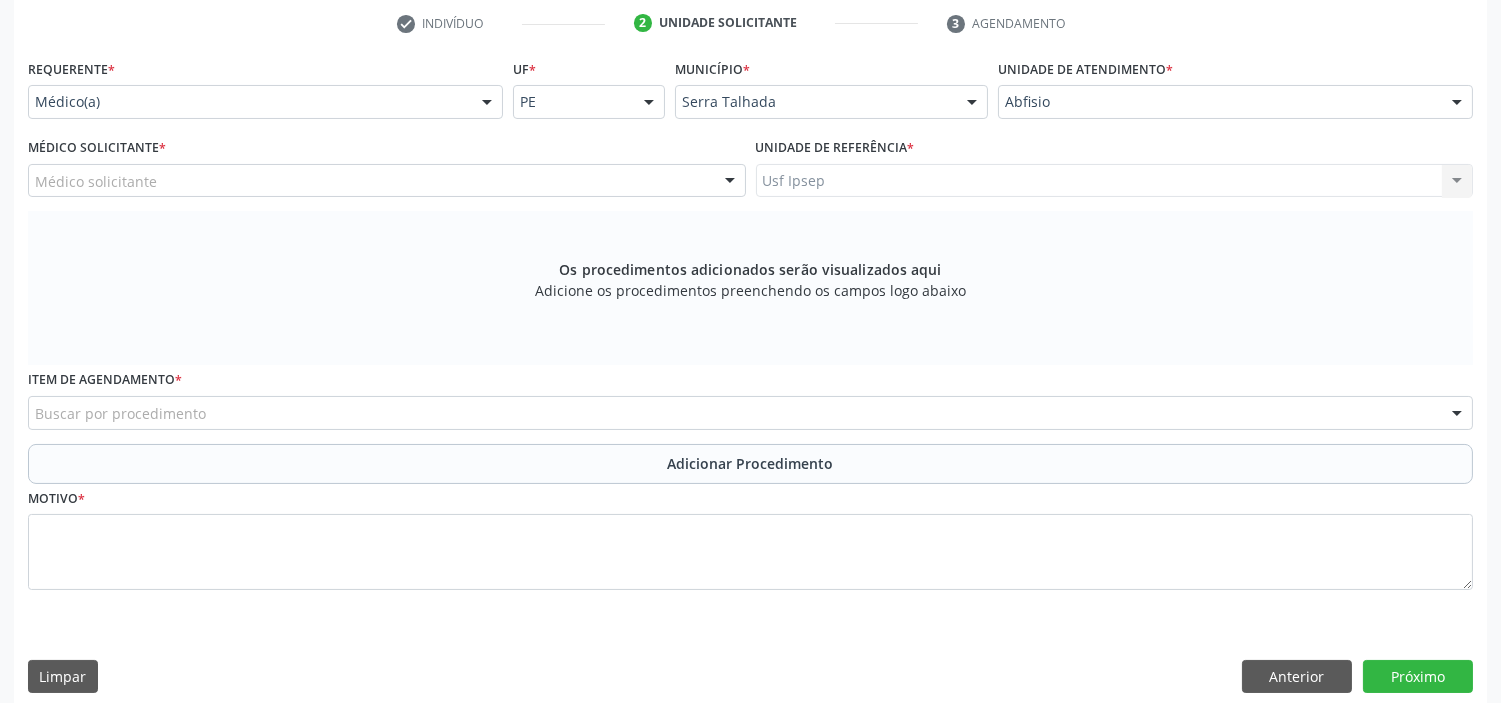 click on "Médico solicitante" at bounding box center [387, 181] 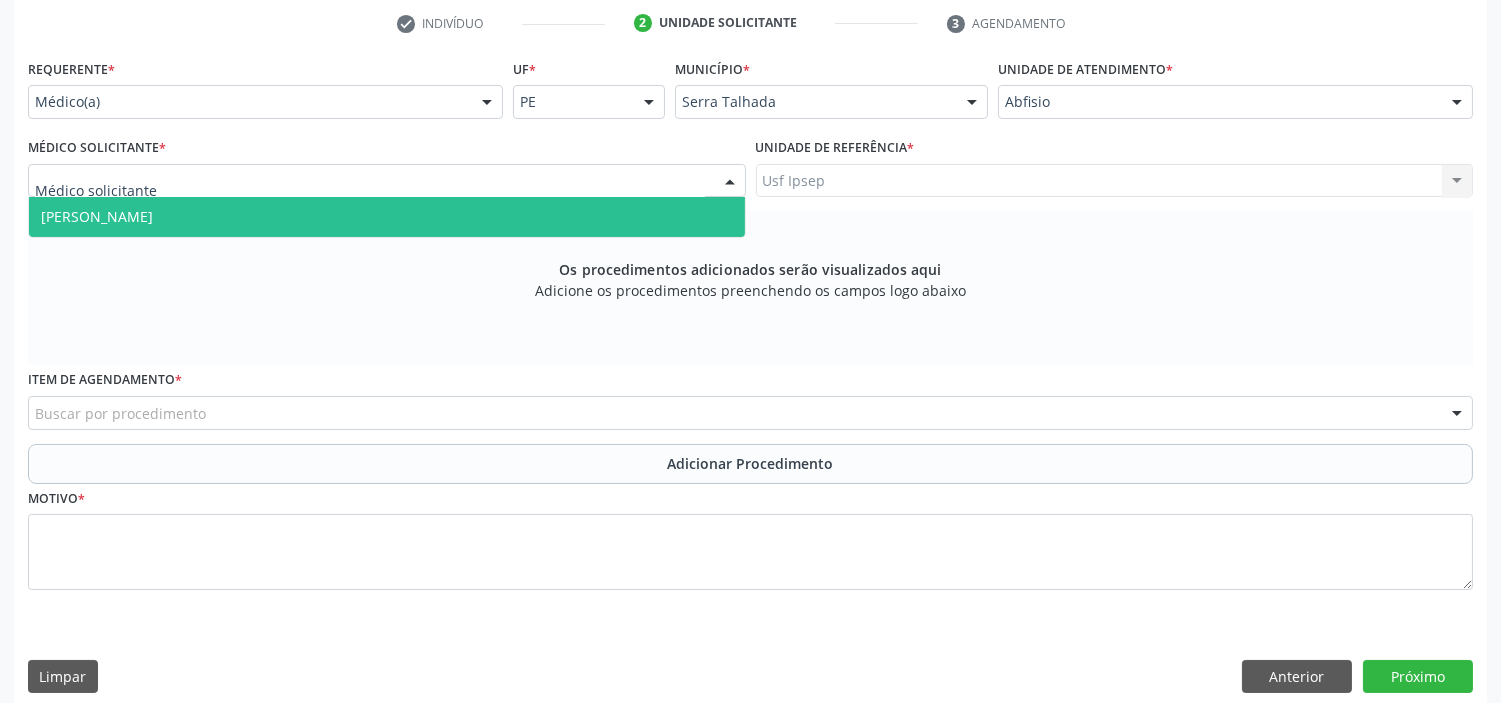 click on "[PERSON_NAME]" at bounding box center (387, 217) 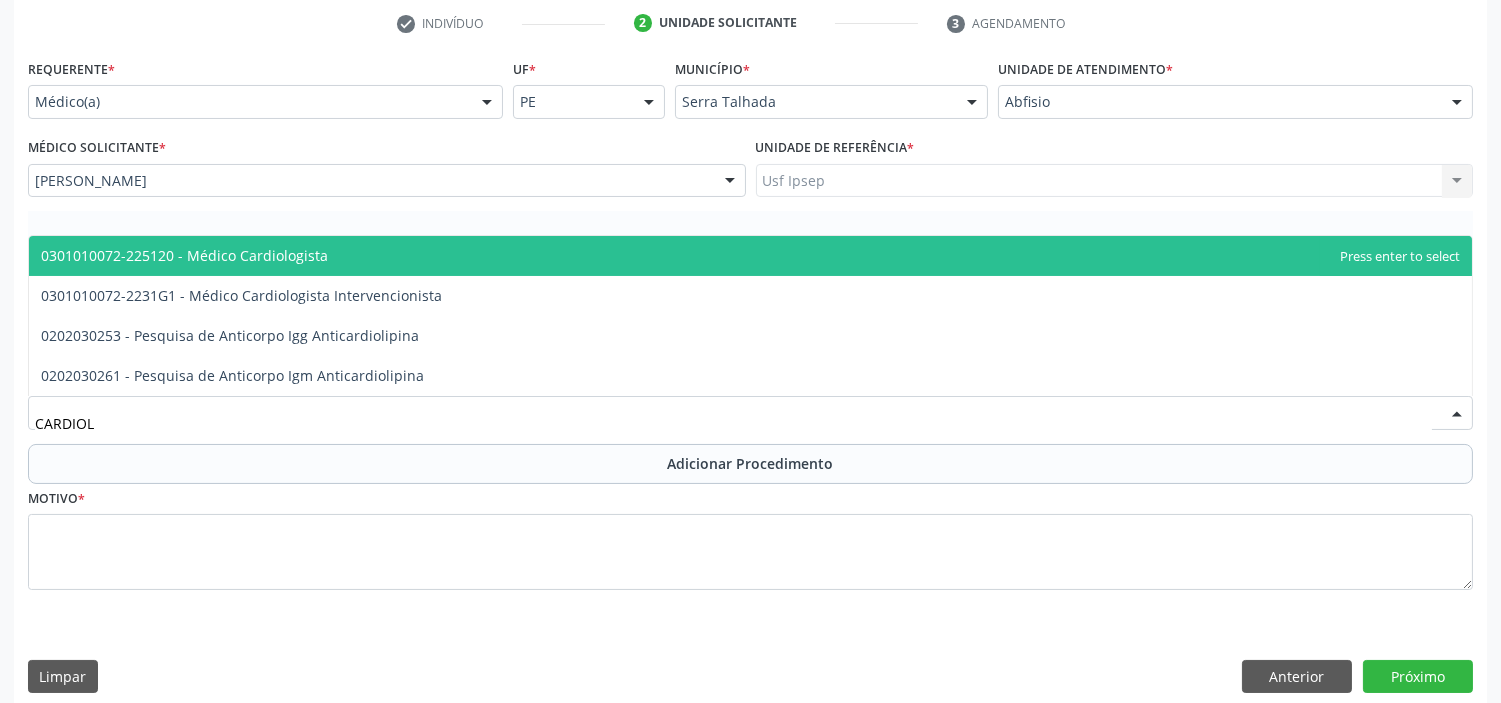 type on "CARDIOLO" 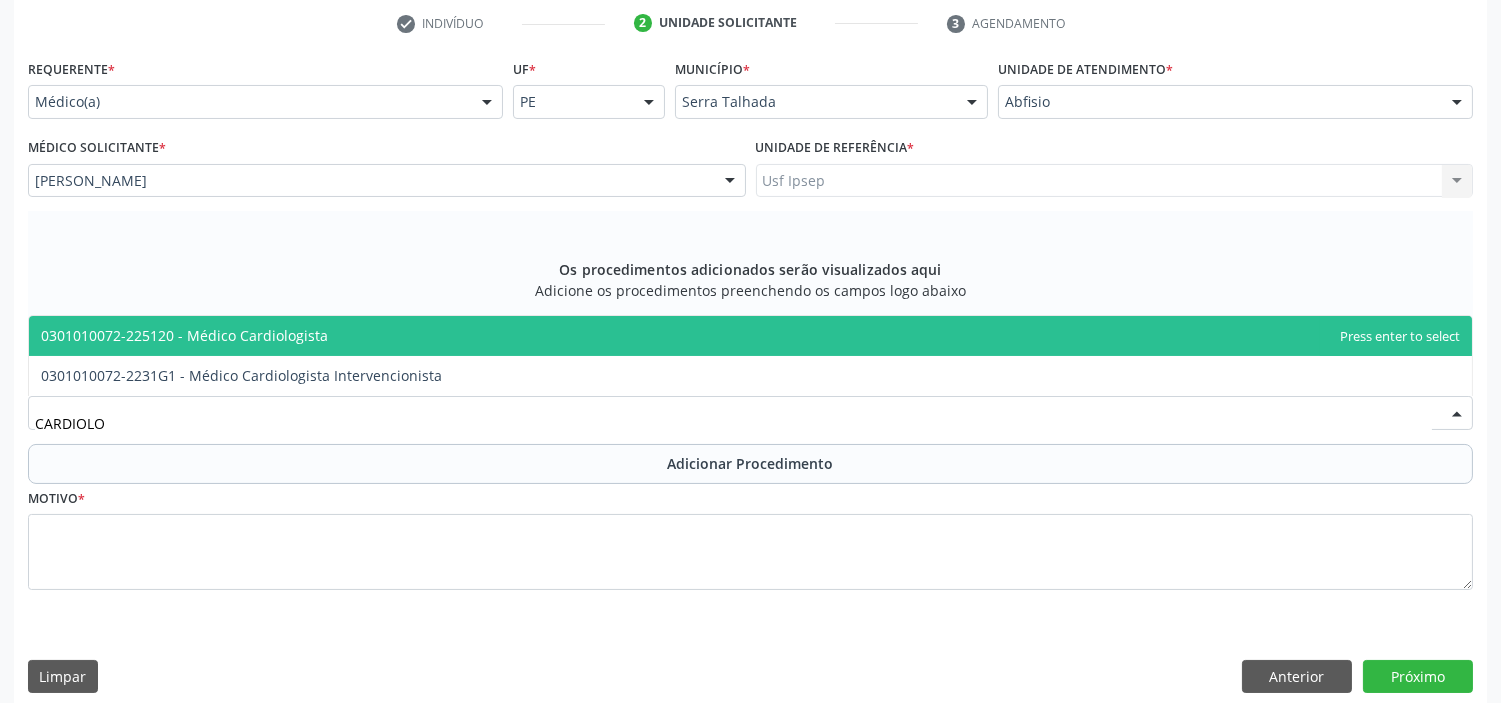 click on "0301010072-225120 - Médico Cardiologista" at bounding box center [184, 335] 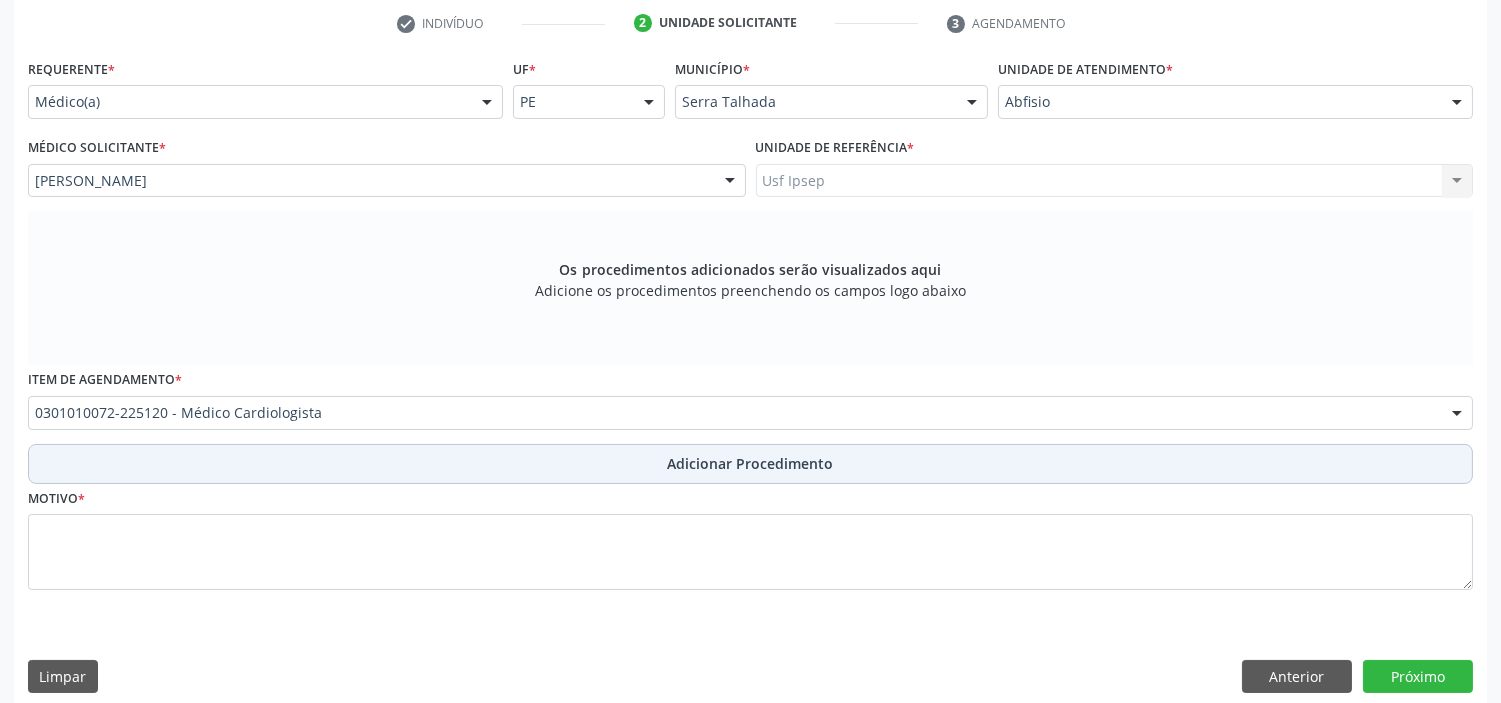 click on "Adicionar Procedimento" at bounding box center [751, 463] 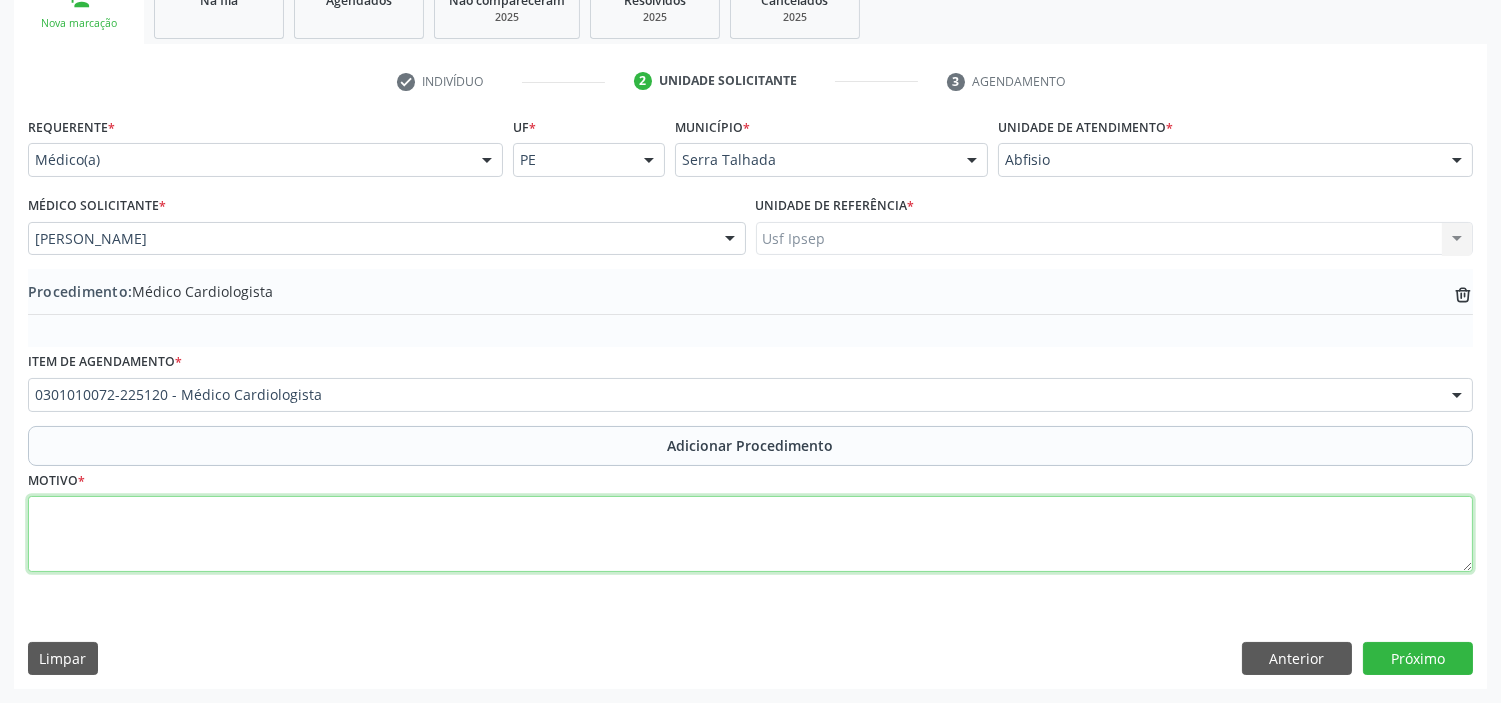 click at bounding box center [750, 534] 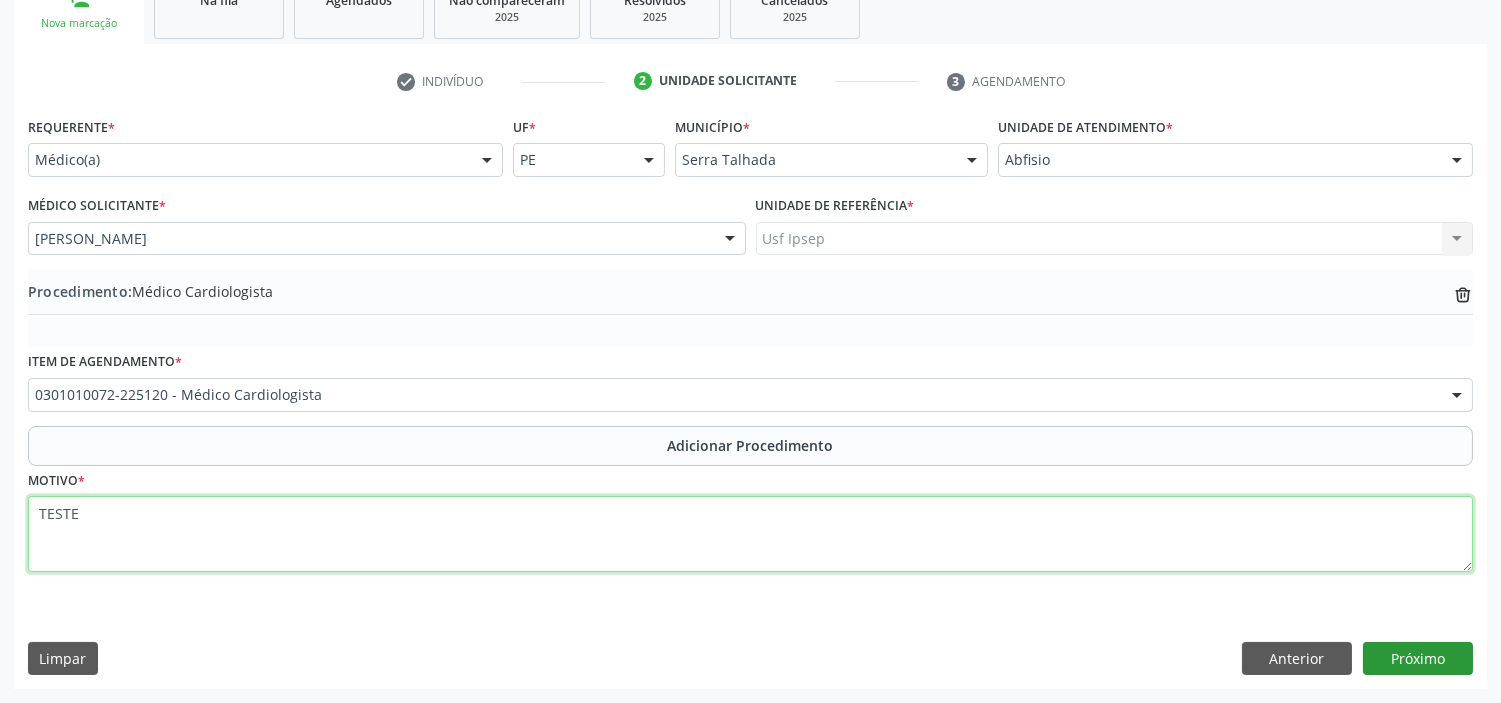 type on "TESTE" 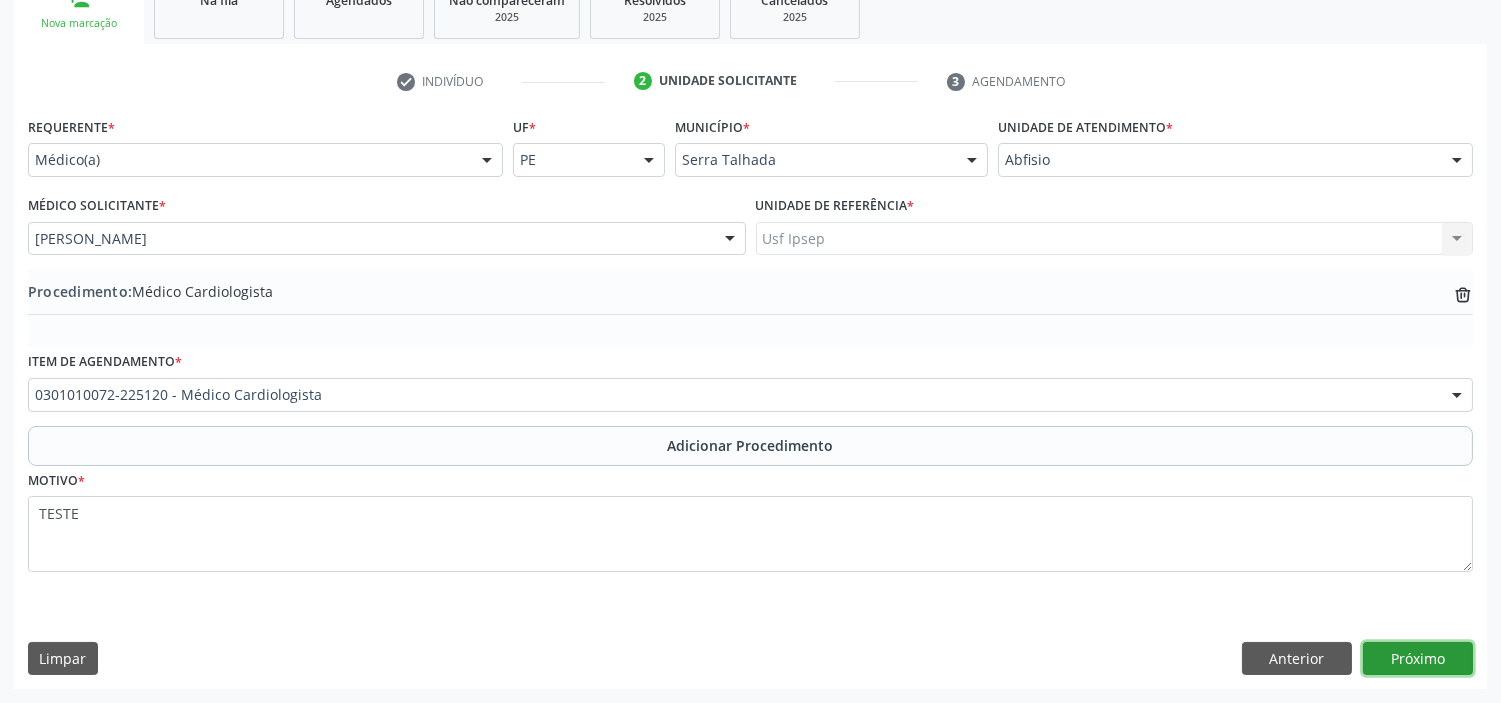 click on "Próximo" at bounding box center [1418, 659] 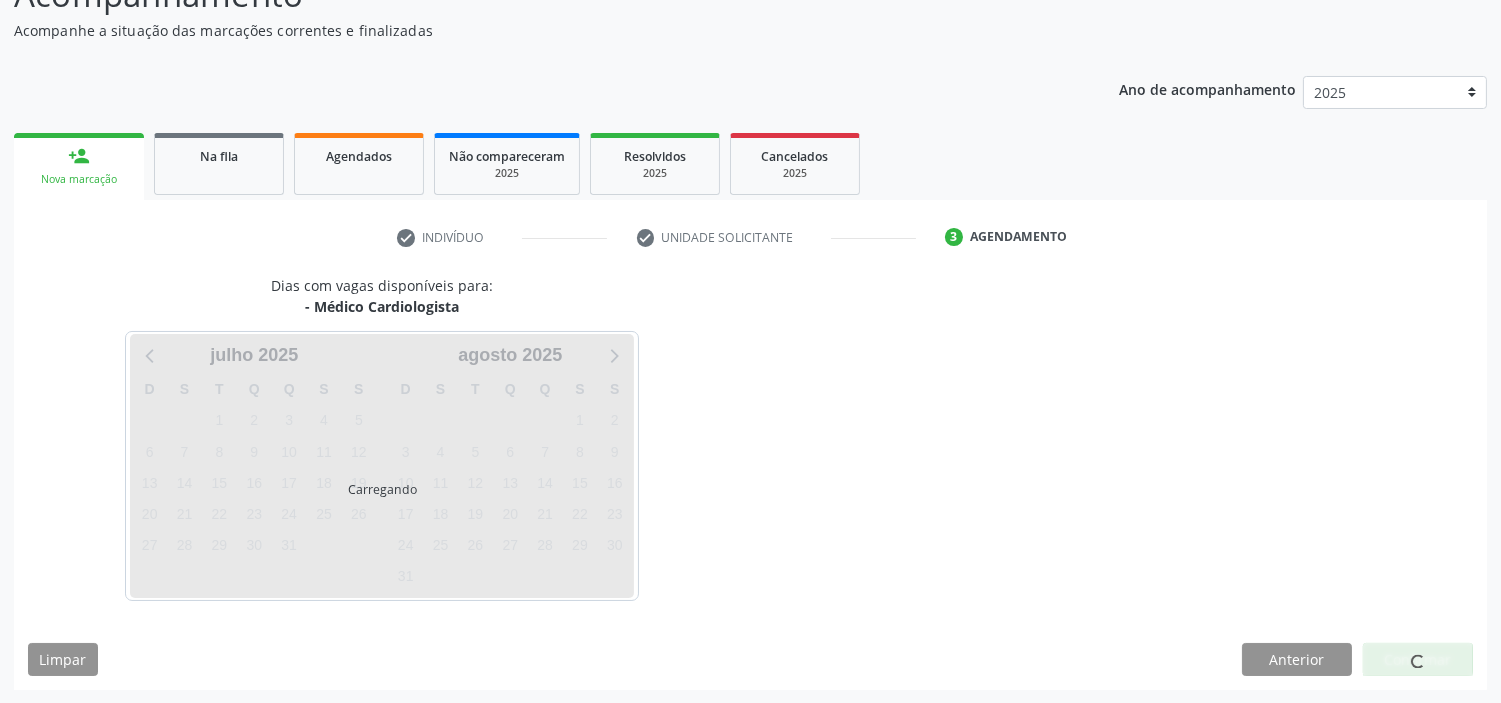 scroll, scrollTop: 225, scrollLeft: 0, axis: vertical 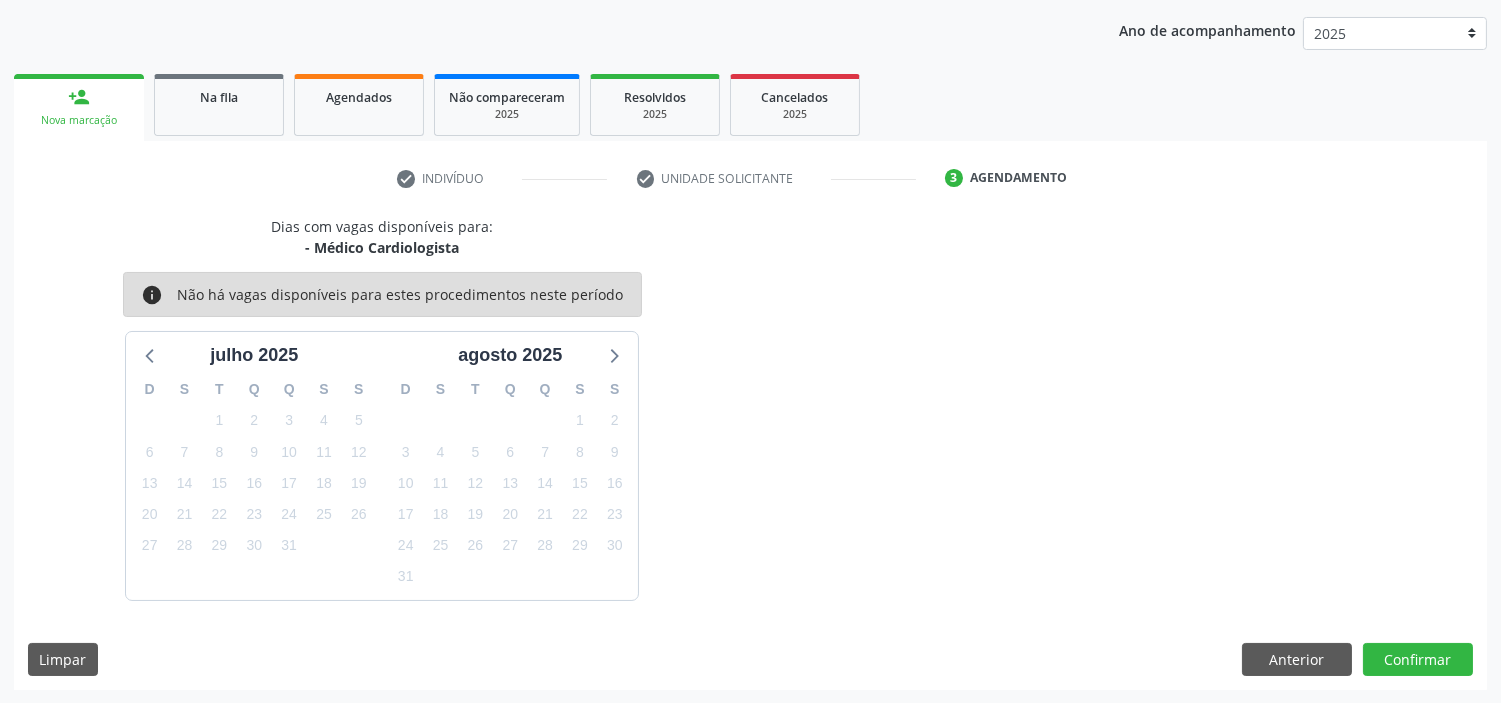 click on "Dias com vagas disponíveis para:
- Médico Cardiologista
info
Não há vagas disponíveis para estes procedimentos neste período
ju[DATE] S T Q Q S S 29 30 1 2 3 4 5 6 7 8 9 10 11 12 13 14 15 16 17 18 19 20 21 22 23 24 25 26 27 28 29 30 31 1 2 3 4 5 6 7 8 9 [DATE] S T Q Q S S 27 28 29 30 31 1 2 3 4 5 6 7 8 9 10 11 12 13 14 15 16 17 18 19 20 21 22 23 24 25 26 27 28 29 30 31 1 2 3 4 5 6" at bounding box center (750, 408) 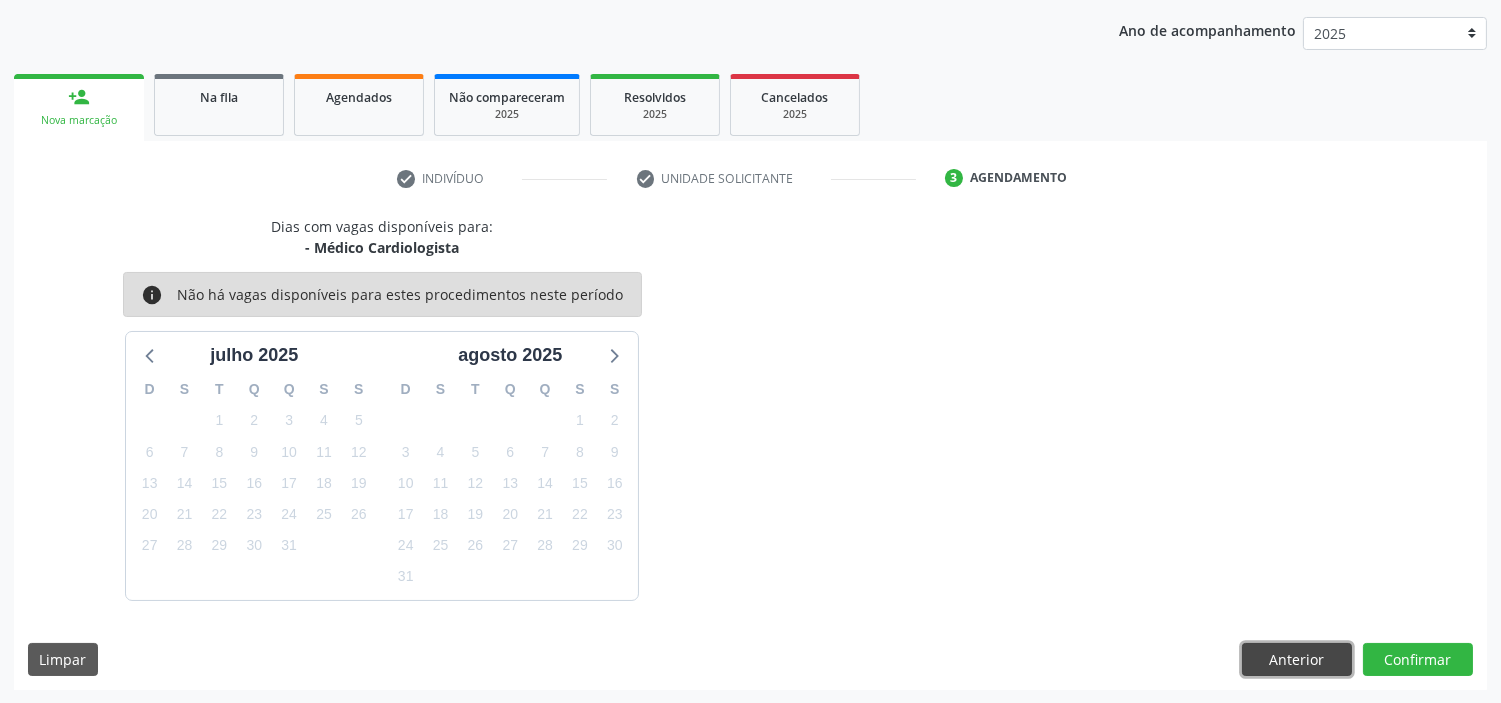 click on "Anterior" at bounding box center (1297, 660) 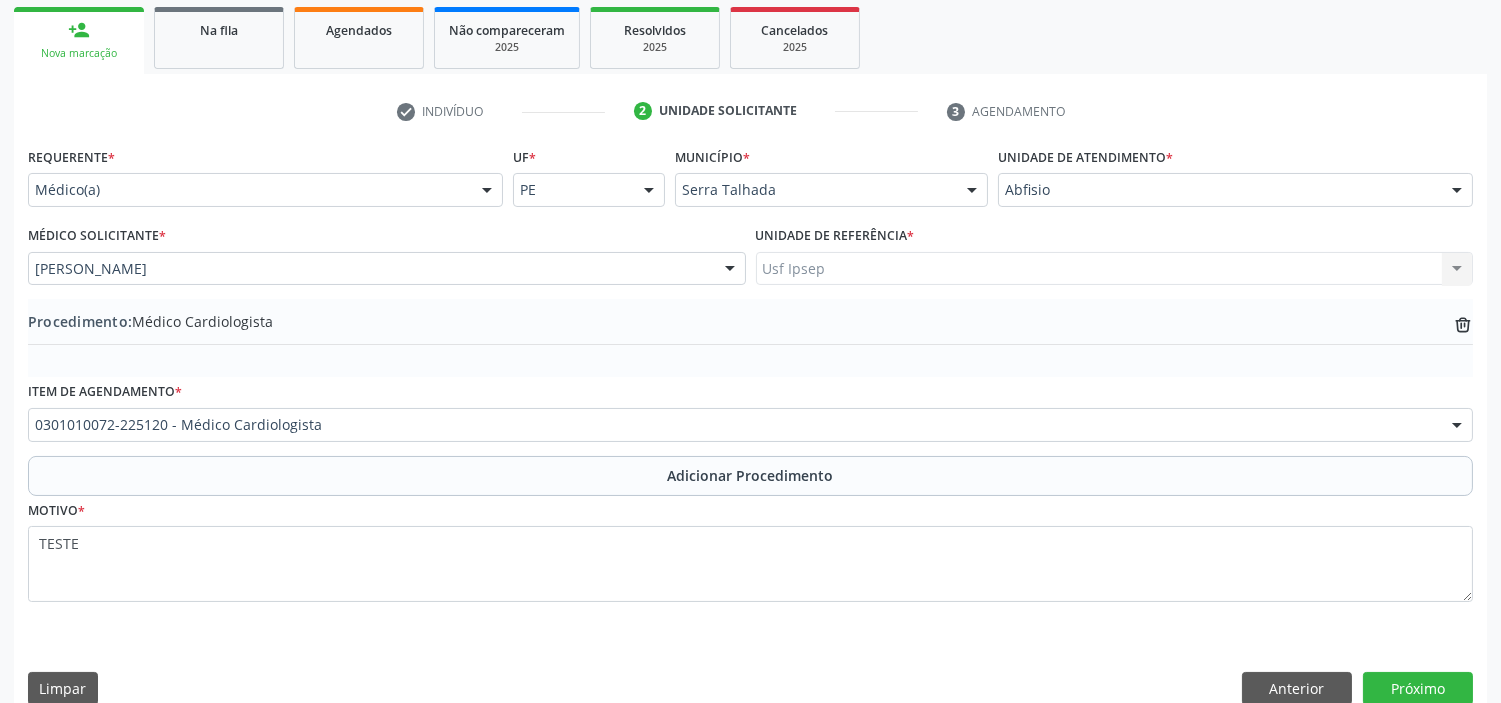 scroll, scrollTop: 322, scrollLeft: 0, axis: vertical 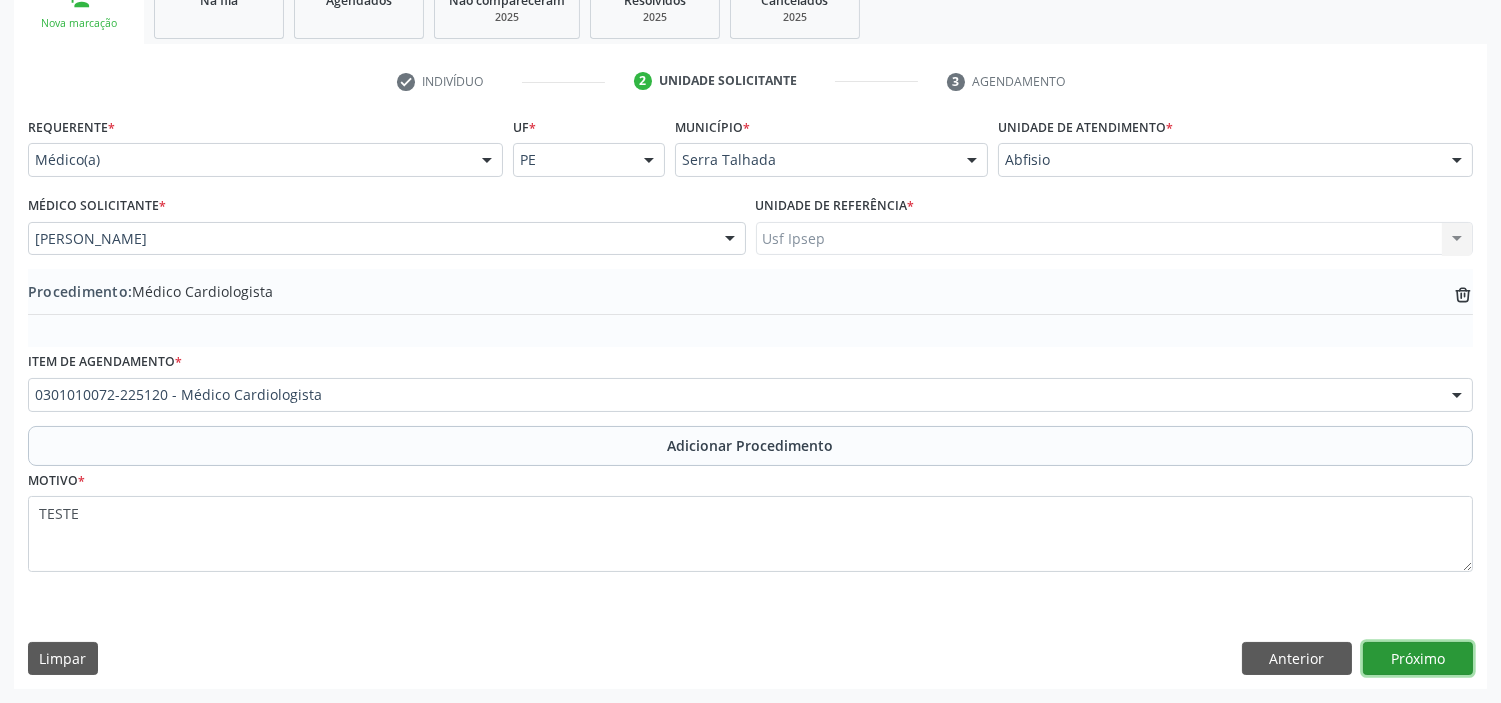 click on "Próximo" at bounding box center [1418, 659] 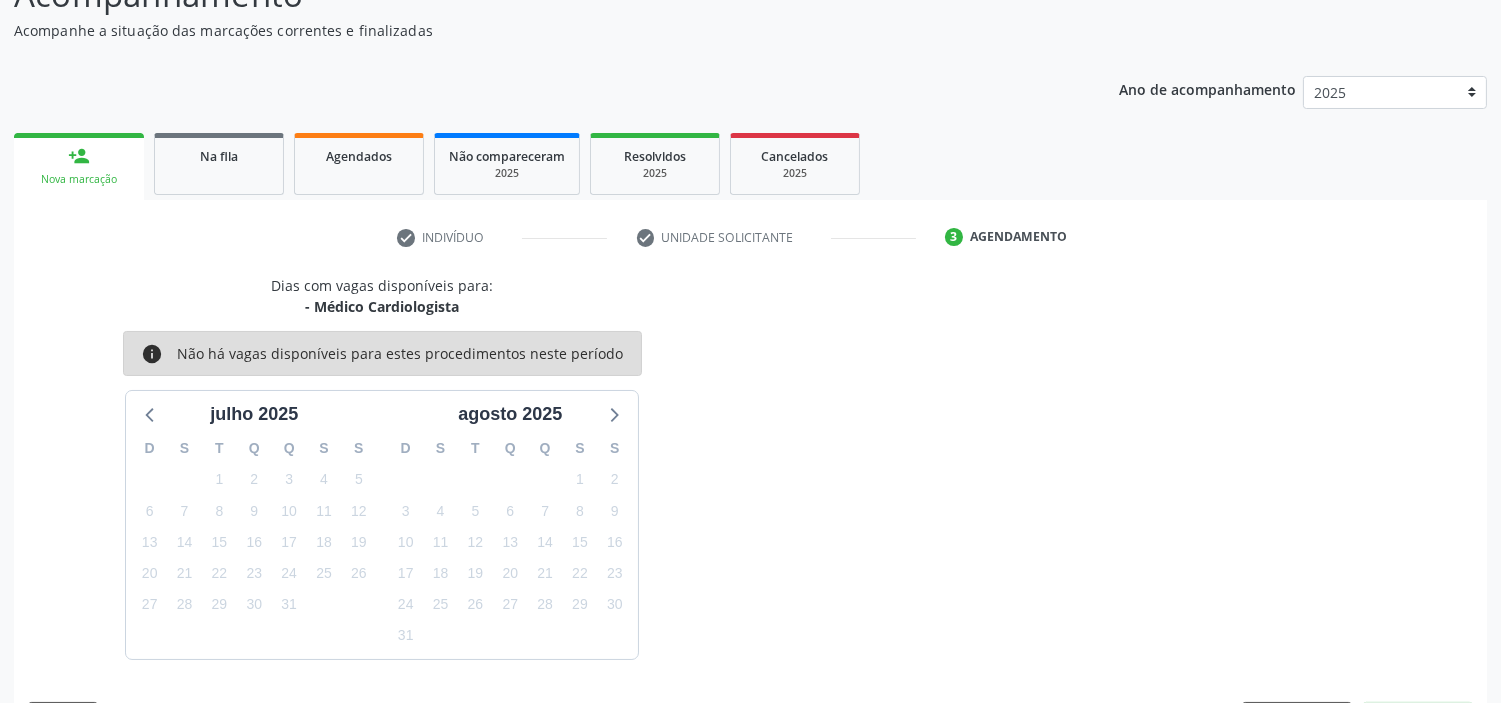 scroll, scrollTop: 225, scrollLeft: 0, axis: vertical 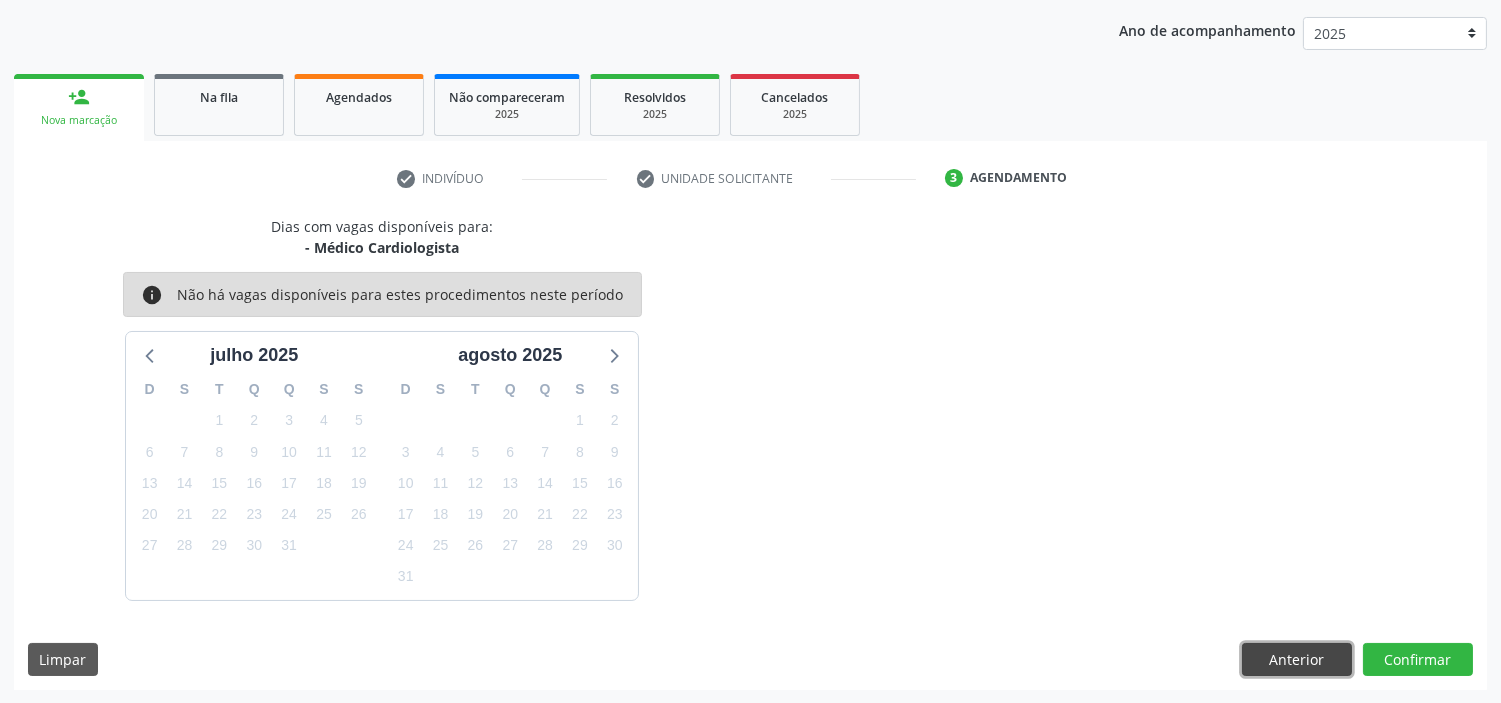 click on "Anterior" at bounding box center [1297, 660] 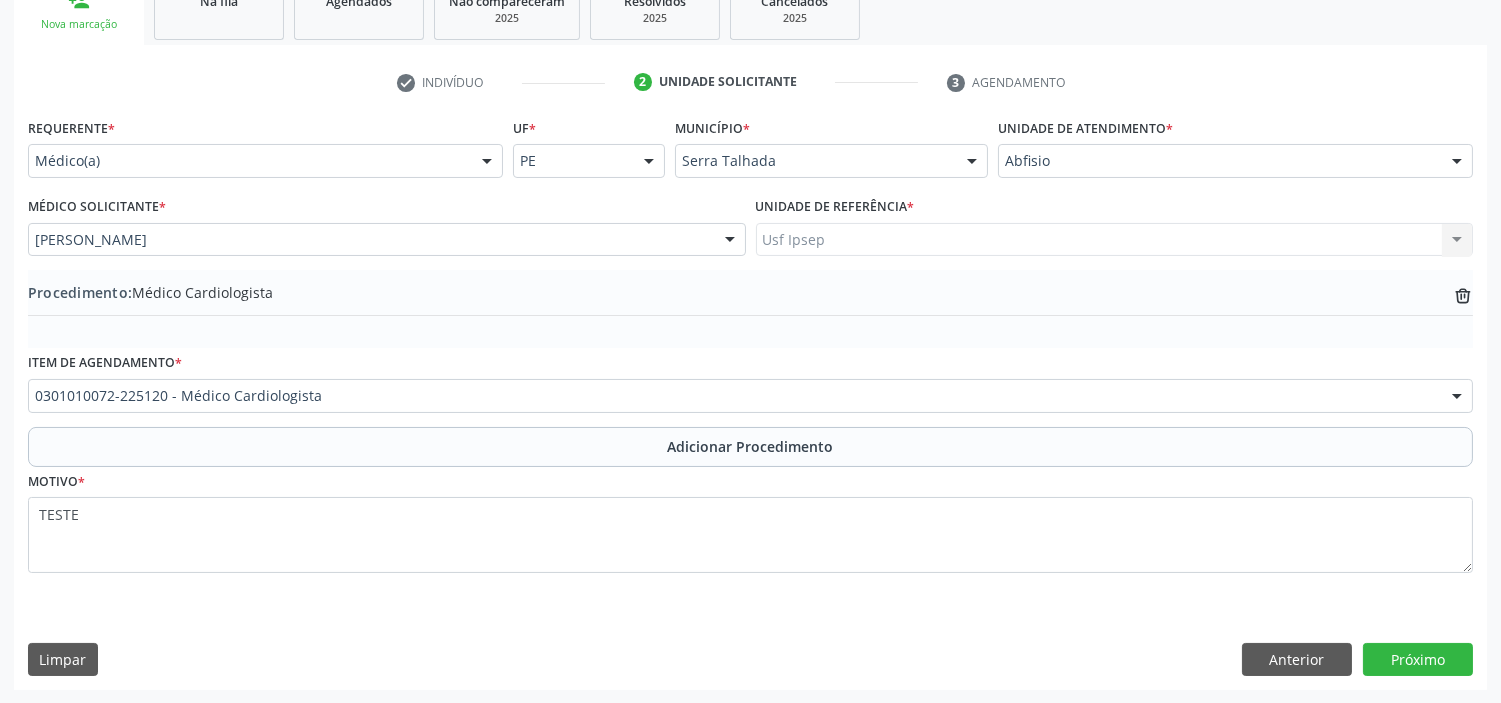 scroll, scrollTop: 322, scrollLeft: 0, axis: vertical 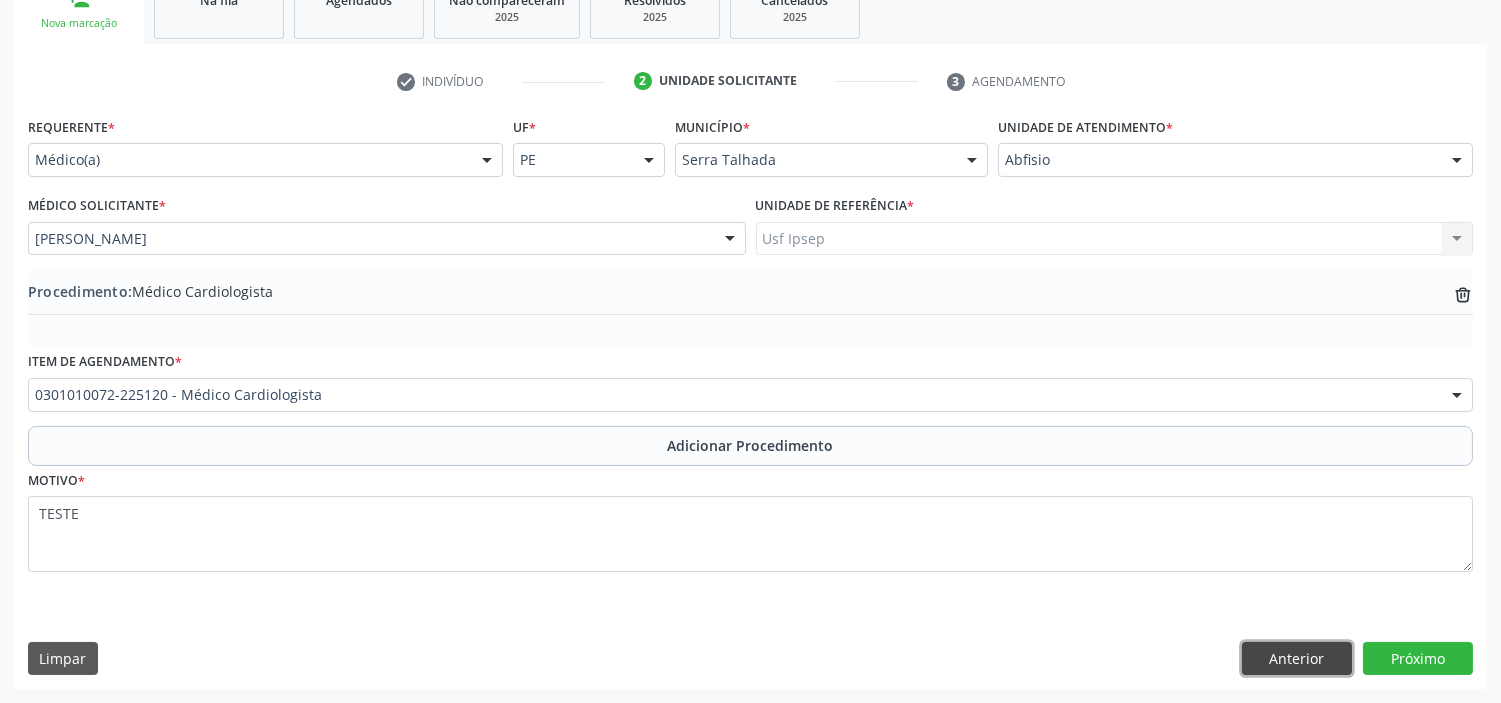 click on "Anterior" at bounding box center (1297, 659) 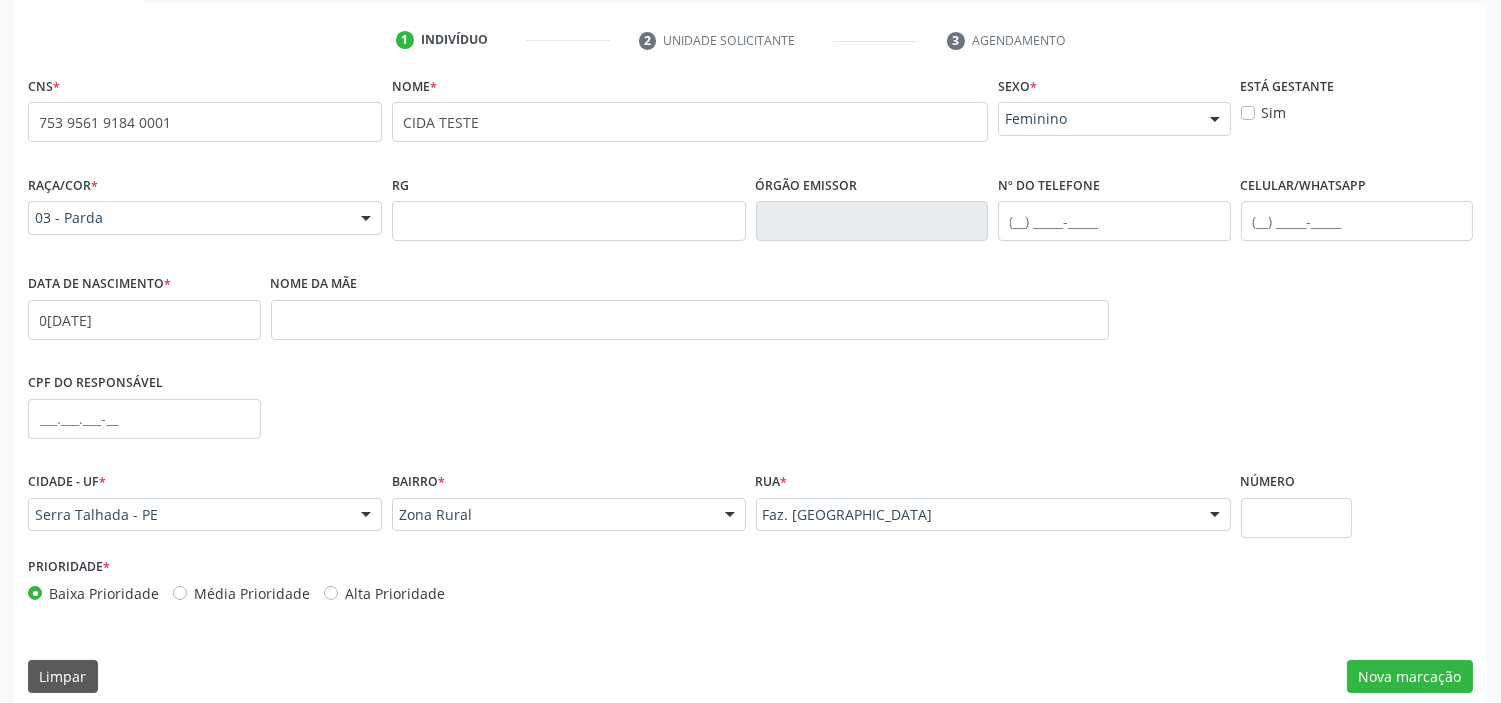 scroll, scrollTop: 380, scrollLeft: 0, axis: vertical 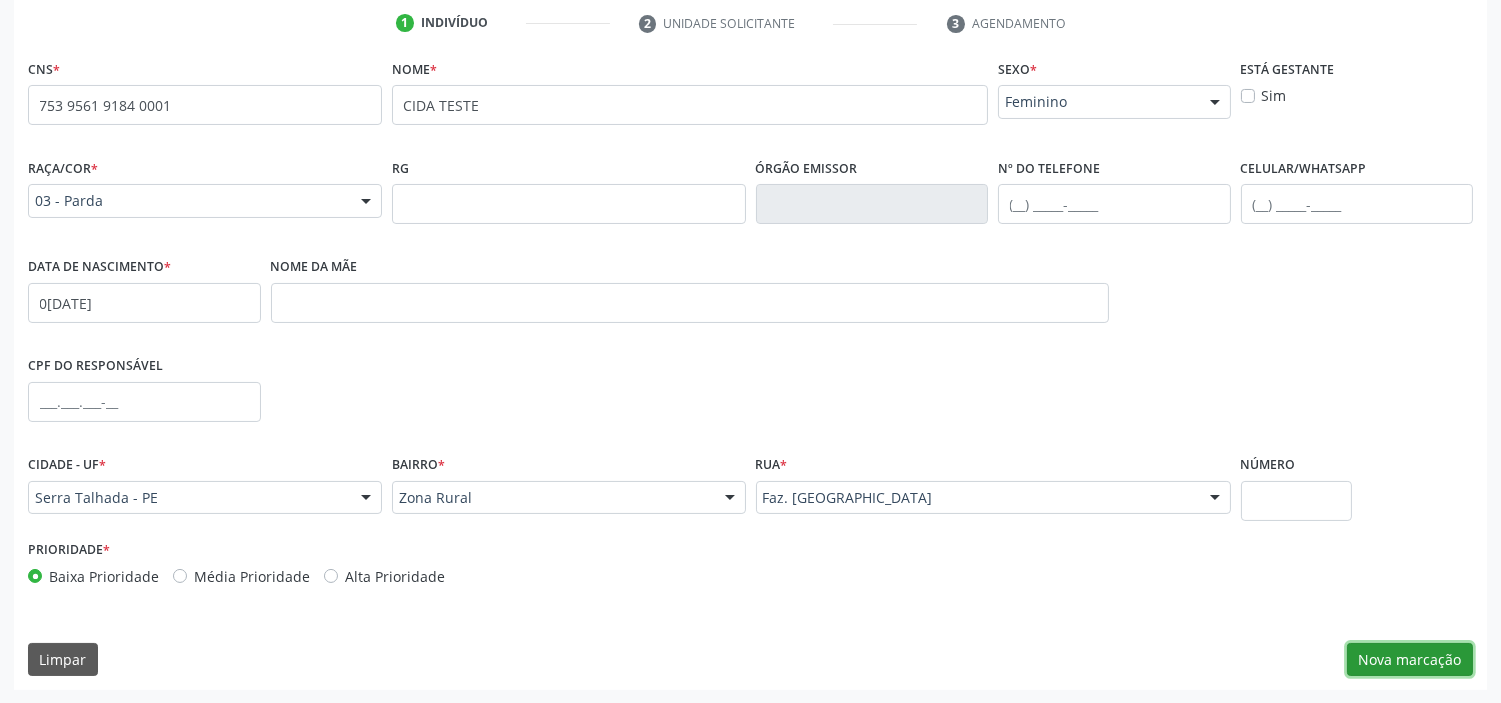 click on "Nova marcação" at bounding box center (1410, 660) 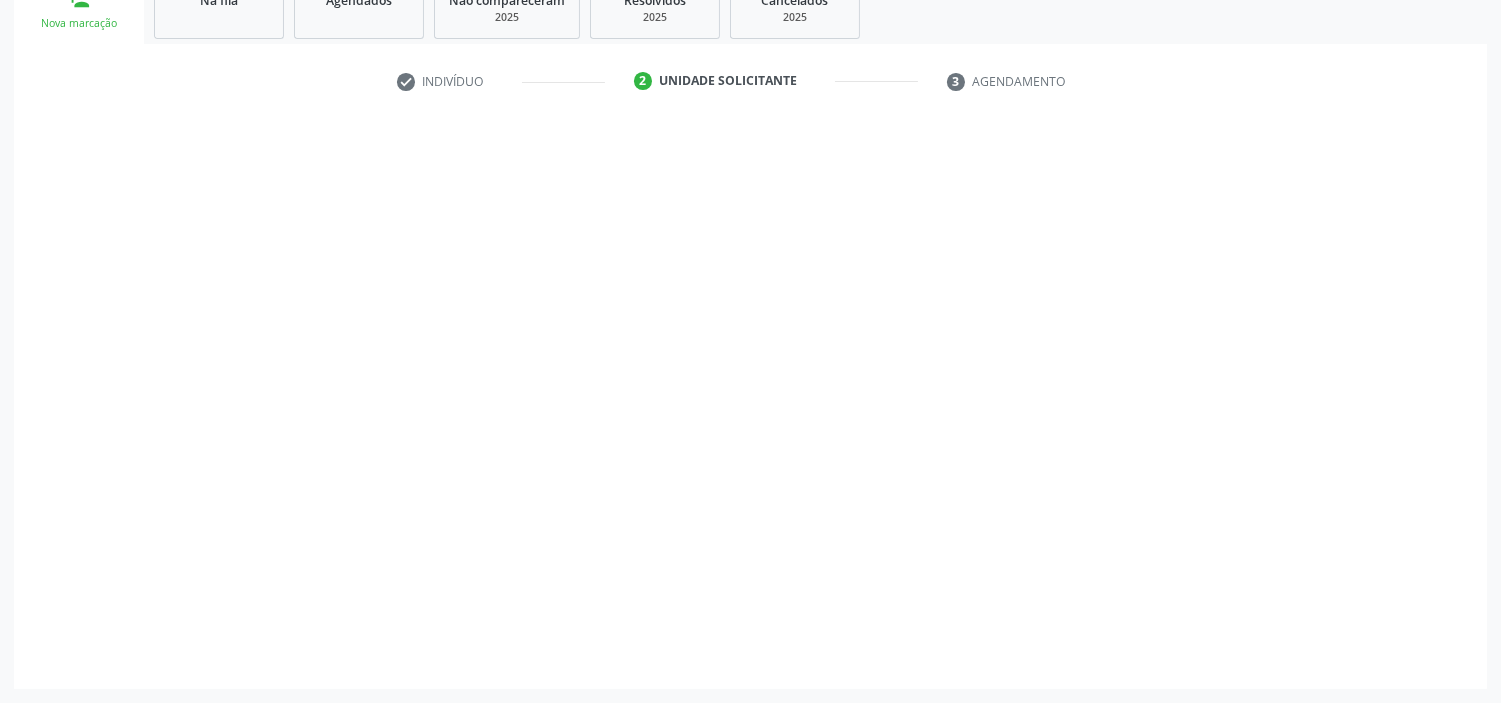 scroll, scrollTop: 322, scrollLeft: 0, axis: vertical 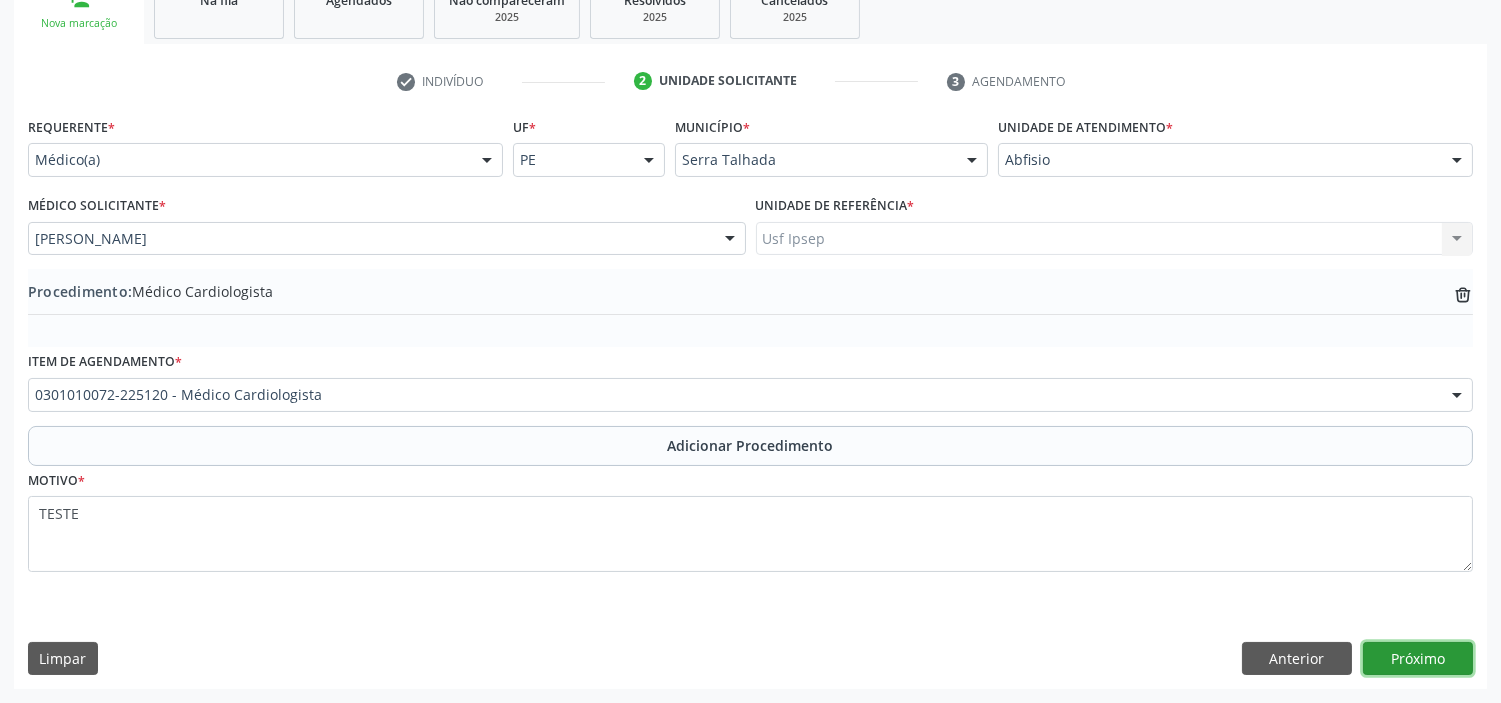 click on "Próximo" at bounding box center [1418, 659] 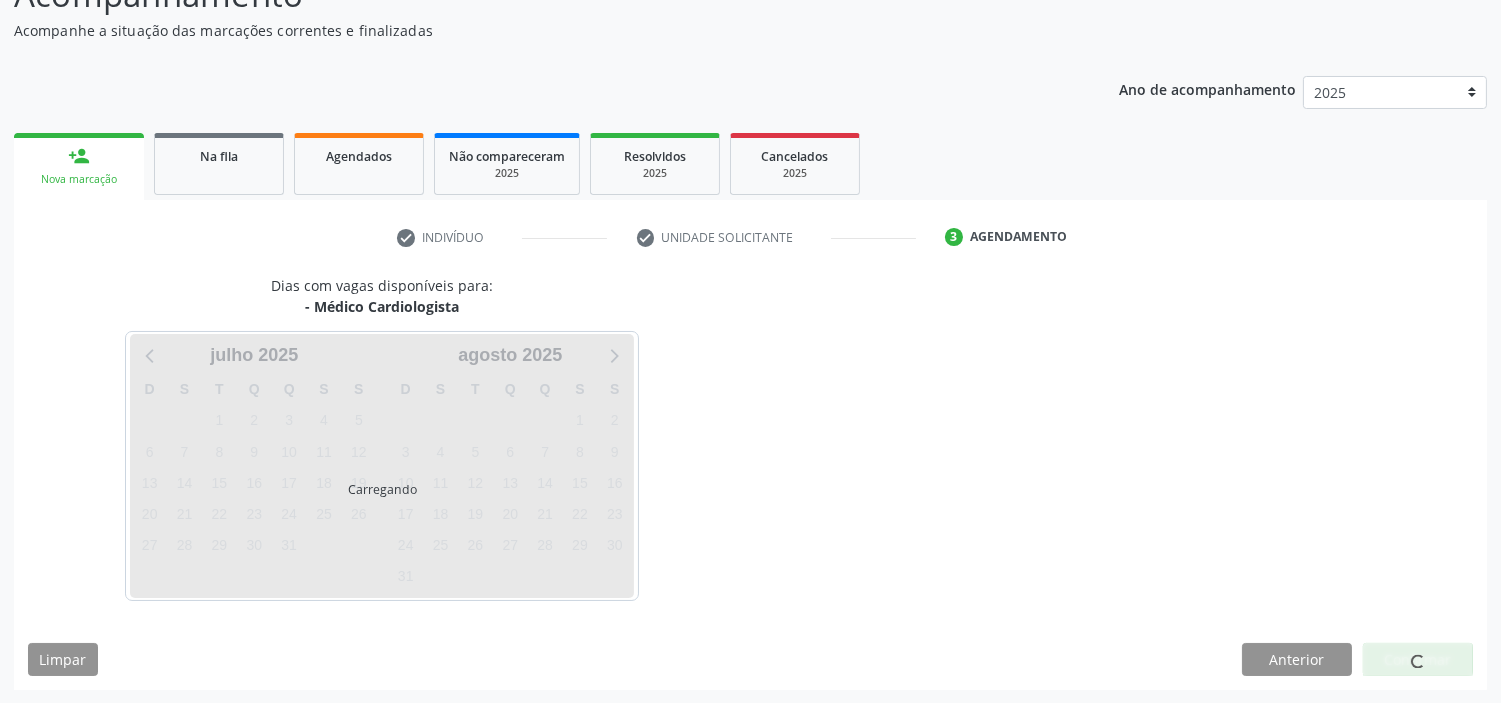 scroll, scrollTop: 225, scrollLeft: 0, axis: vertical 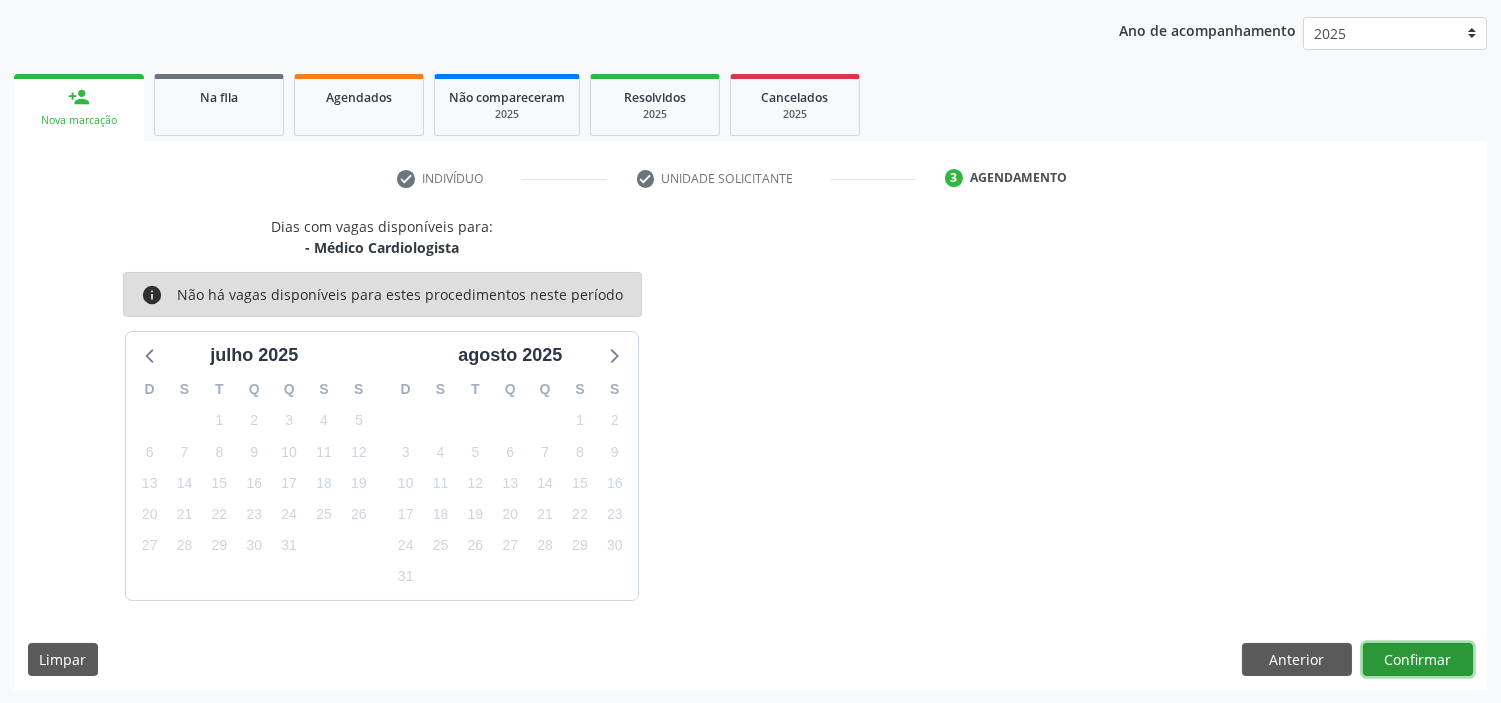 click on "Confirmar" at bounding box center (1418, 660) 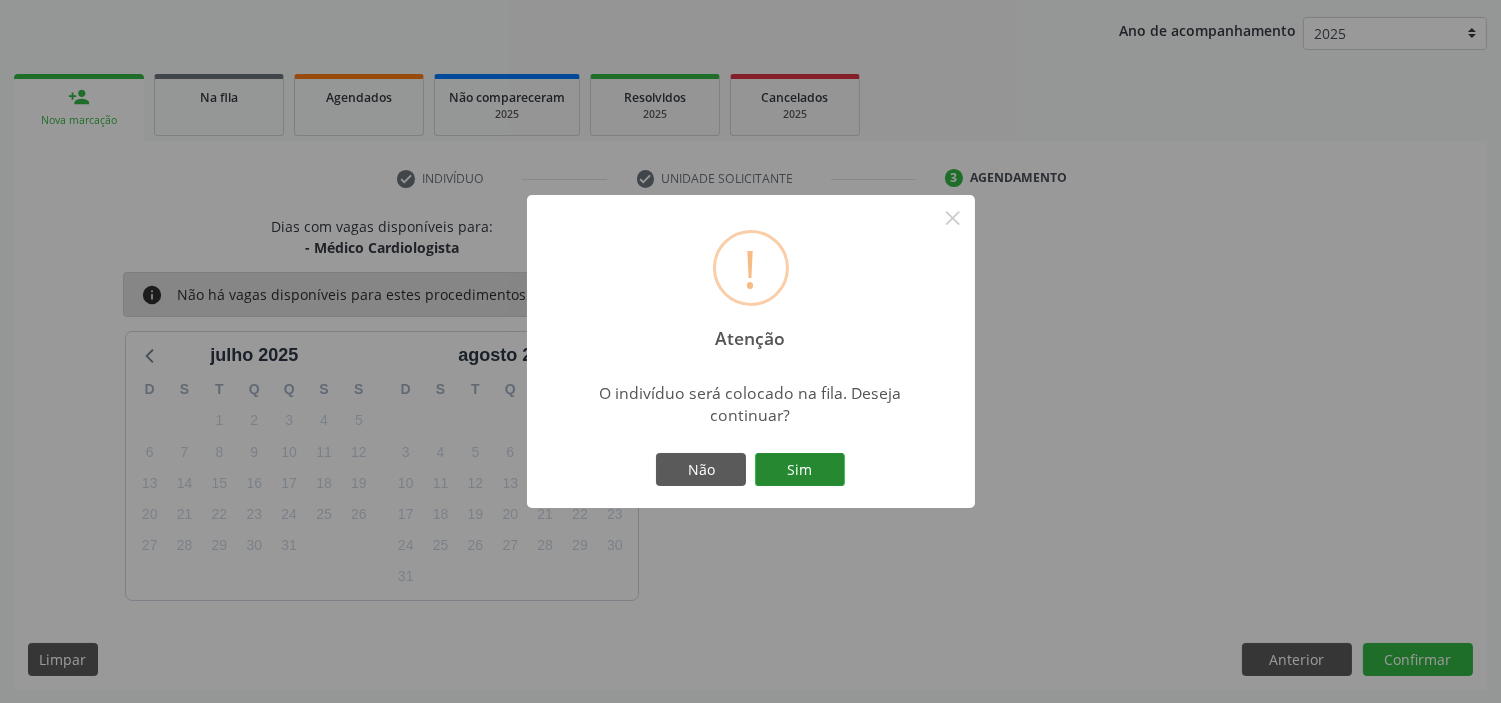 click on "Sim" at bounding box center (800, 470) 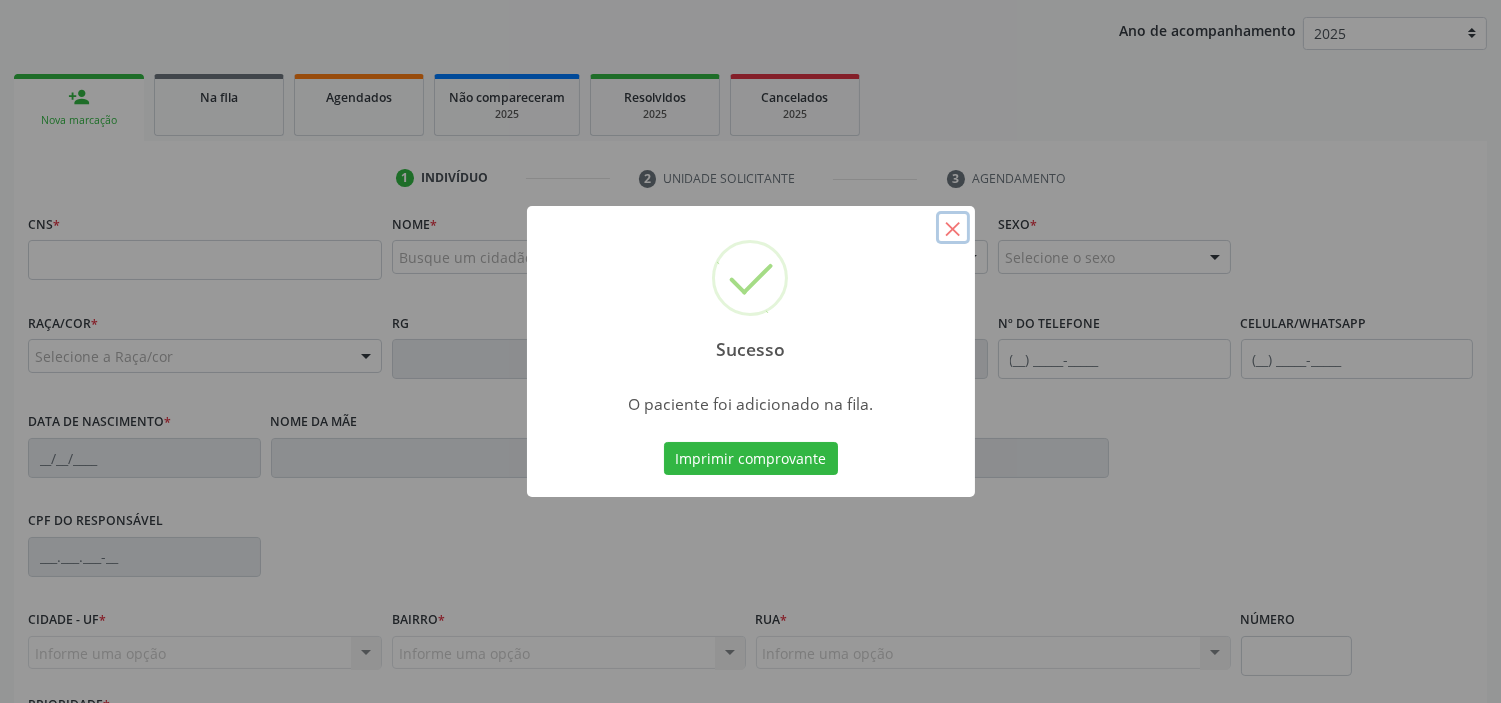 click on "×" at bounding box center (953, 228) 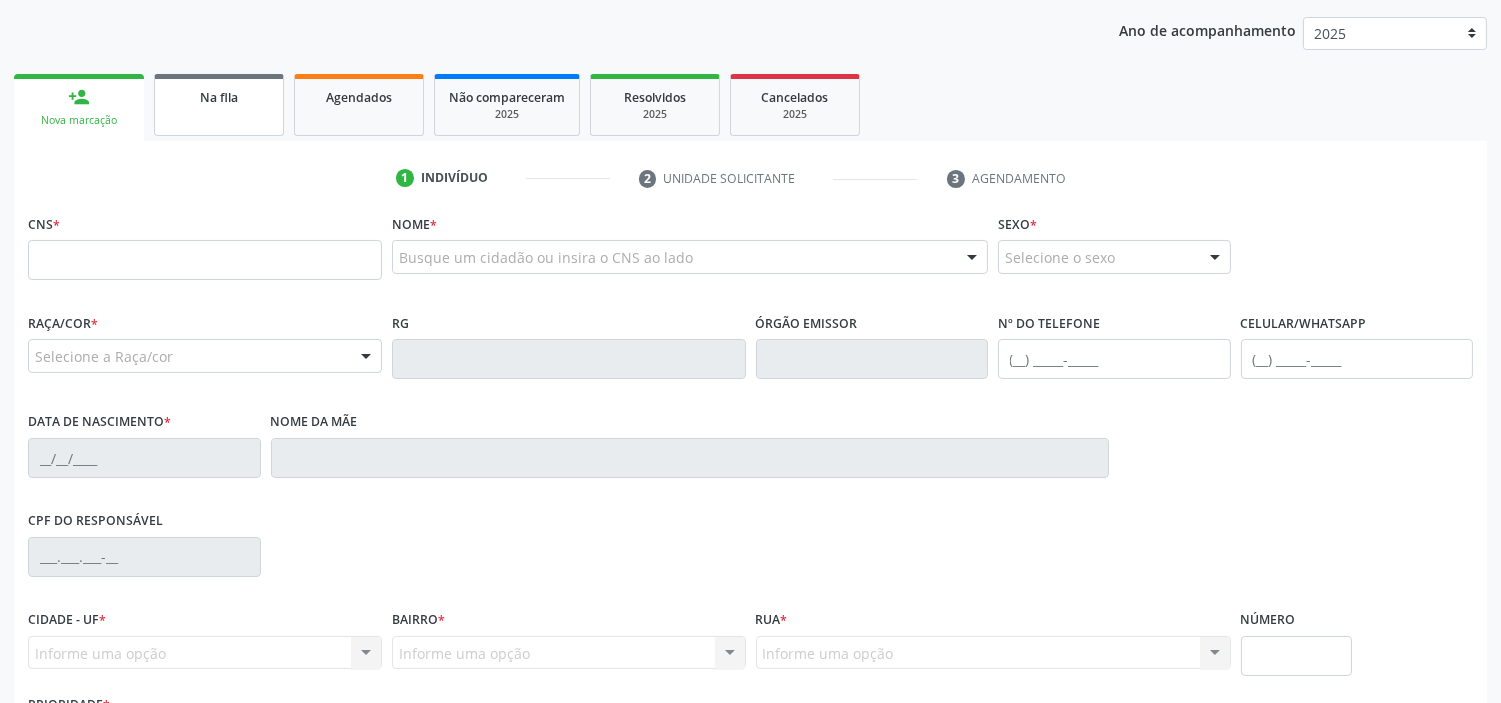 click on "Na fila" at bounding box center [219, 97] 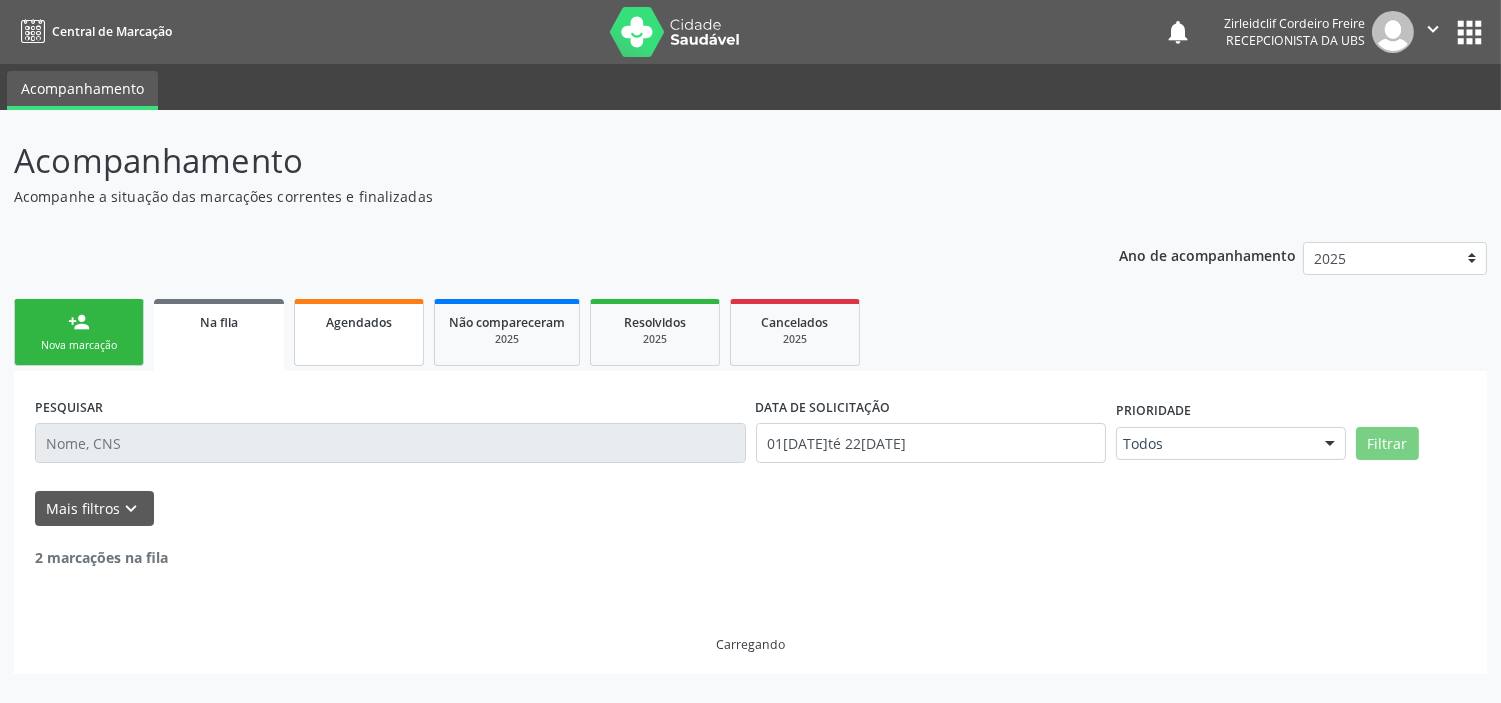 scroll, scrollTop: 0, scrollLeft: 0, axis: both 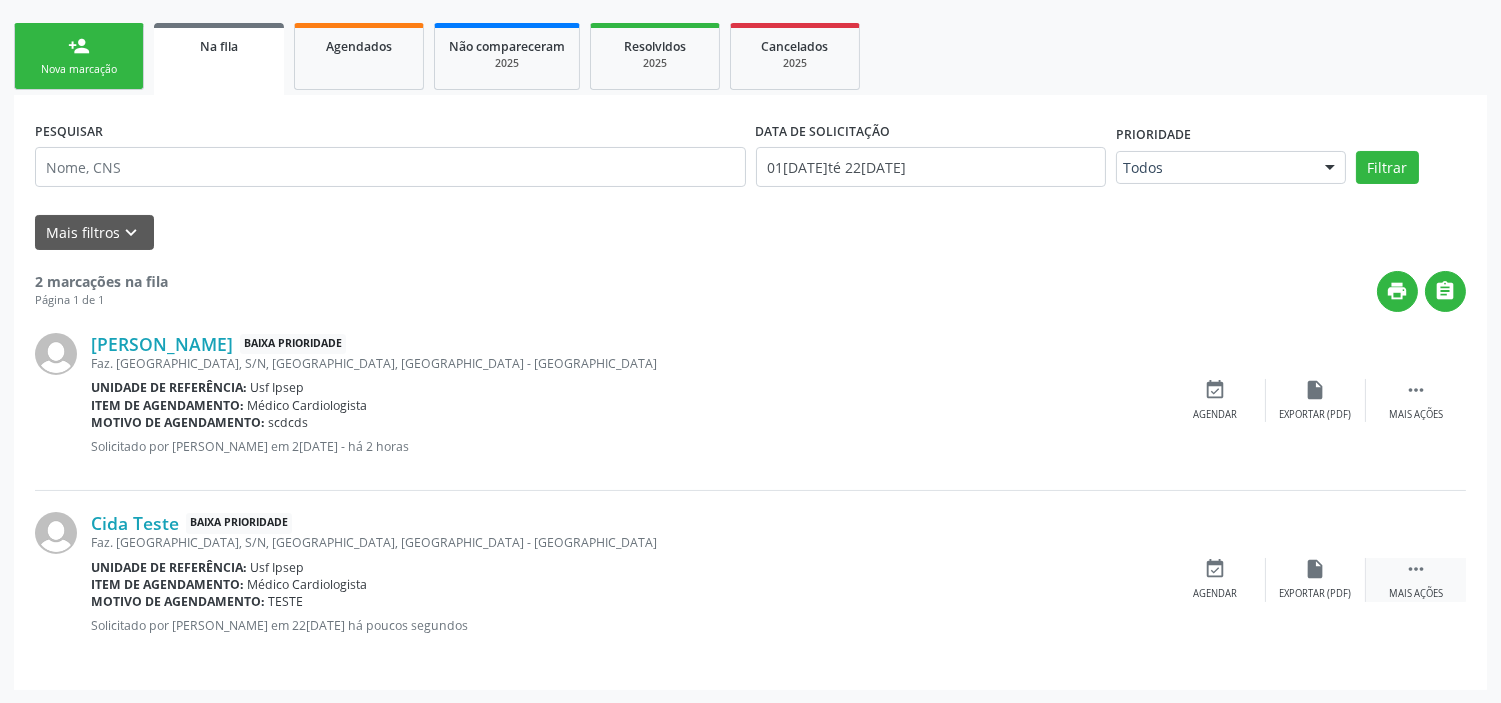 click on "" at bounding box center (1416, 569) 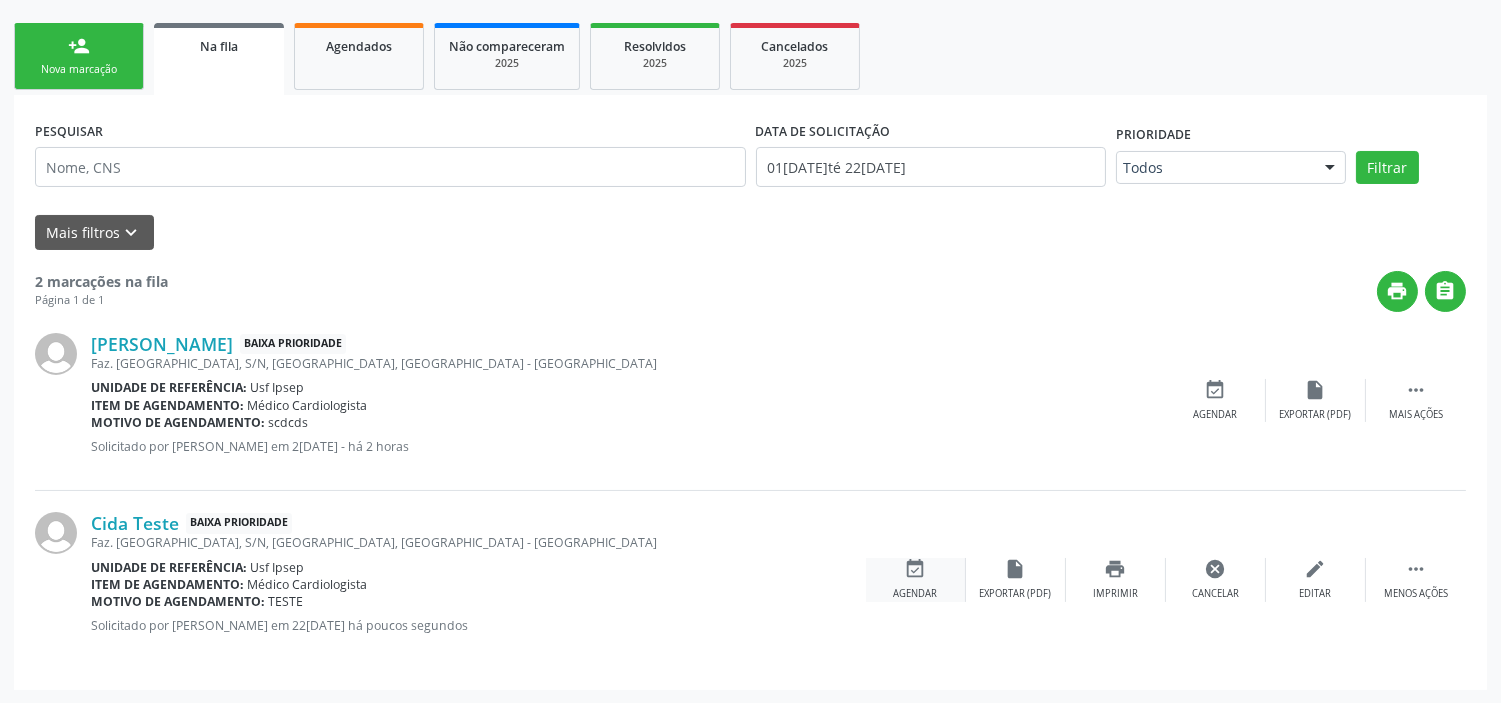 click on "event_available" at bounding box center (916, 569) 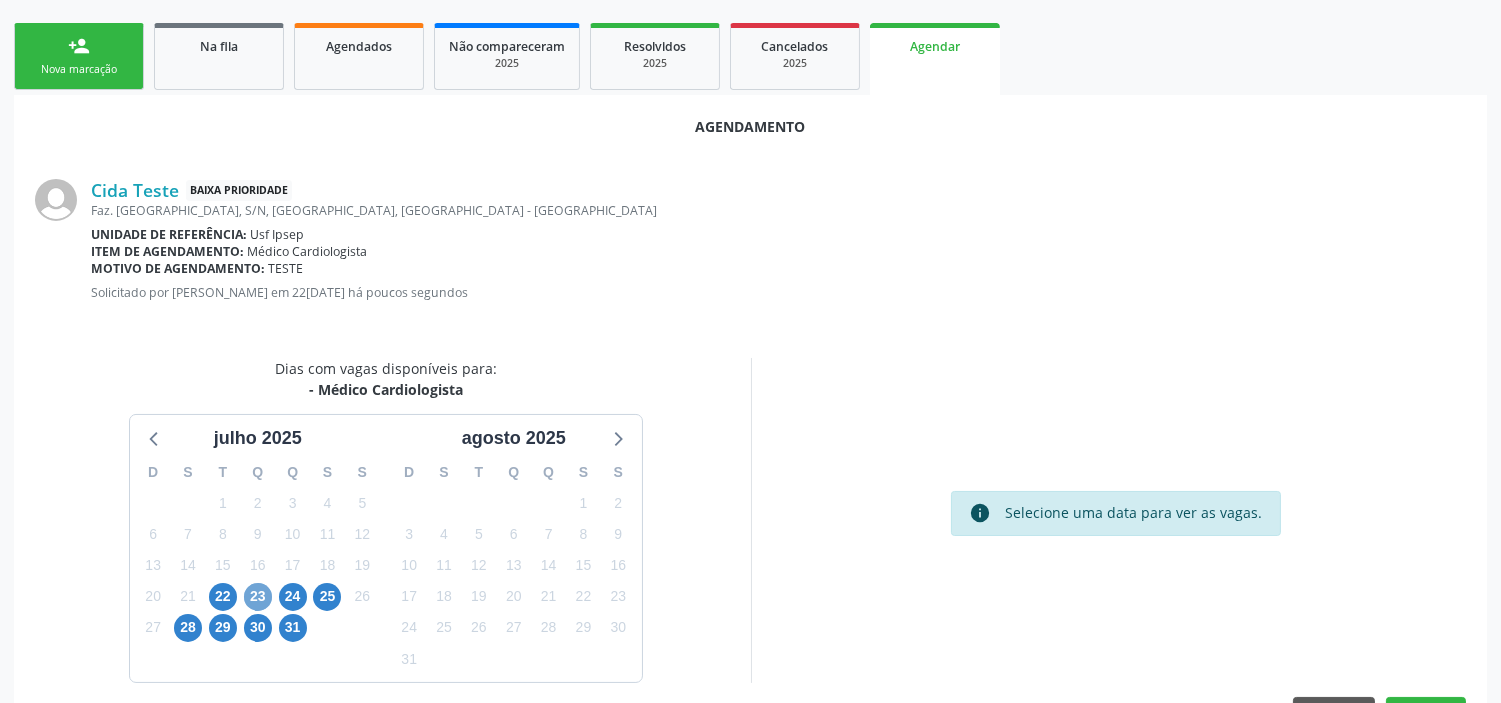 click on "23" at bounding box center (258, 597) 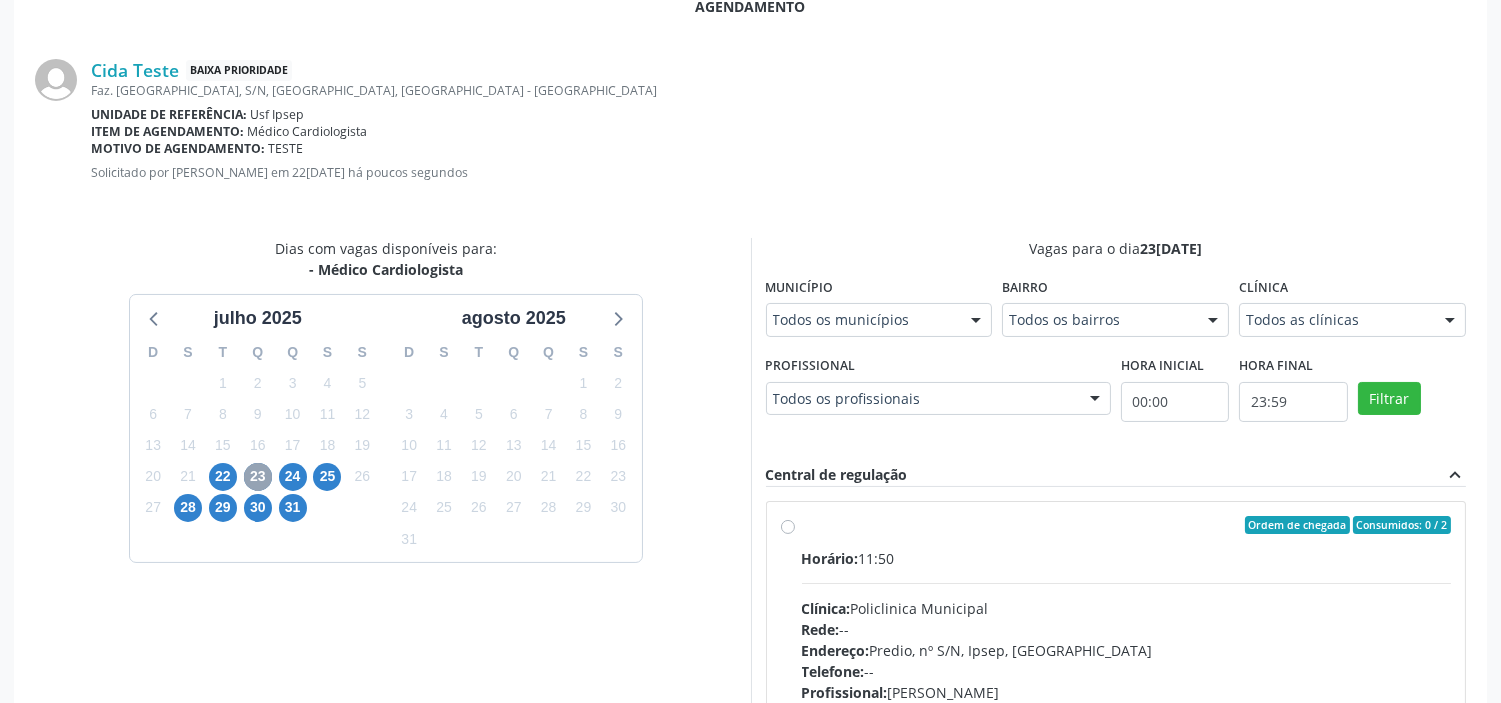 scroll, scrollTop: 626, scrollLeft: 0, axis: vertical 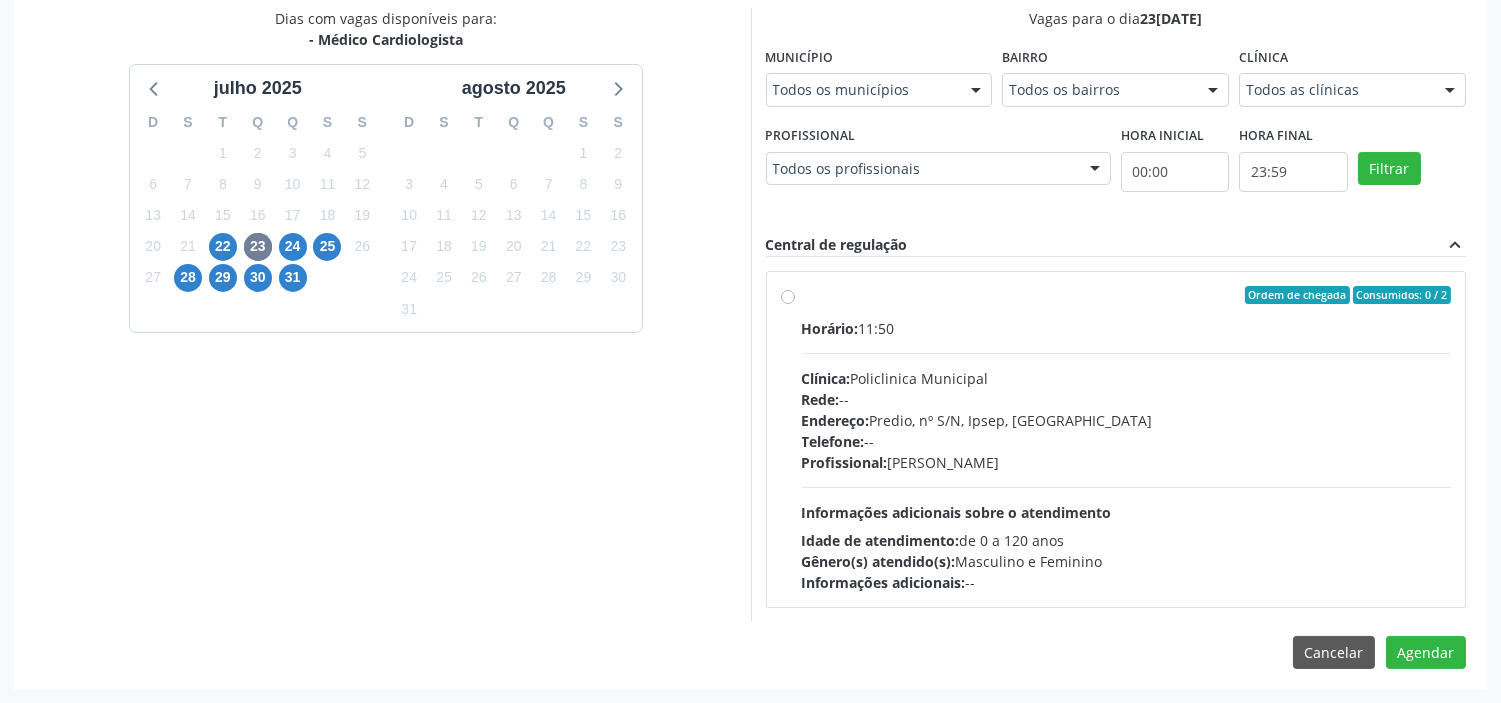 click on "Ordem de chegada
Consumidos: 0 / 2
Horário:   11:50
Clínica:  Policlinica Municipal
Rede:
--
Endereço:   Predio, nº S/N, Ipsep, [GEOGRAPHIC_DATA] - PE
Telefone:   --
Profissional:
[PERSON_NAME]
Informações adicionais sobre o atendimento
Idade de atendimento:
de 0 a 120 anos
Gênero(s) atendido(s):
Masculino e Feminino
Informações adicionais:
--" at bounding box center [1127, 439] 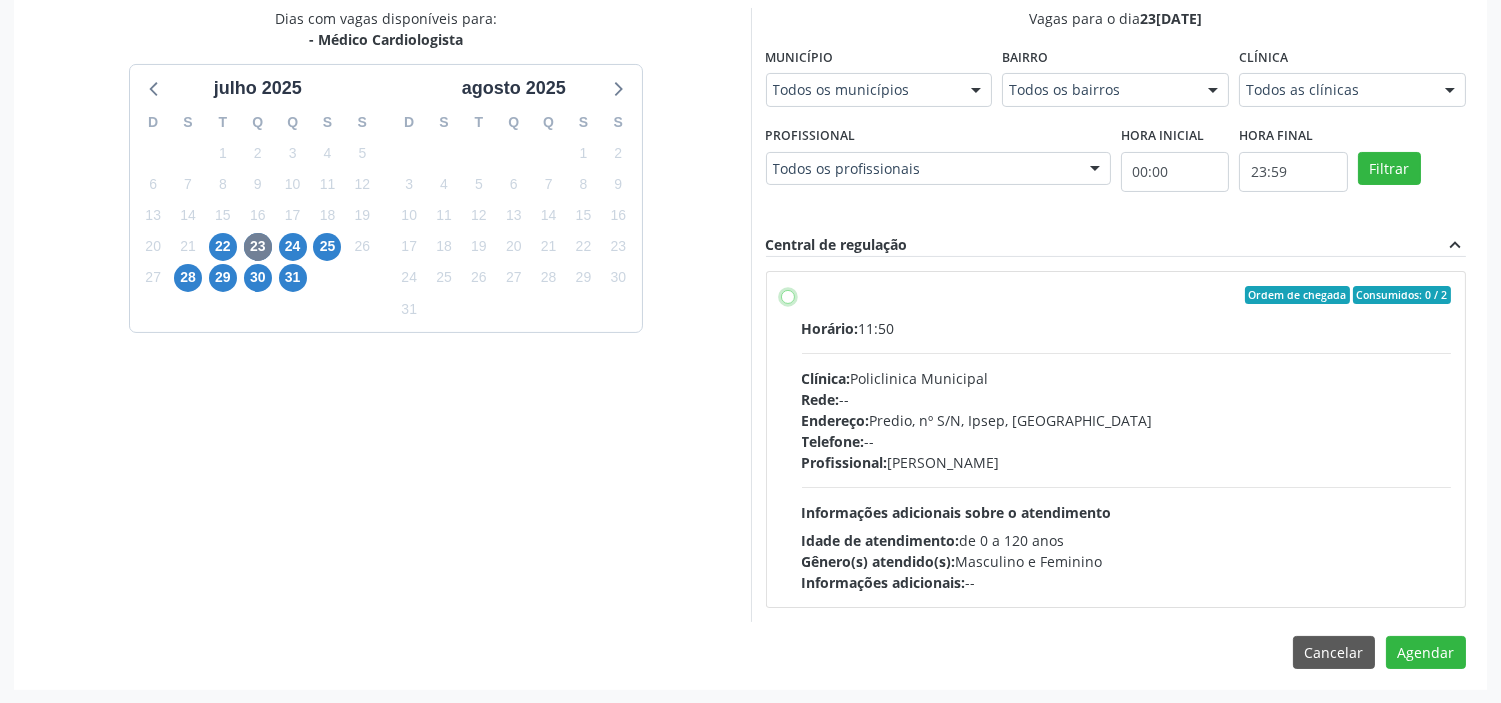 click on "Ordem de chegada
Consumidos: 0 / 2
Horário:   11:50
Clínica:  Policlinica Municipal
Rede:
--
Endereço:   Predio, nº S/N, Ipsep, [GEOGRAPHIC_DATA] - PE
Telefone:   --
Profissional:
[PERSON_NAME]
Informações adicionais sobre o atendimento
Idade de atendimento:
de 0 a 120 anos
Gênero(s) atendido(s):
Masculino e Feminino
Informações adicionais:
--" at bounding box center (788, 295) 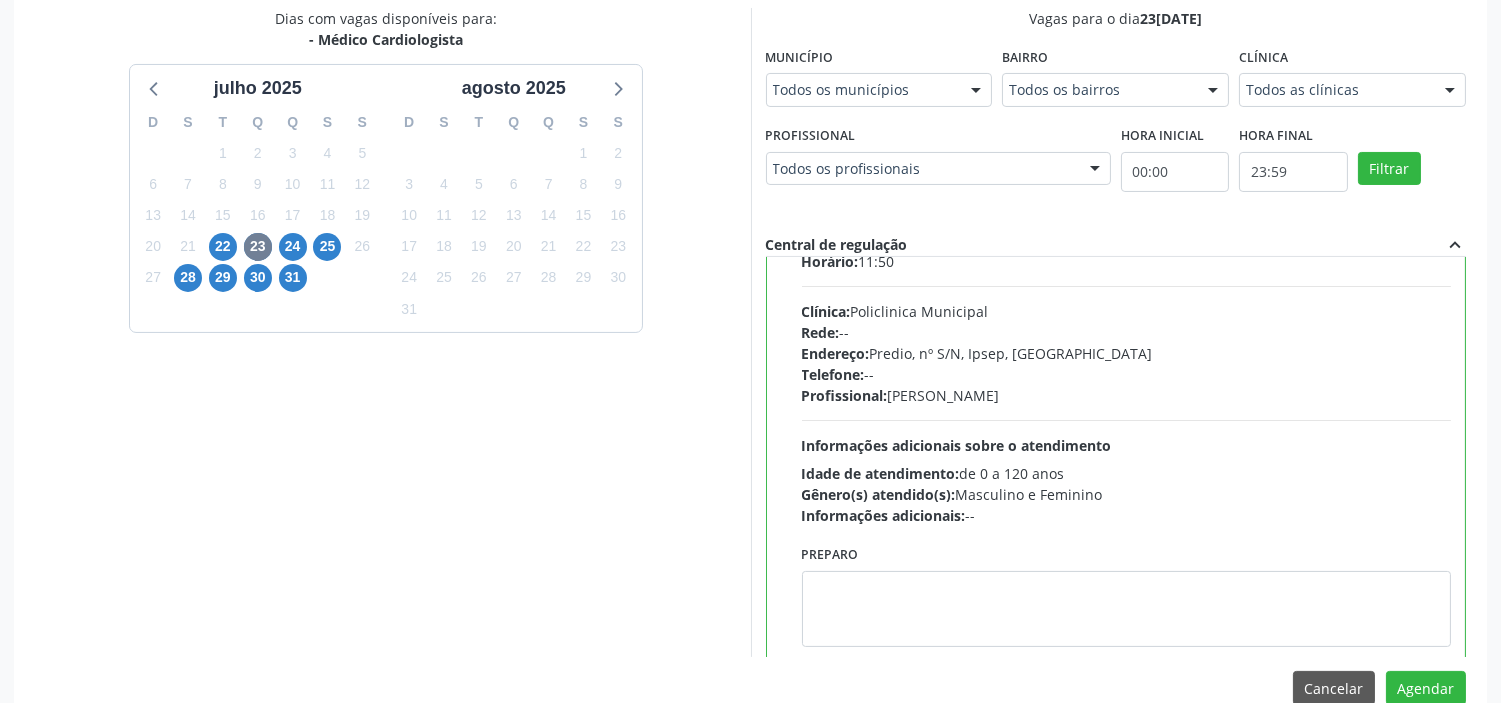 scroll, scrollTop: 100, scrollLeft: 0, axis: vertical 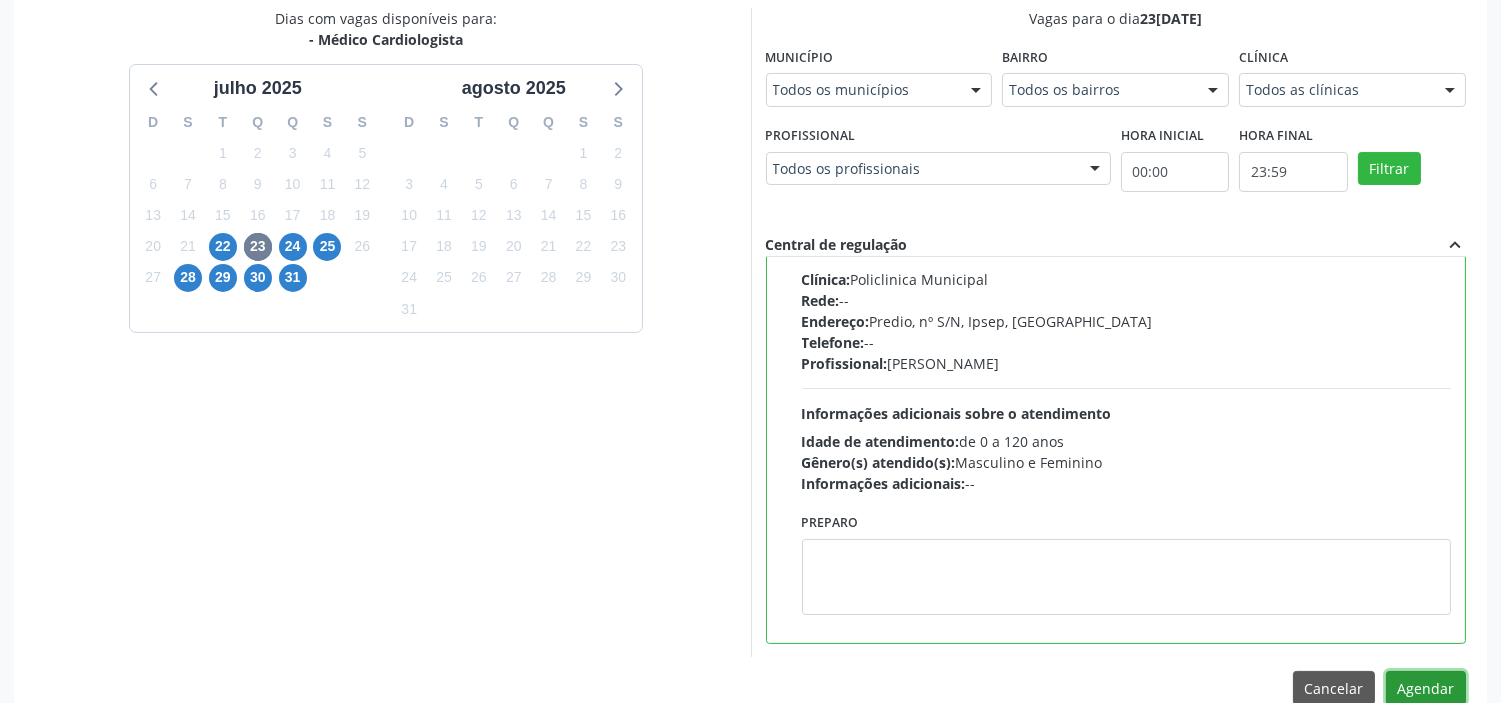 click on "Agendar" at bounding box center (1426, 688) 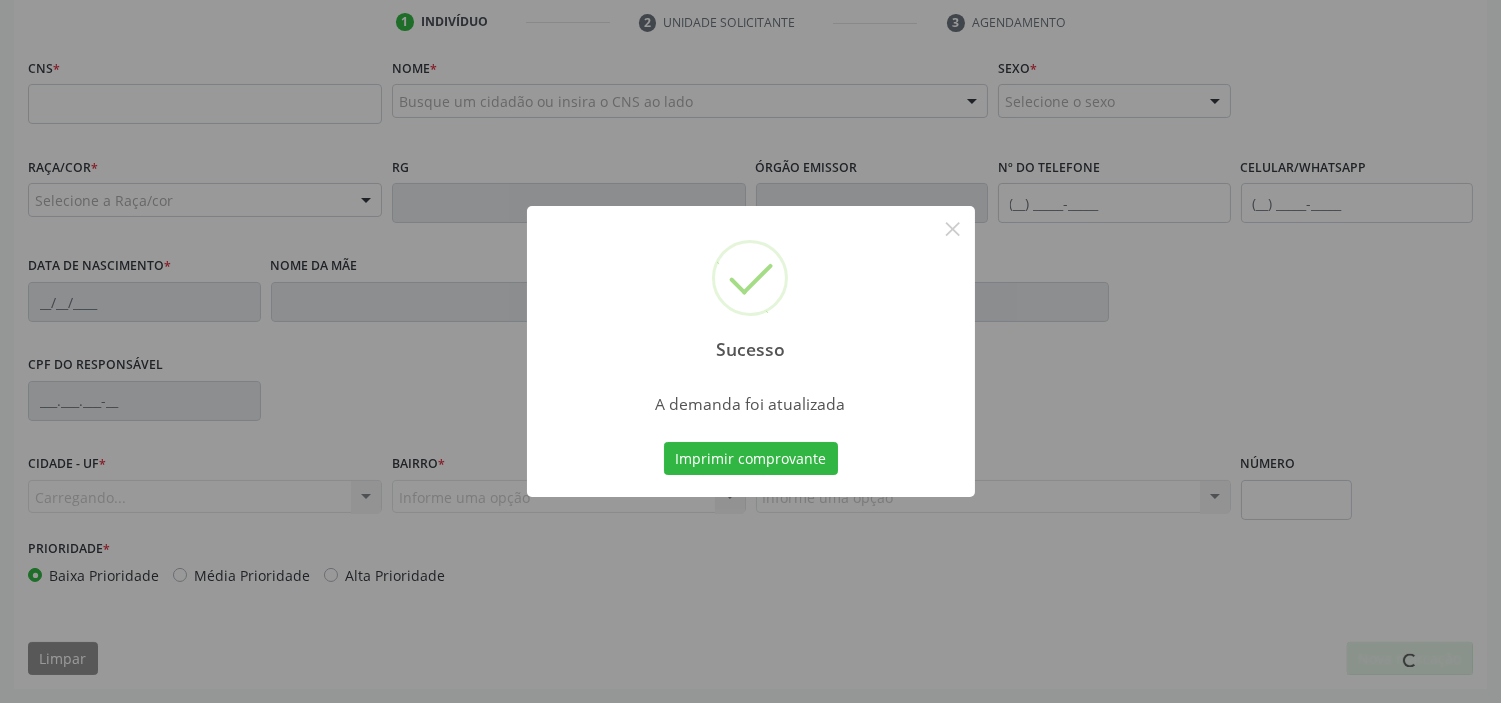 scroll, scrollTop: 380, scrollLeft: 0, axis: vertical 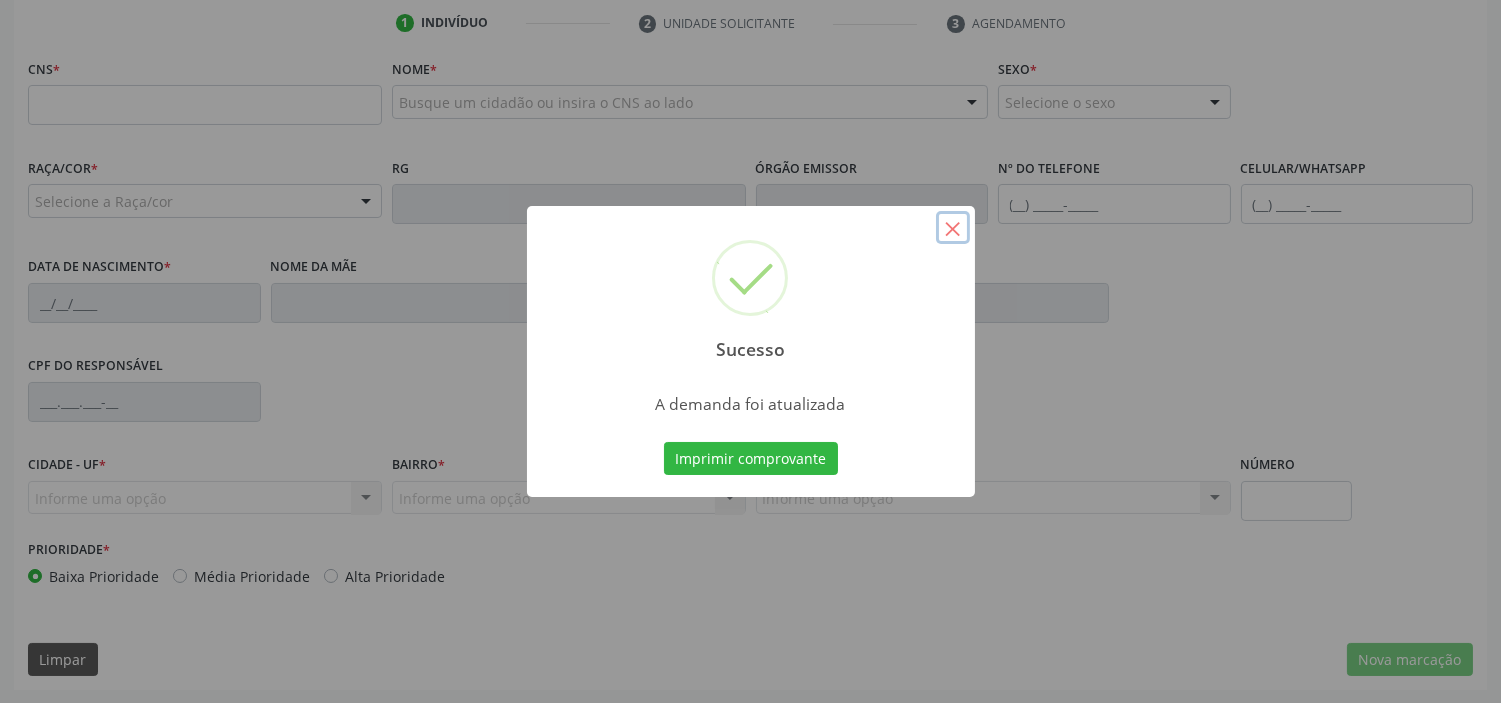 click on "×" at bounding box center (953, 228) 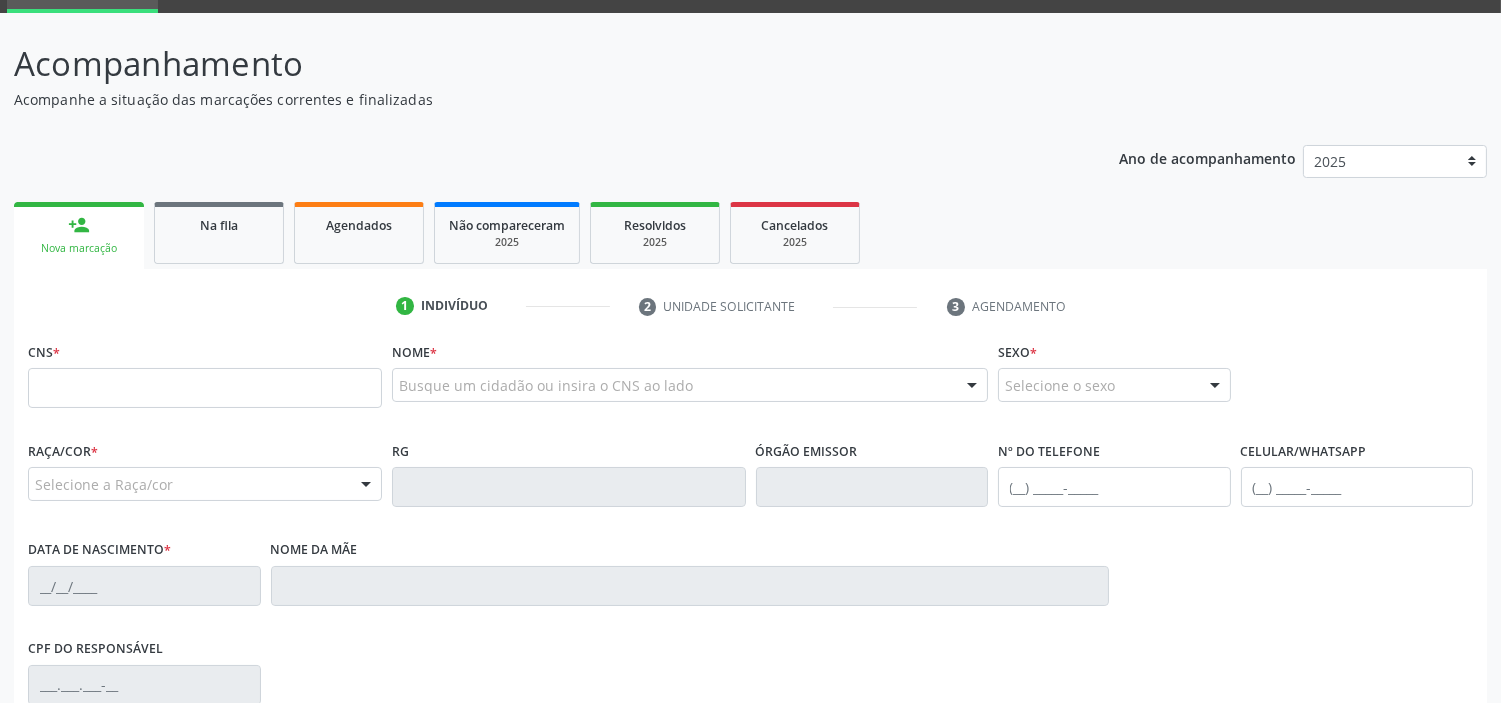 scroll, scrollTop: 46, scrollLeft: 0, axis: vertical 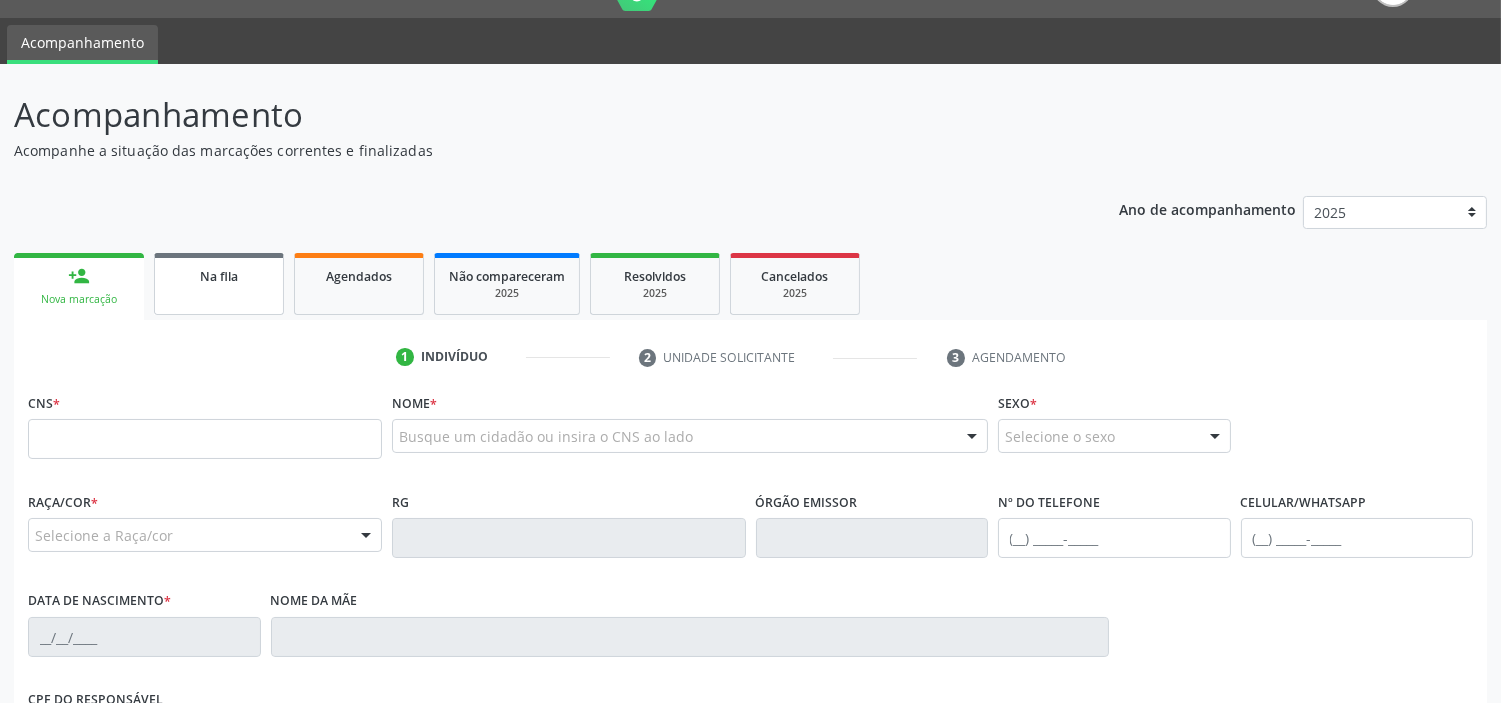 click on "Na fila" at bounding box center [219, 284] 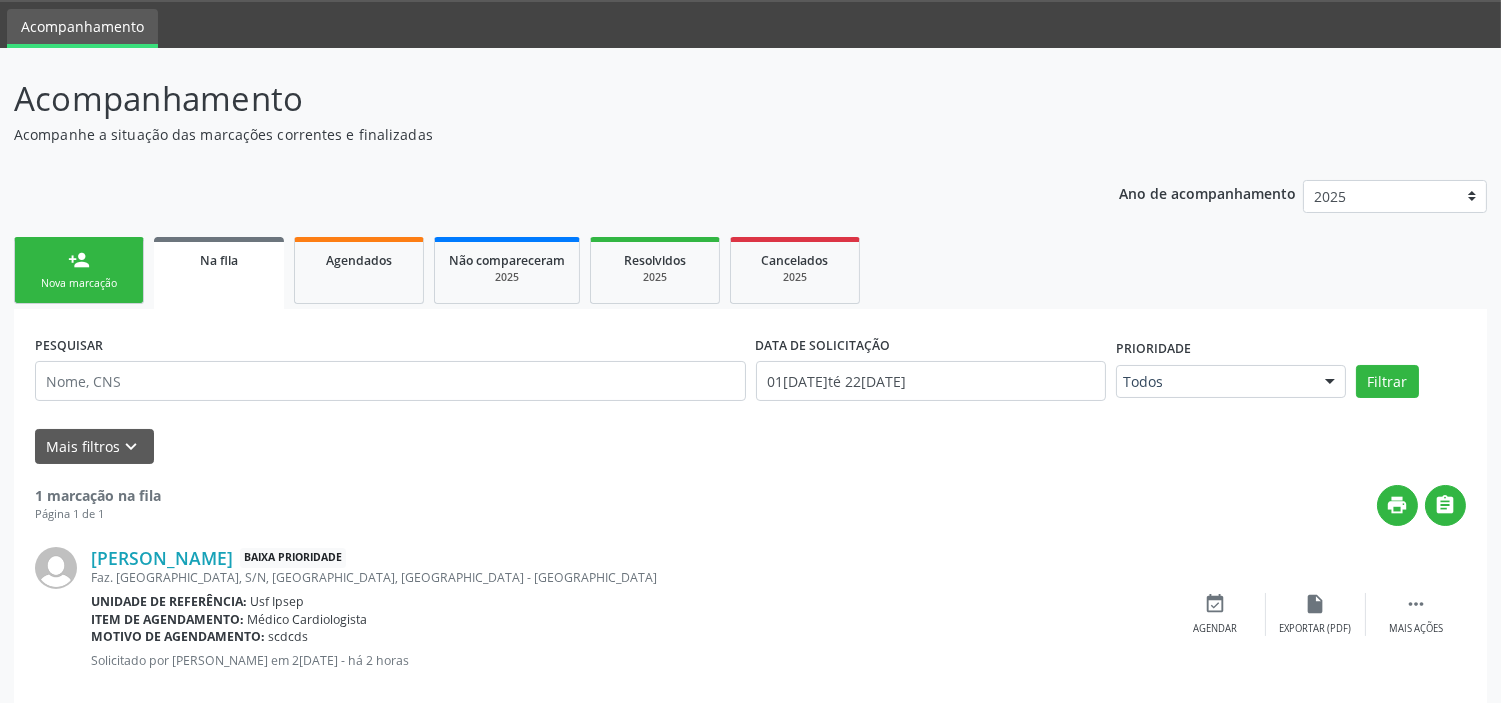 scroll, scrollTop: 96, scrollLeft: 0, axis: vertical 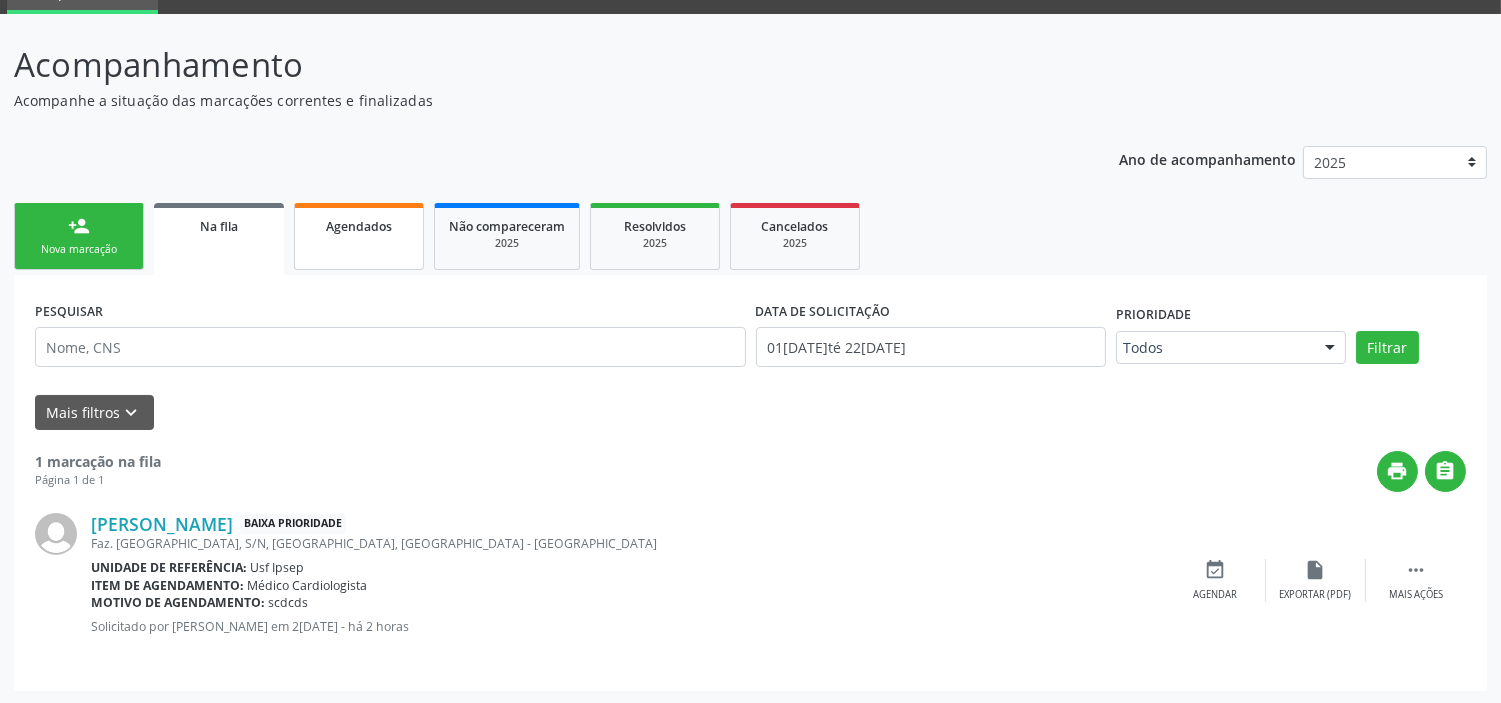 click on "Agendados" at bounding box center (359, 236) 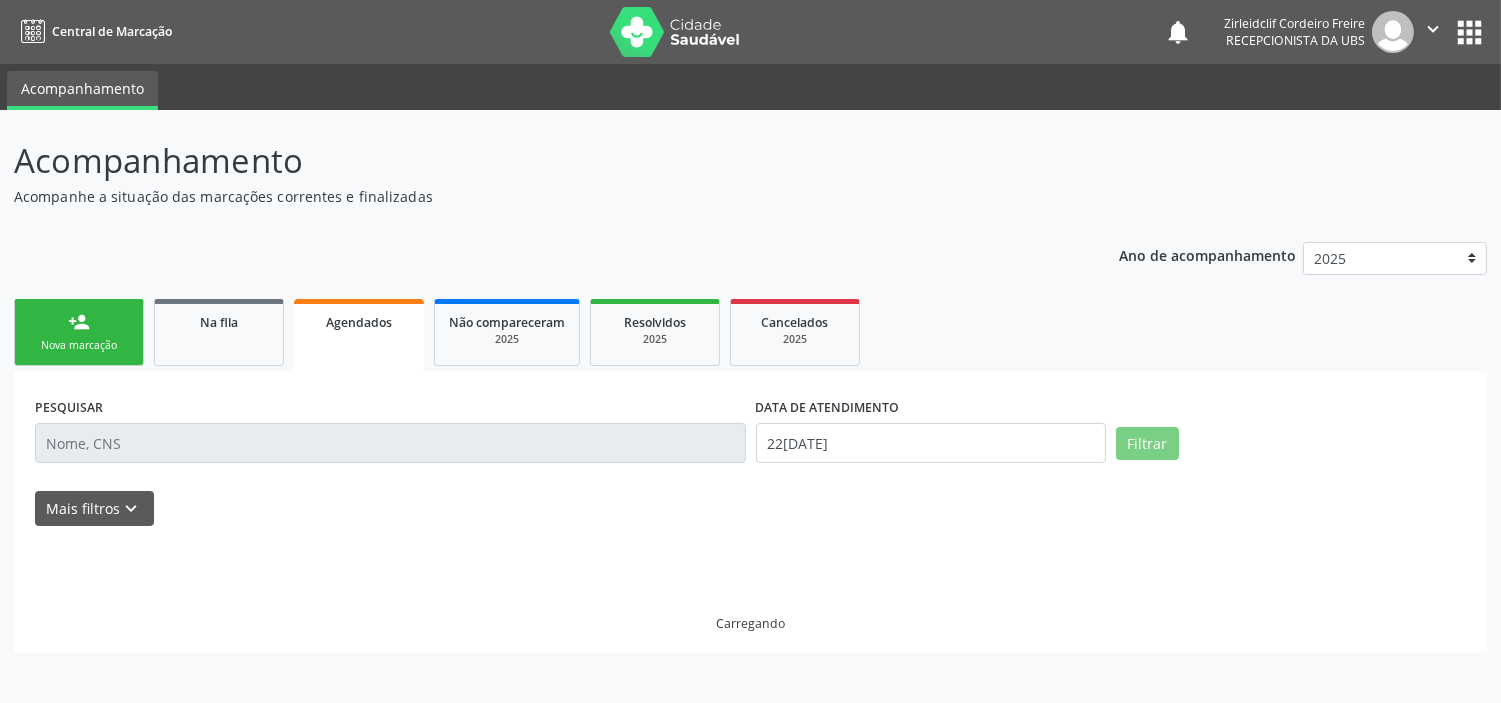 scroll, scrollTop: 0, scrollLeft: 0, axis: both 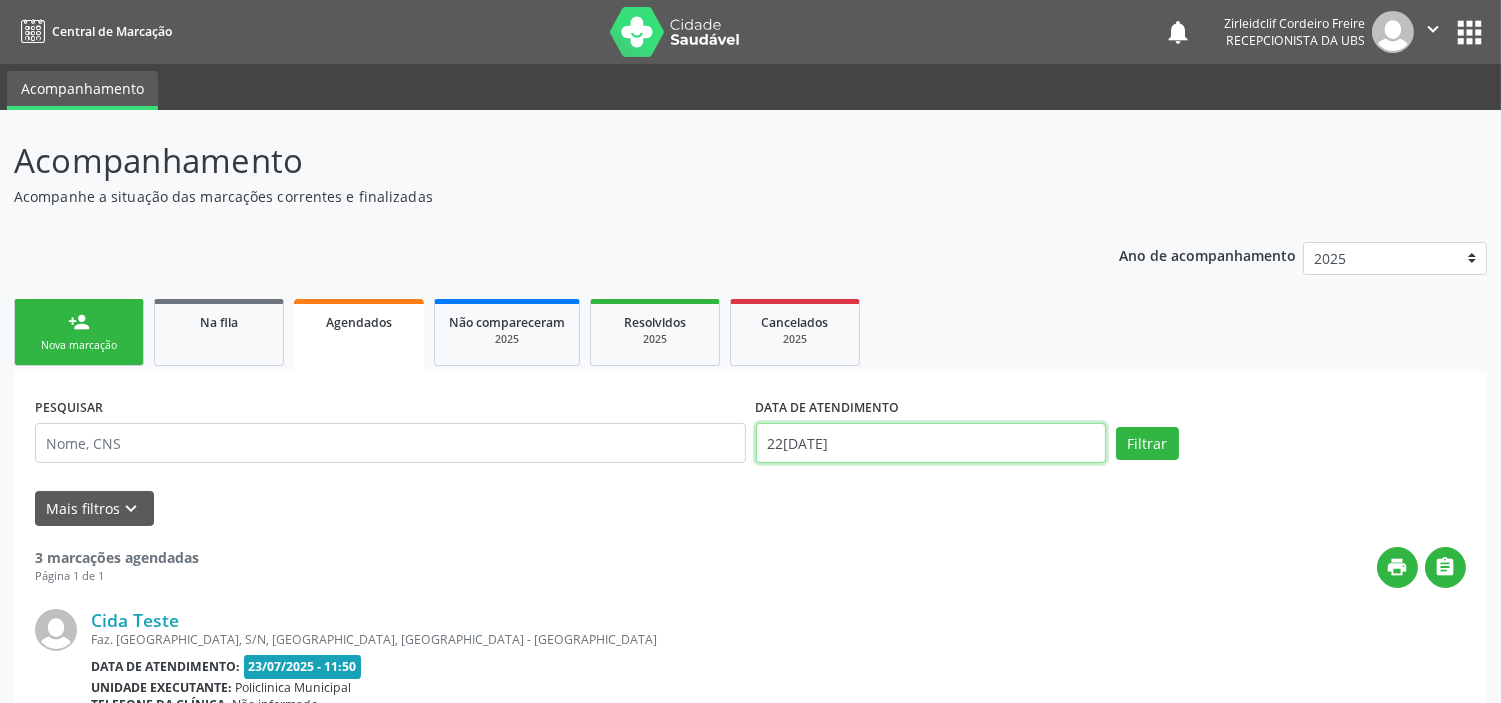 click on "22[DATE]" at bounding box center (931, 443) 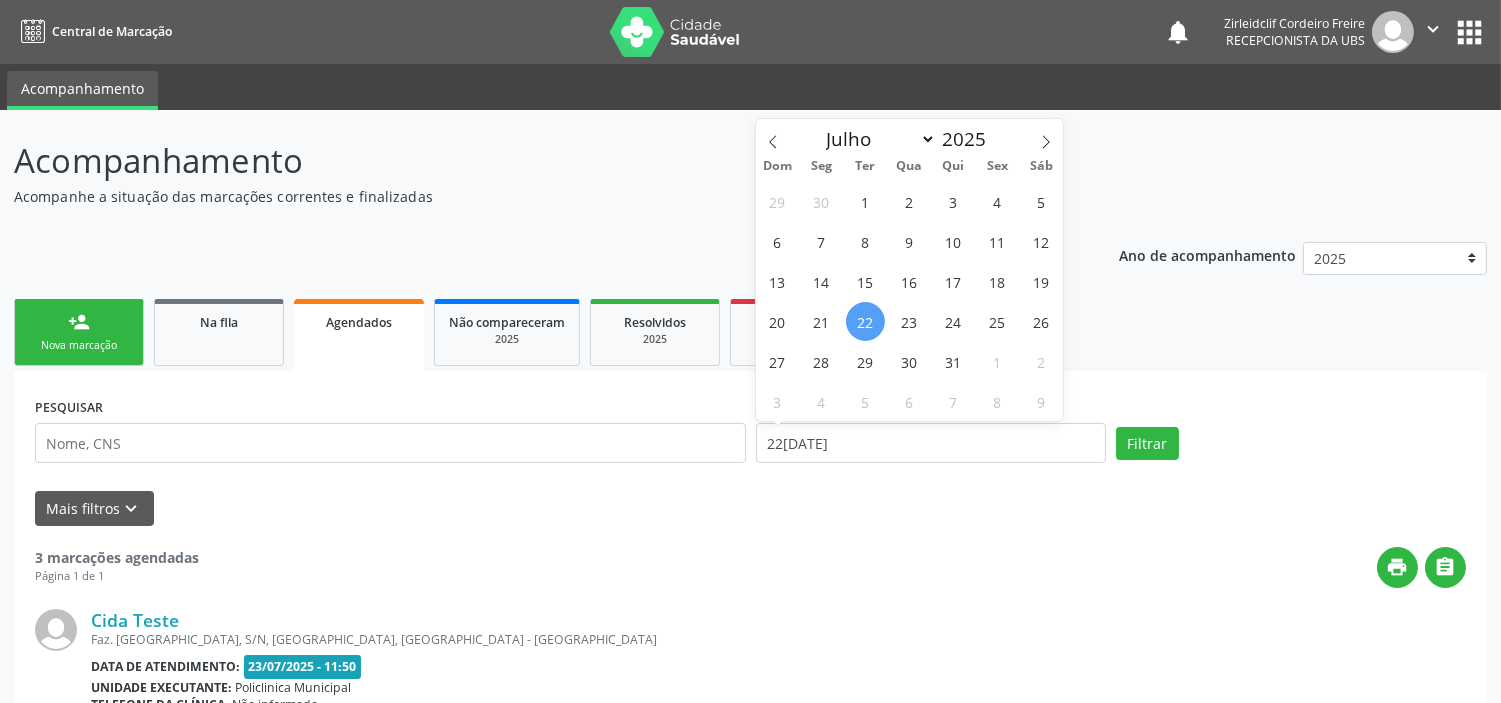 click on "29 30 1 2 3 4 5 6 7 8 9 10 11 12 13 14 15 16 17 18 19 20 21 22 23 24 25 26 27 28 29 30 31 1 2 3 4 5 6 7 8 9" at bounding box center [910, 301] 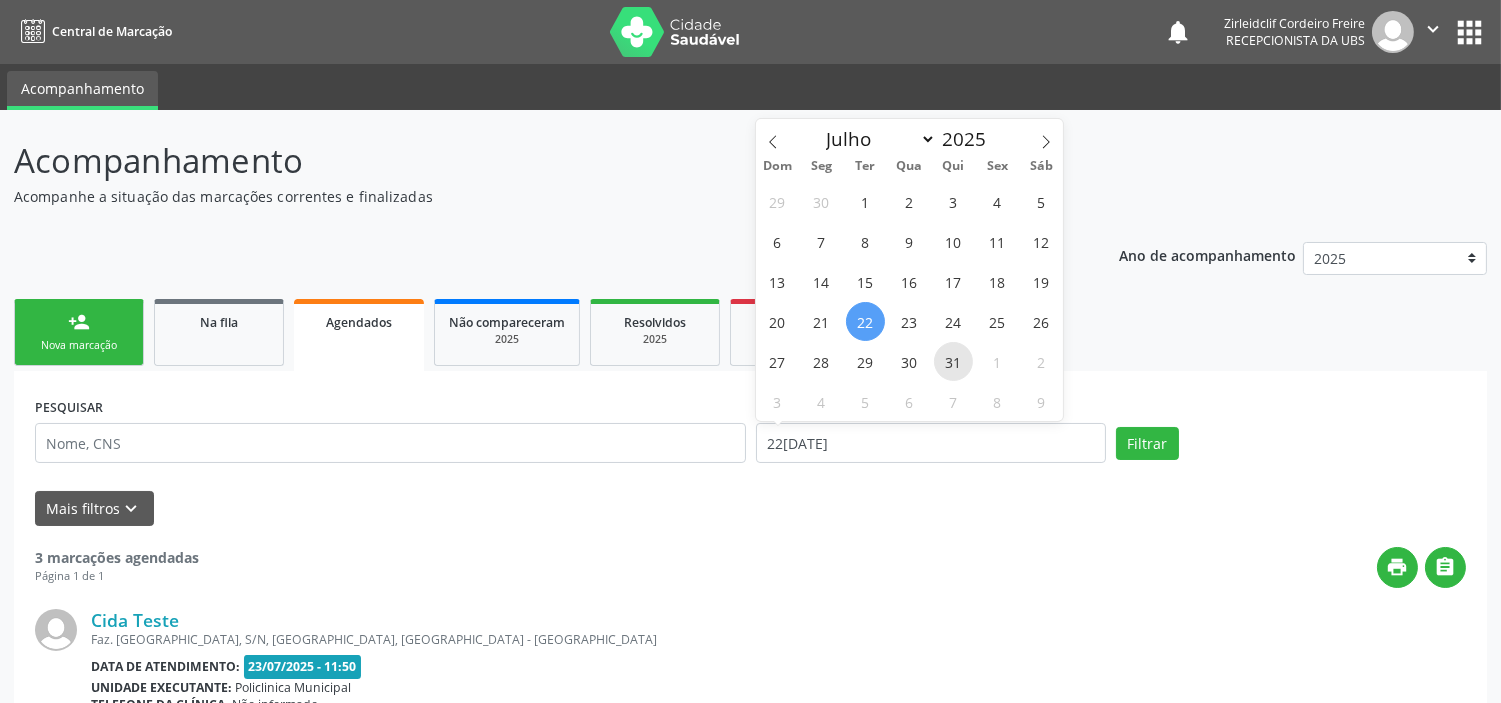 click on "31" at bounding box center [953, 361] 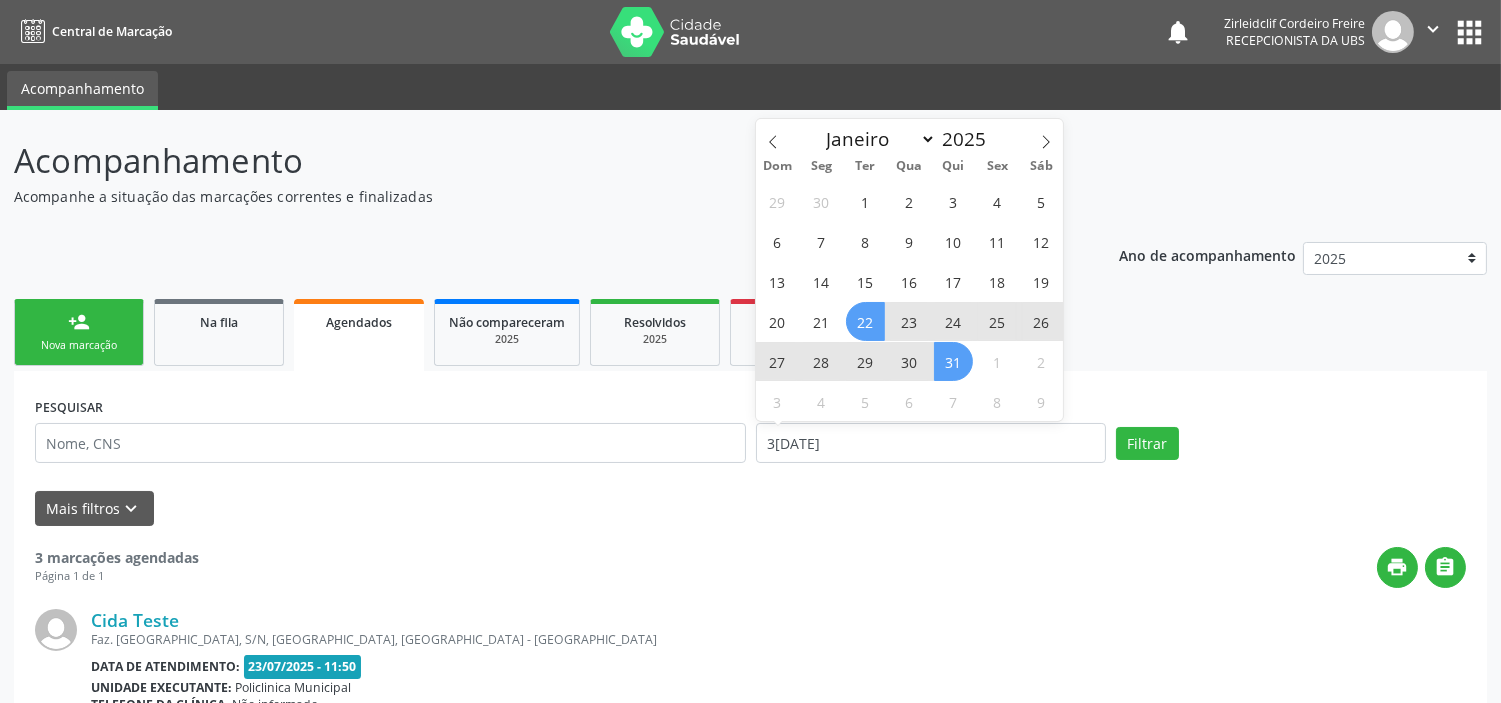 click on "22" at bounding box center [865, 321] 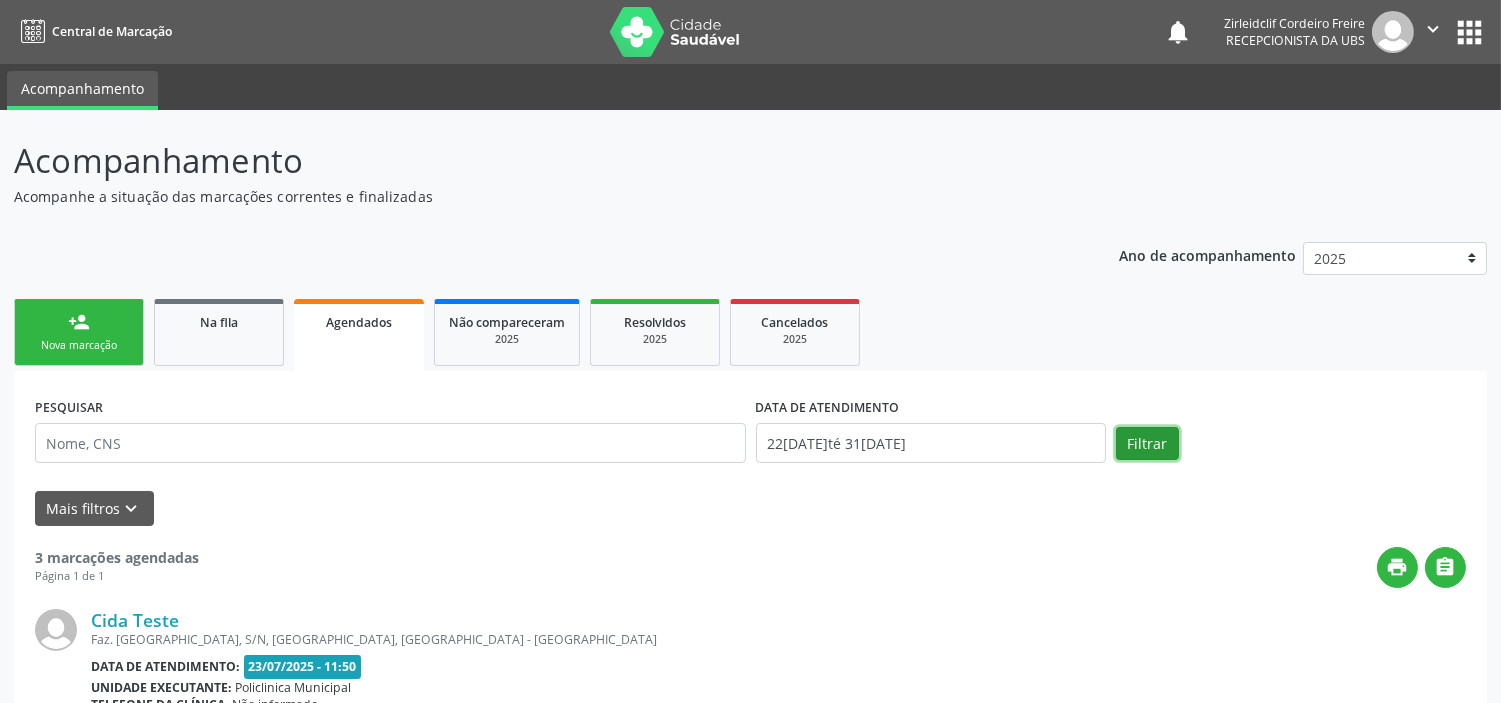 click on "Filtrar" at bounding box center [1147, 444] 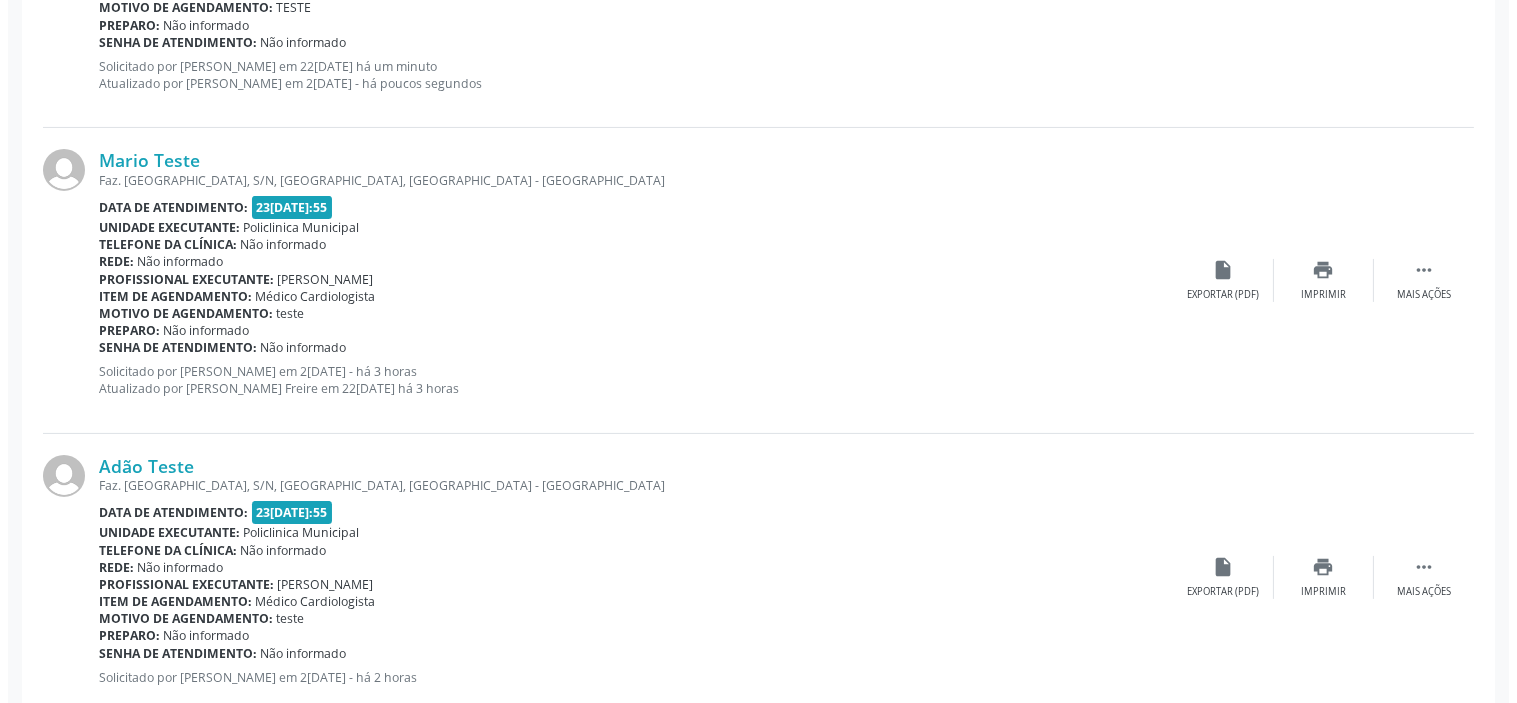 scroll, scrollTop: 816, scrollLeft: 0, axis: vertical 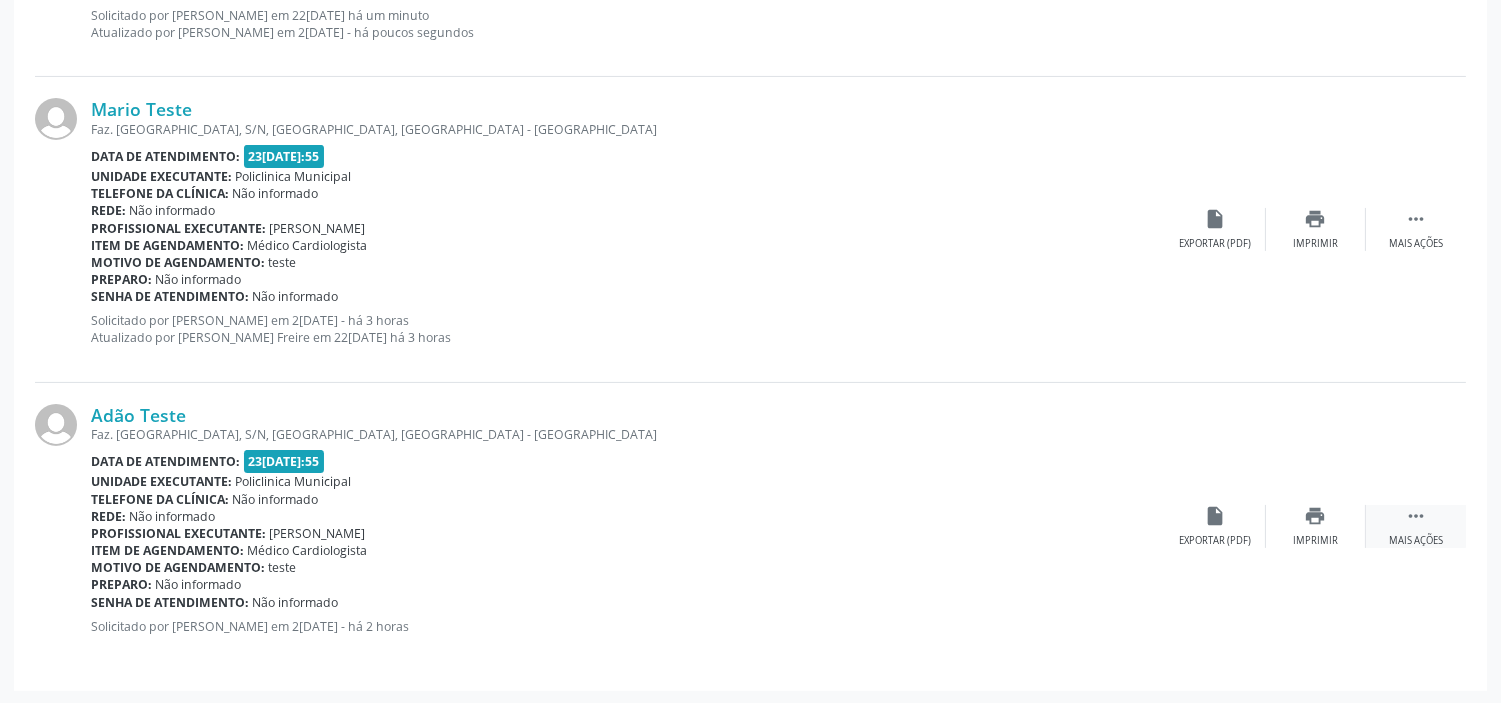 click on "" at bounding box center [1416, 516] 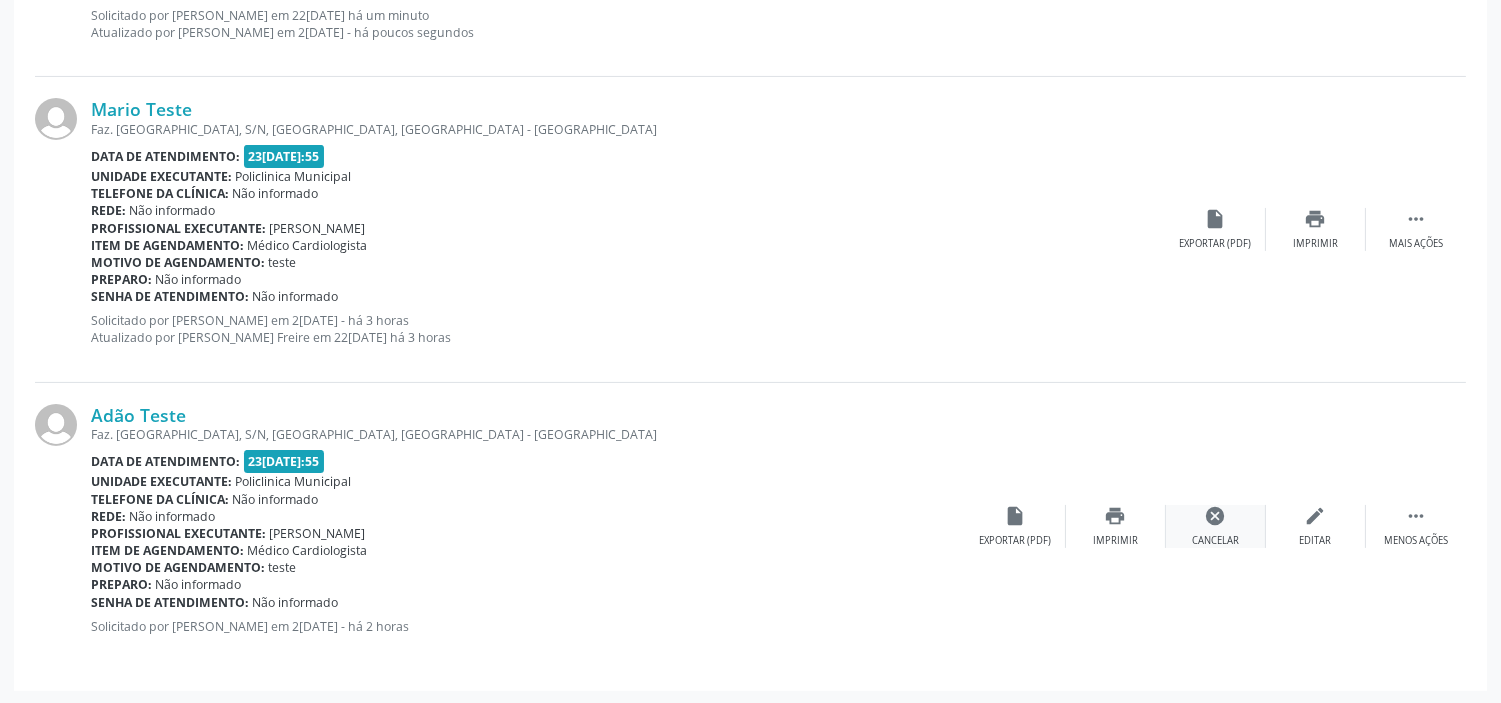click on "cancel" at bounding box center (1216, 516) 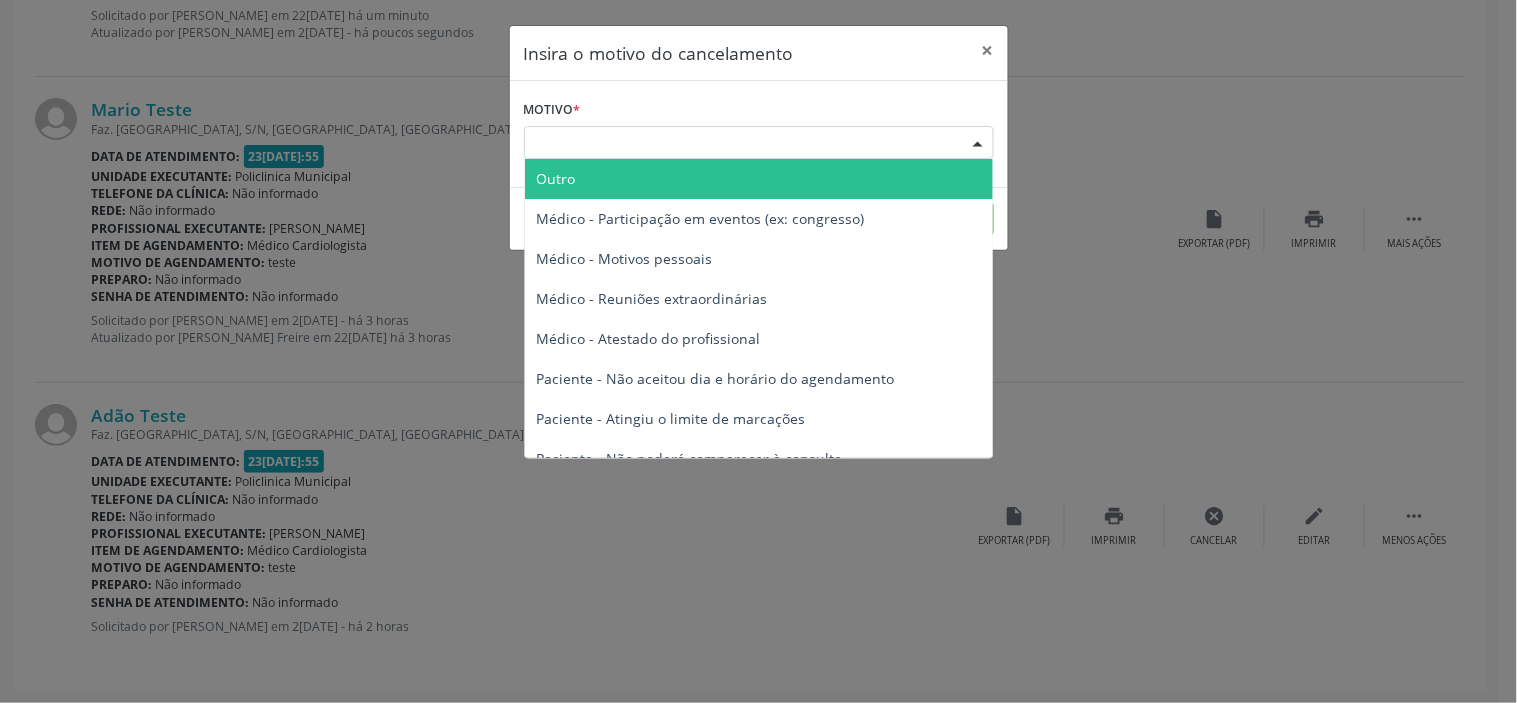 click on "Escolha o motivo" at bounding box center (759, 143) 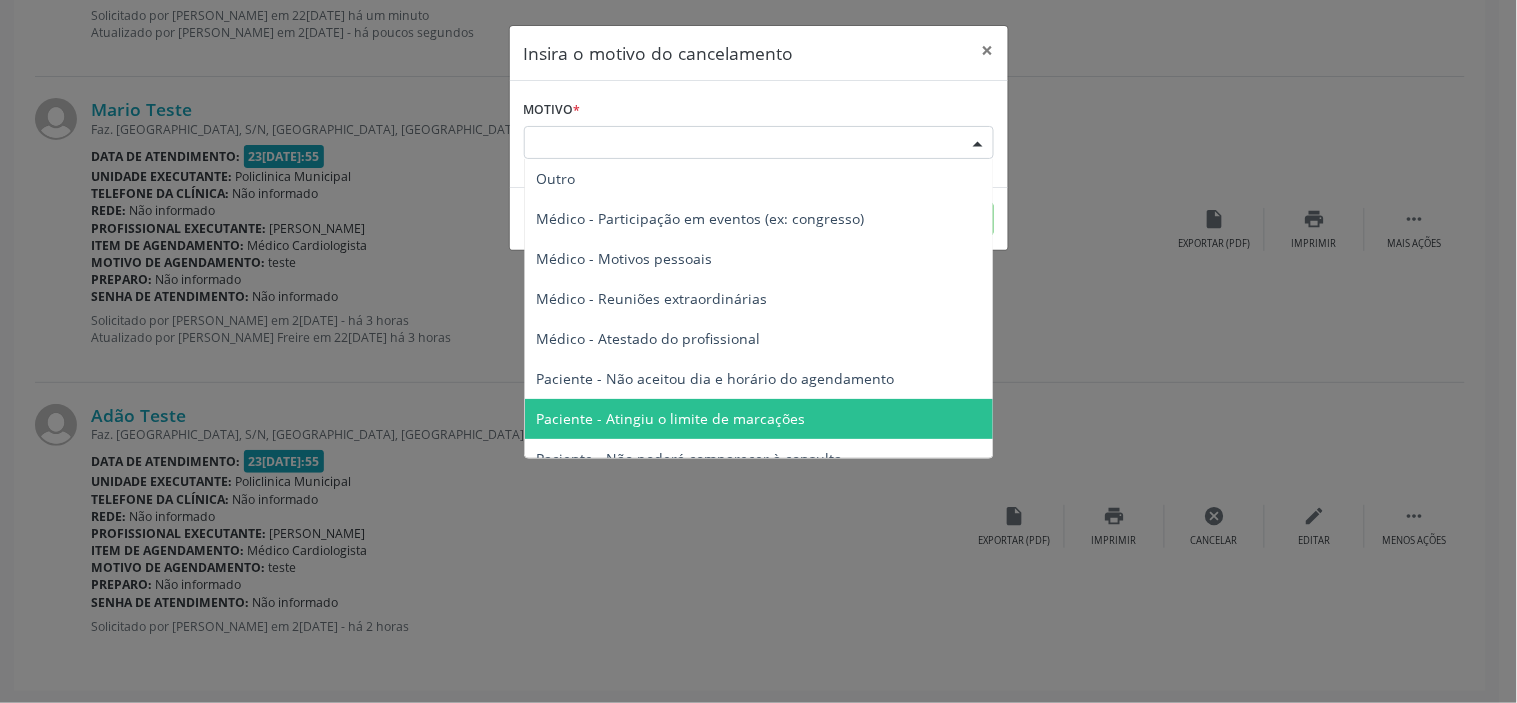 click on "Paciente - Atingiu o limite de marcações" at bounding box center [671, 418] 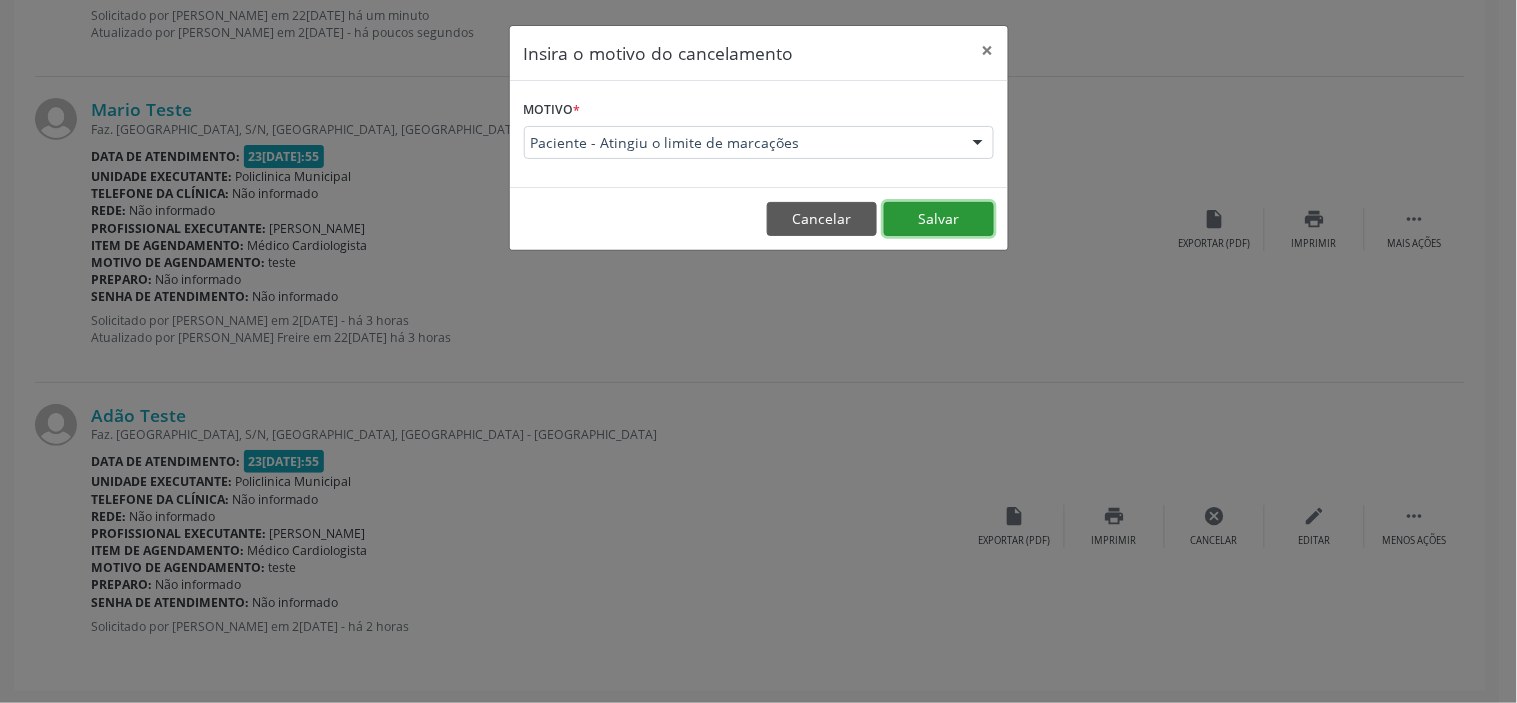click on "Salvar" at bounding box center (939, 219) 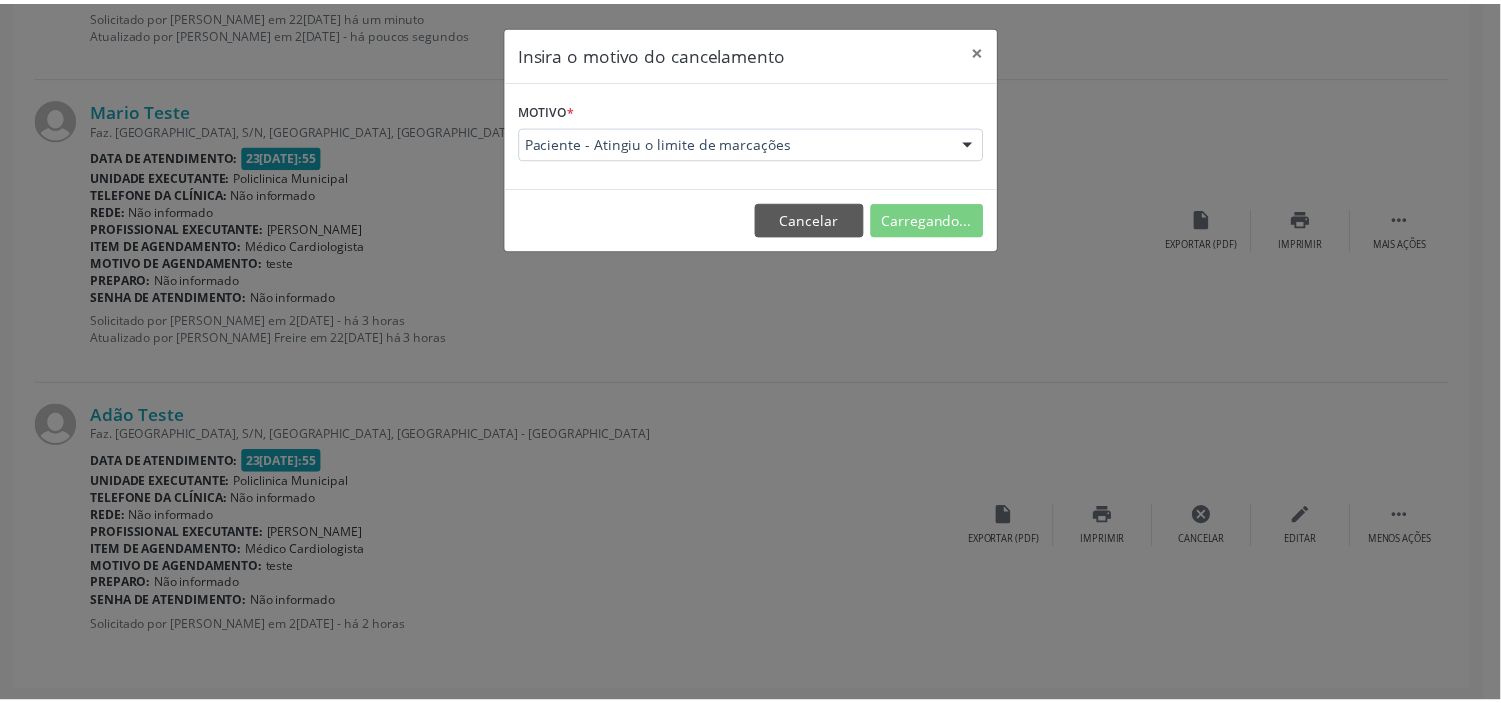 scroll, scrollTop: 0, scrollLeft: 0, axis: both 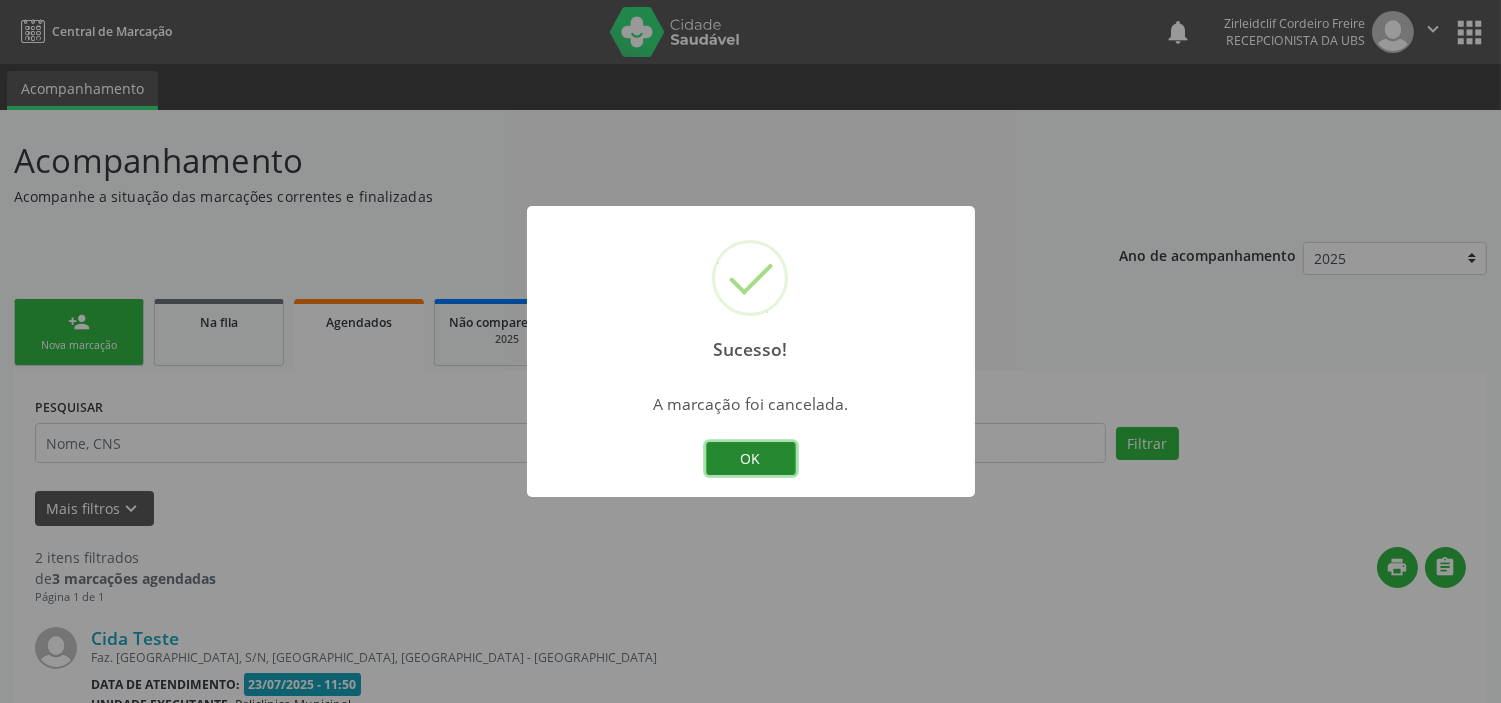 click on "OK" at bounding box center (751, 459) 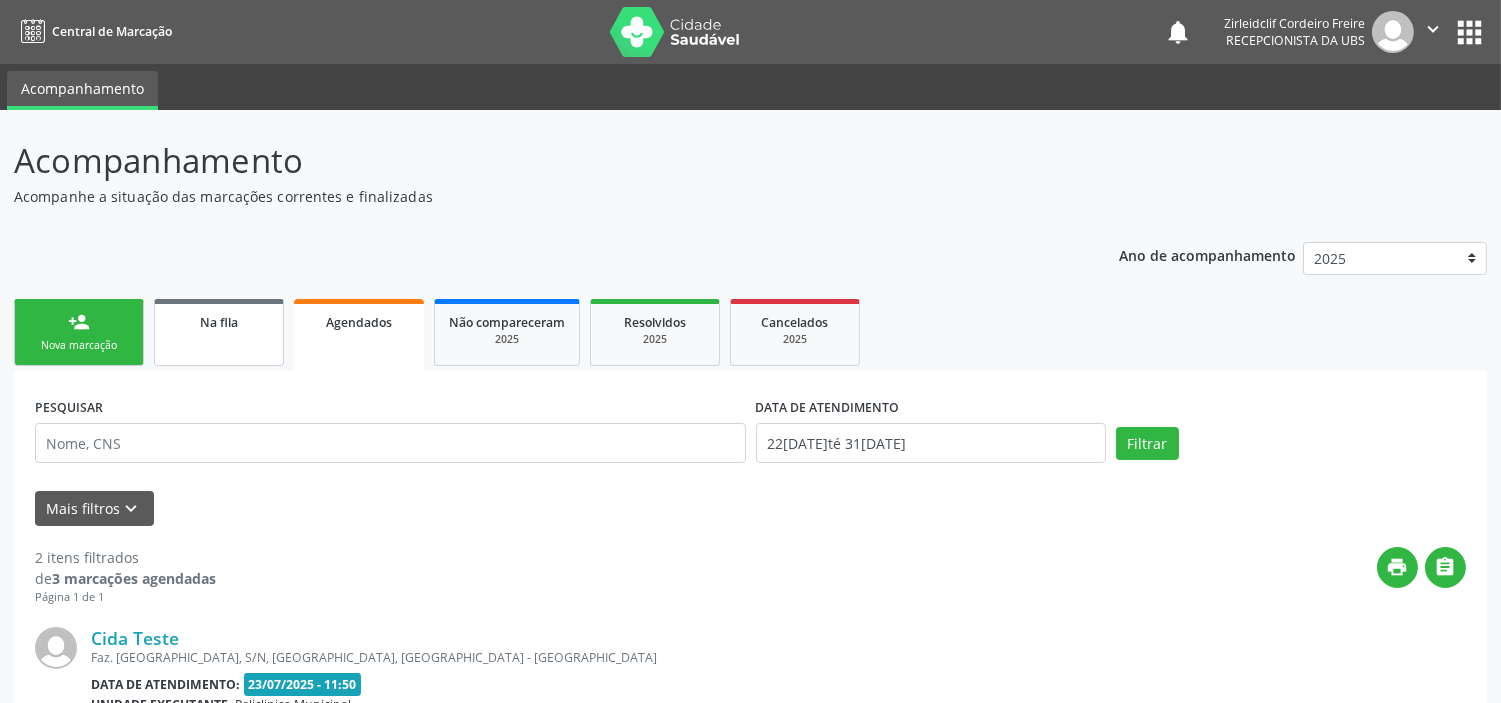 click on "Na fila" at bounding box center [219, 332] 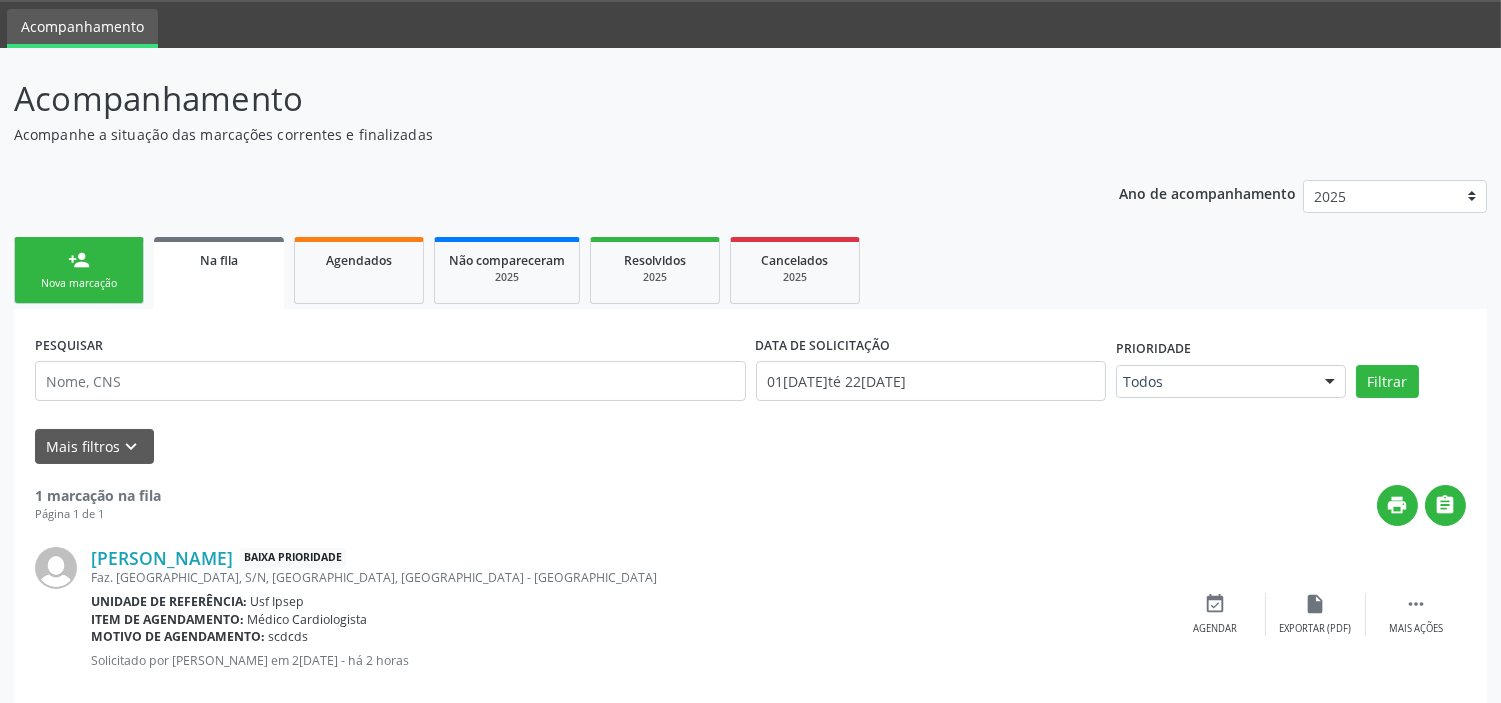 scroll, scrollTop: 96, scrollLeft: 0, axis: vertical 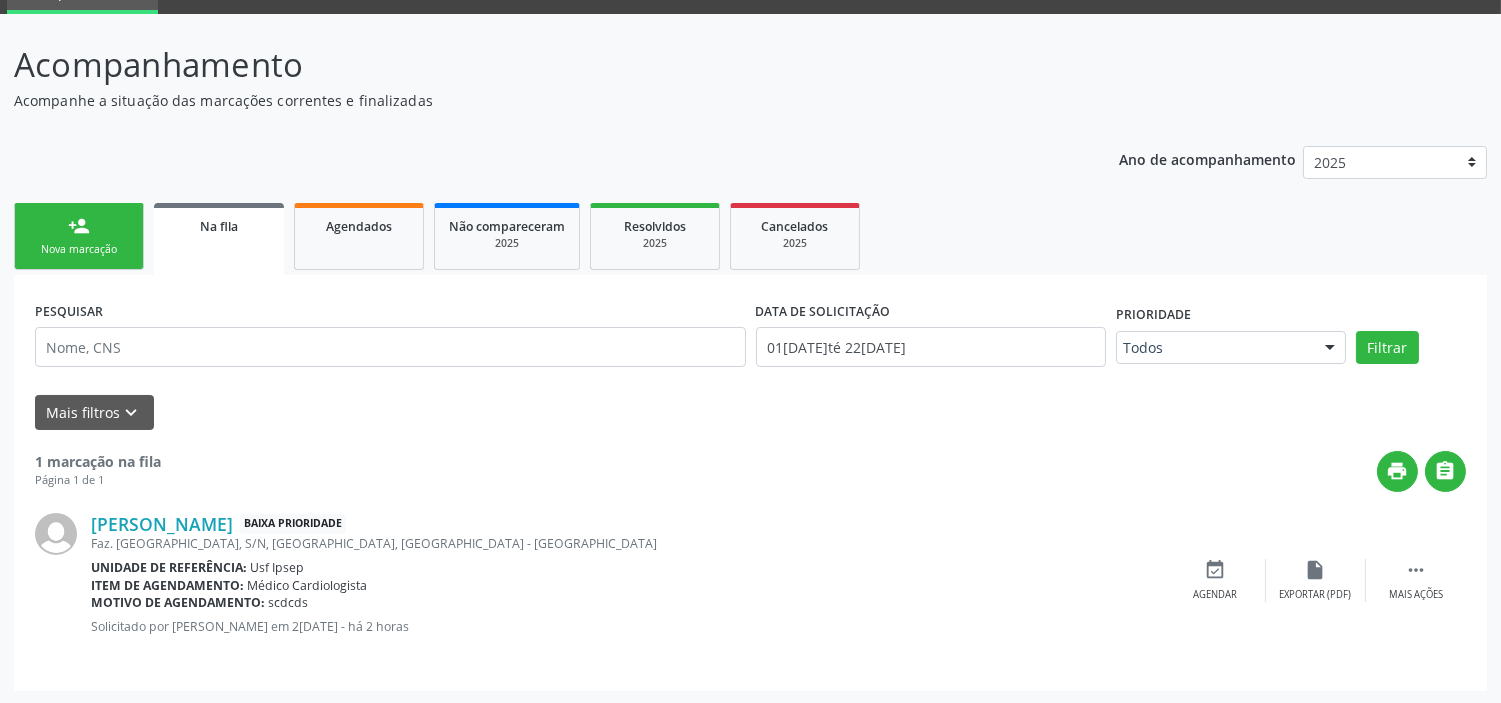 click on "Na fila" at bounding box center [219, 239] 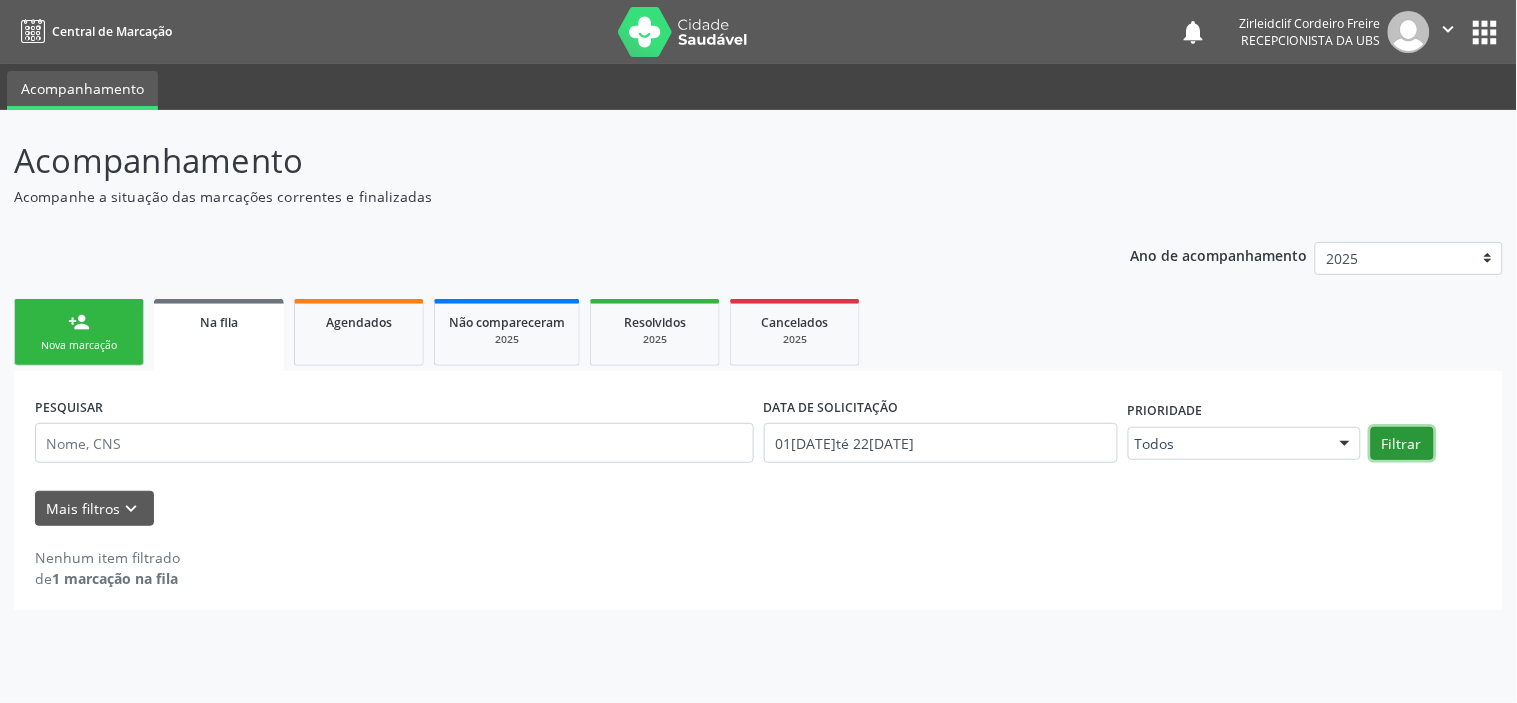 click on "Filtrar" at bounding box center [1402, 444] 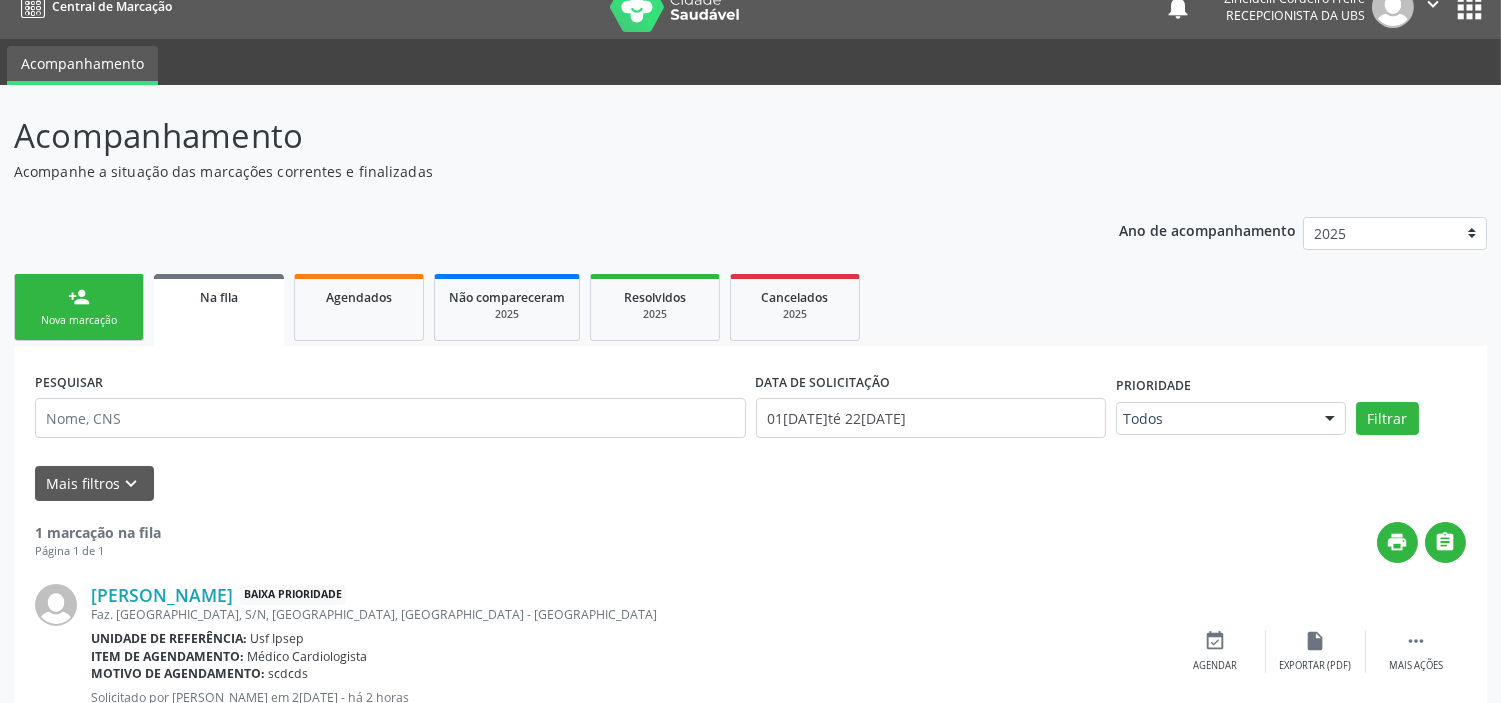 scroll, scrollTop: 96, scrollLeft: 0, axis: vertical 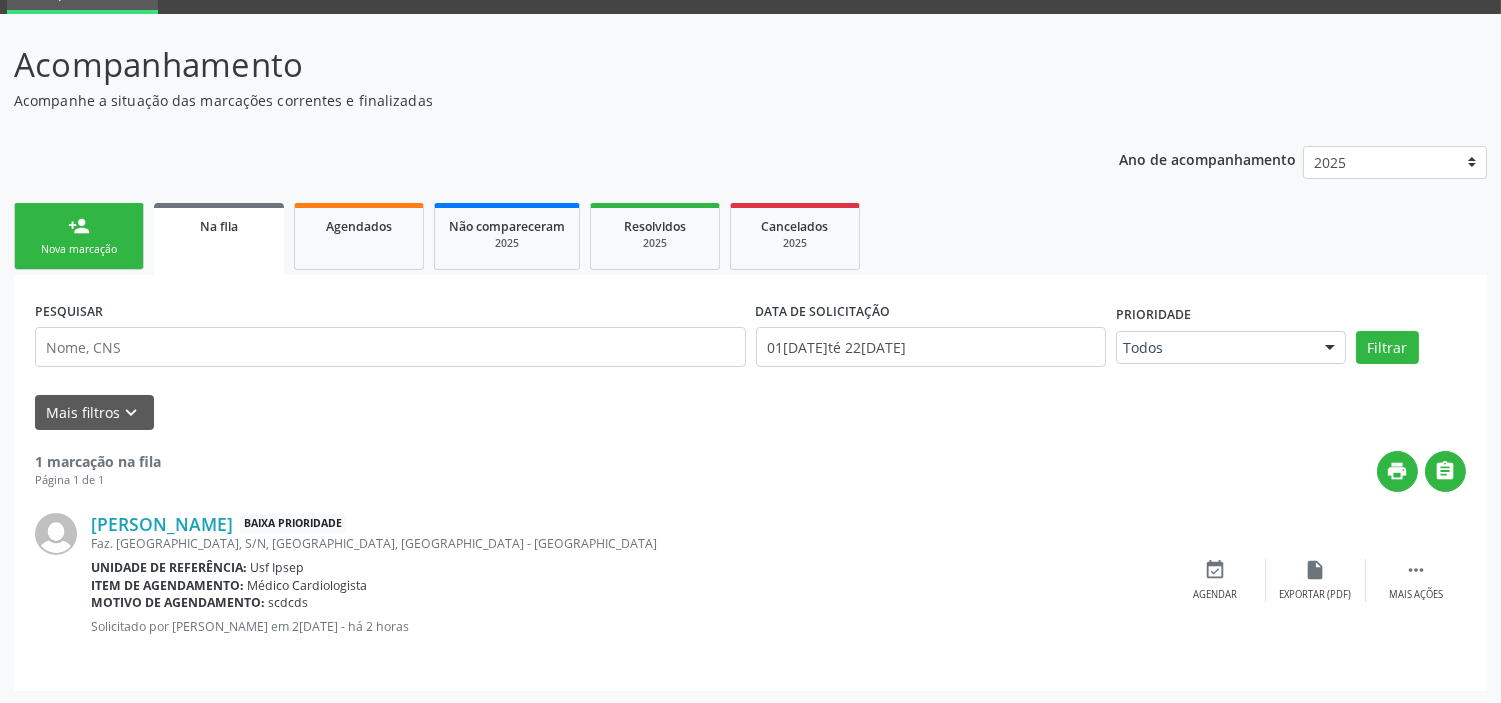 drag, startPoint x: 286, startPoint y: 576, endPoint x: 447, endPoint y: 573, distance: 161.02795 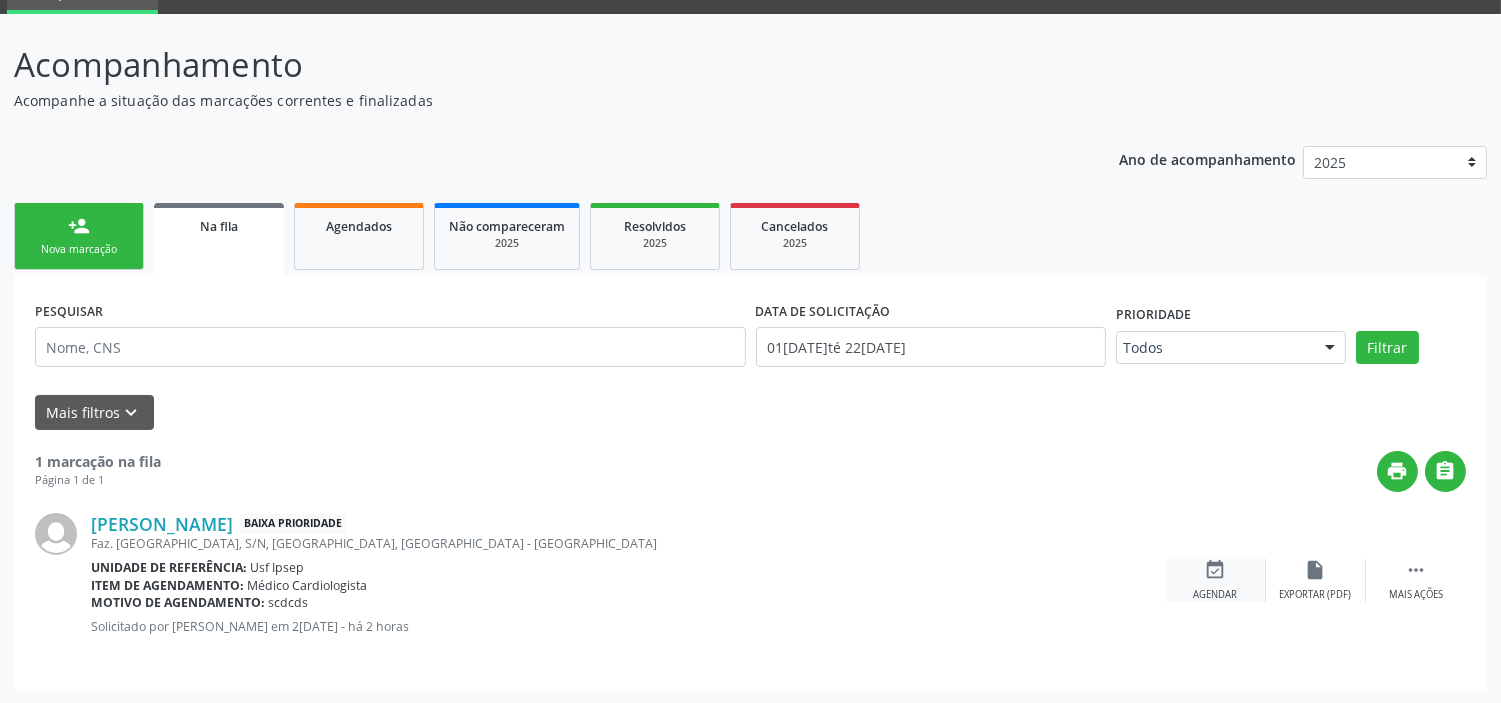click on "event_available" at bounding box center [1216, 570] 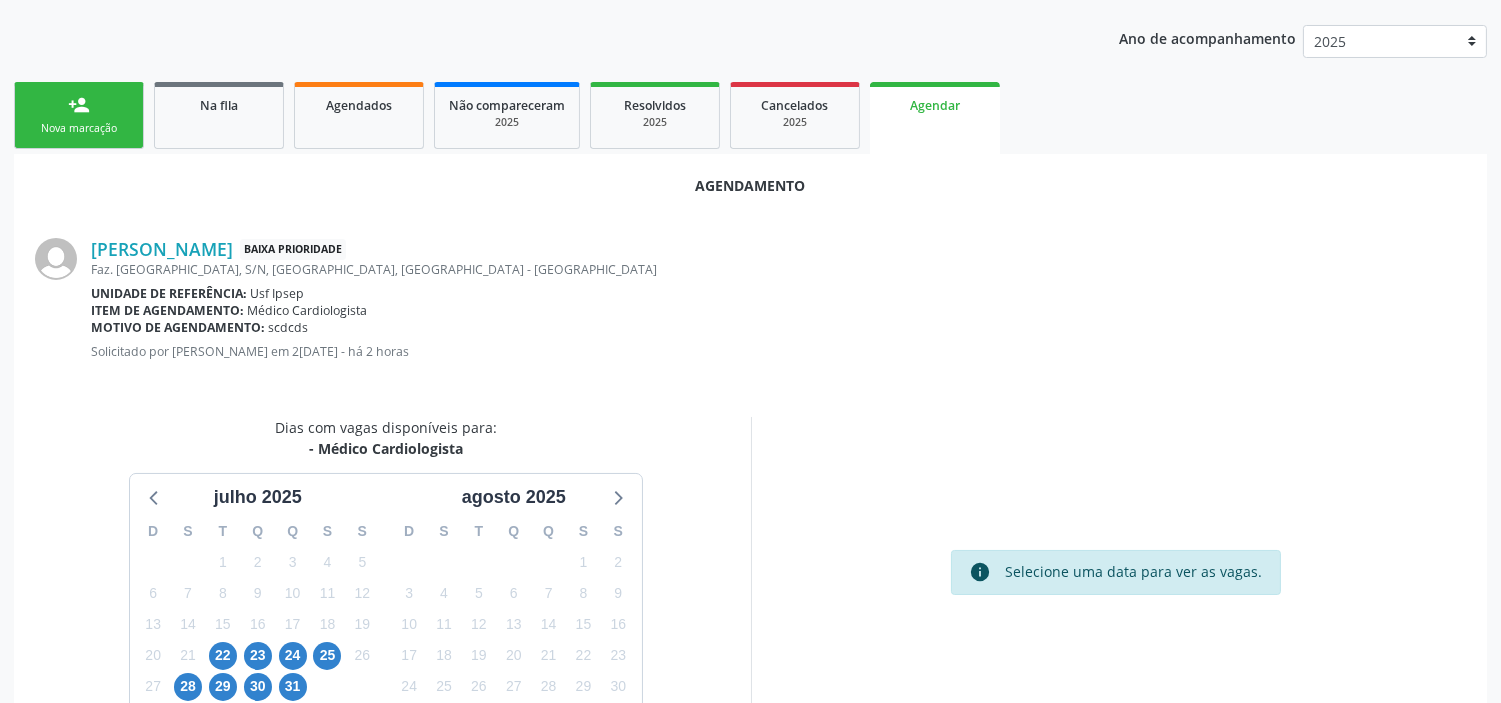 scroll, scrollTop: 337, scrollLeft: 0, axis: vertical 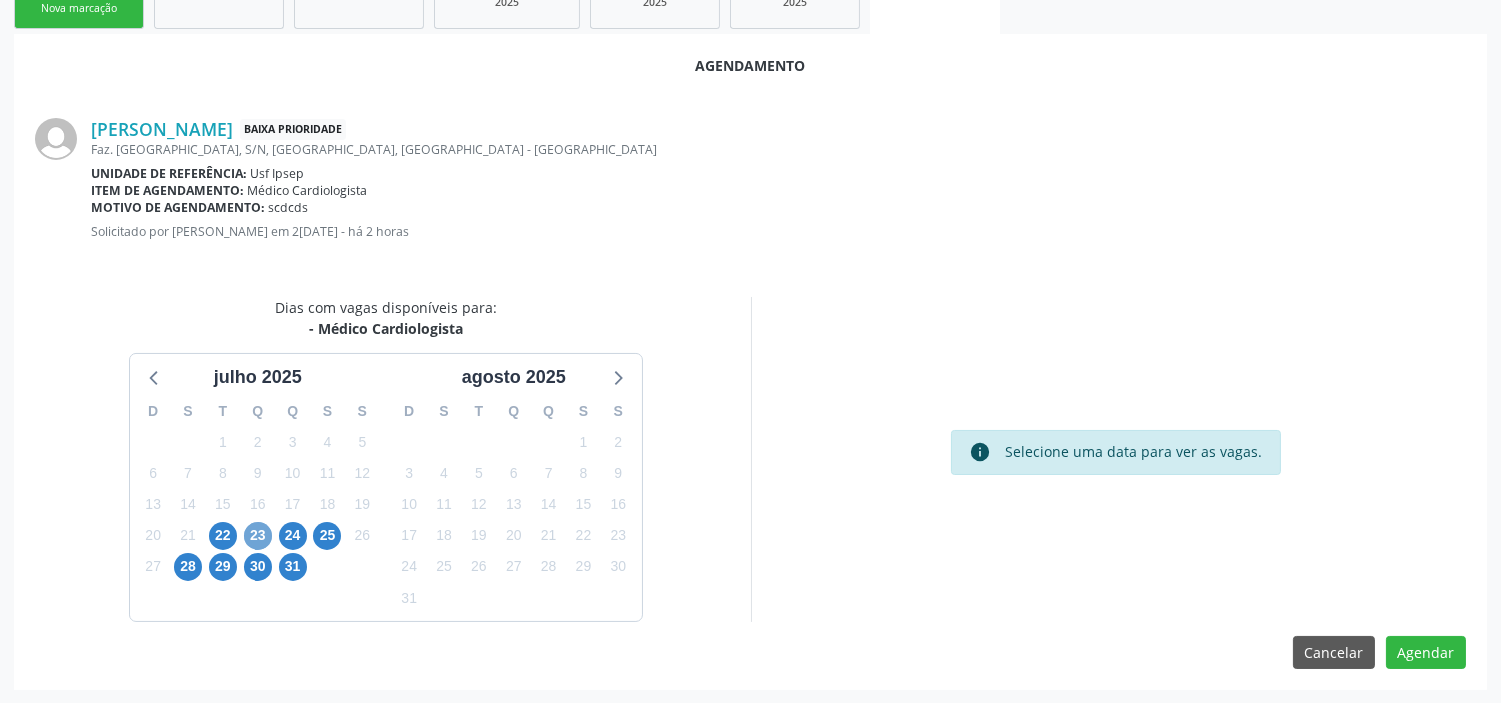 click on "23" at bounding box center [258, 536] 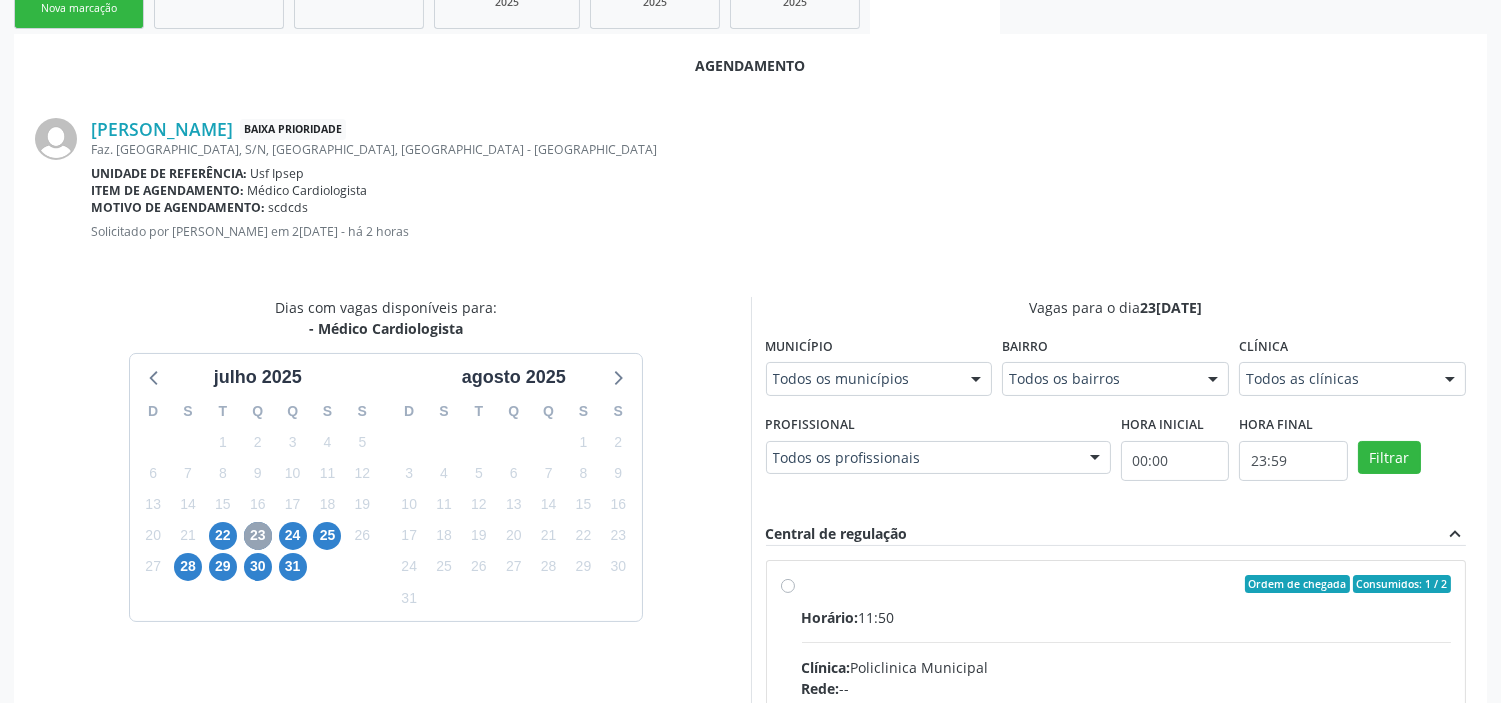 scroll, scrollTop: 662, scrollLeft: 0, axis: vertical 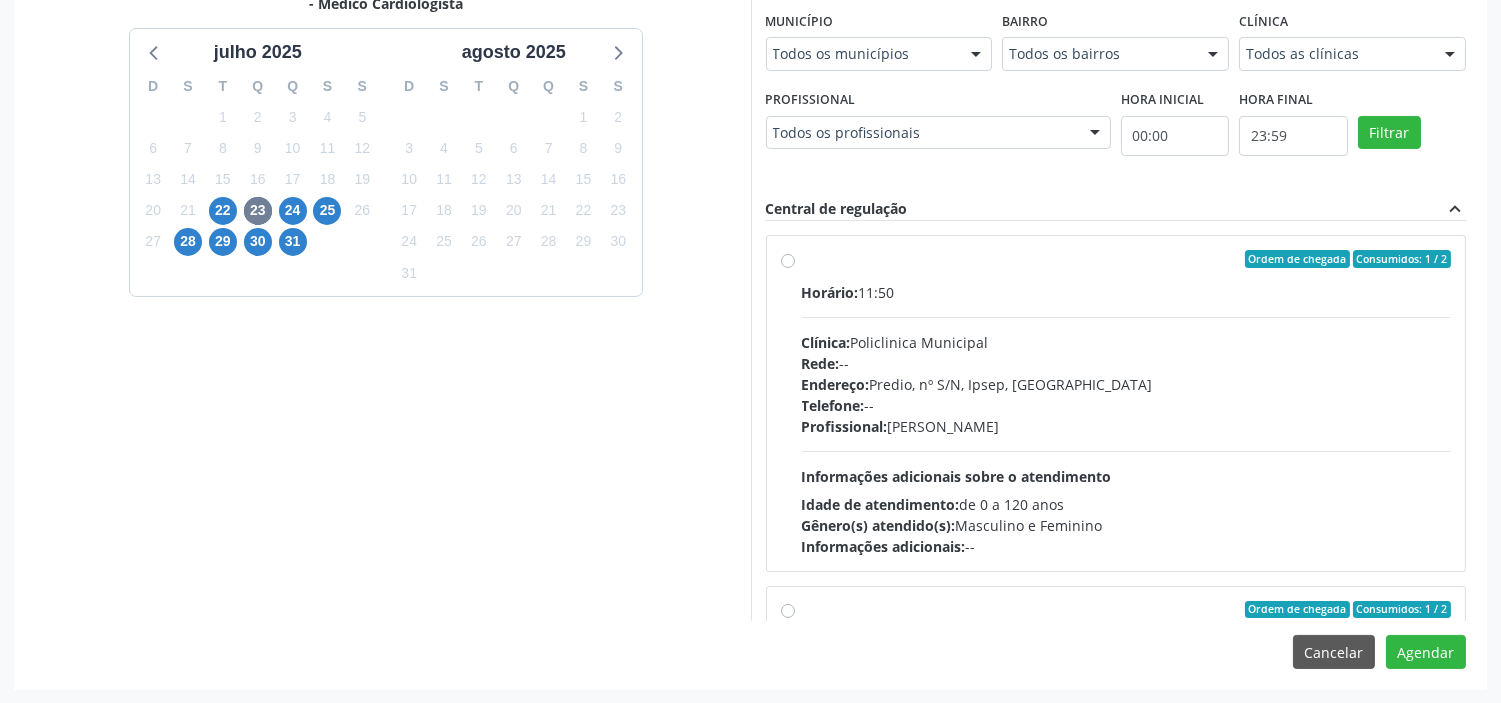 click on "Ordem de chegada
Consumidos: 1 / 2
Horário:   11:50
Clínica:  Policlinica Municipal
Rede:
--
Endereço:   Predio, nº S/N, Ipsep, [GEOGRAPHIC_DATA] - PE
Telefone:   --
Profissional:
[PERSON_NAME]
Informações adicionais sobre o atendimento
Idade de atendimento:
de 0 a 120 anos
Gênero(s) atendido(s):
Masculino e Feminino
Informações adicionais:
--" at bounding box center [1116, 403] 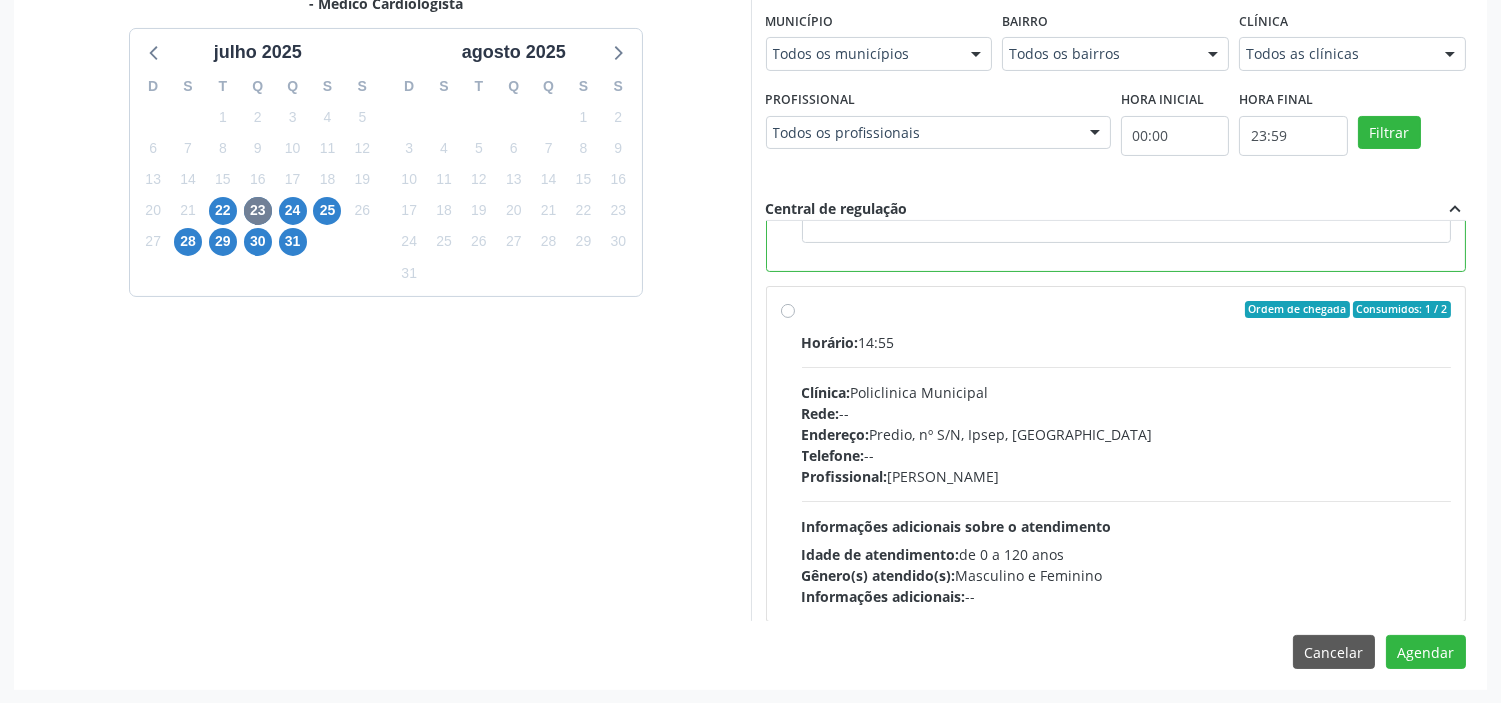 scroll, scrollTop: 444, scrollLeft: 0, axis: vertical 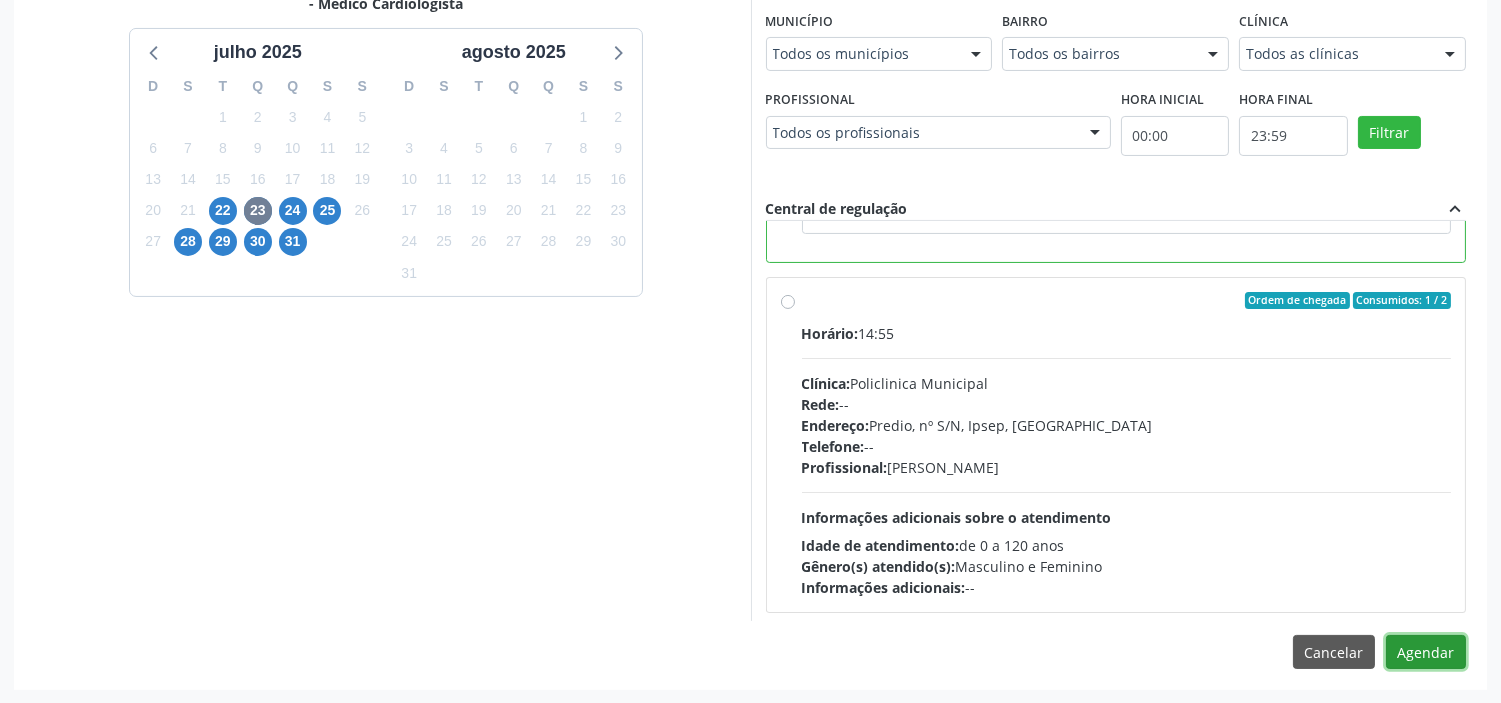 click on "Agendar" at bounding box center [1426, 652] 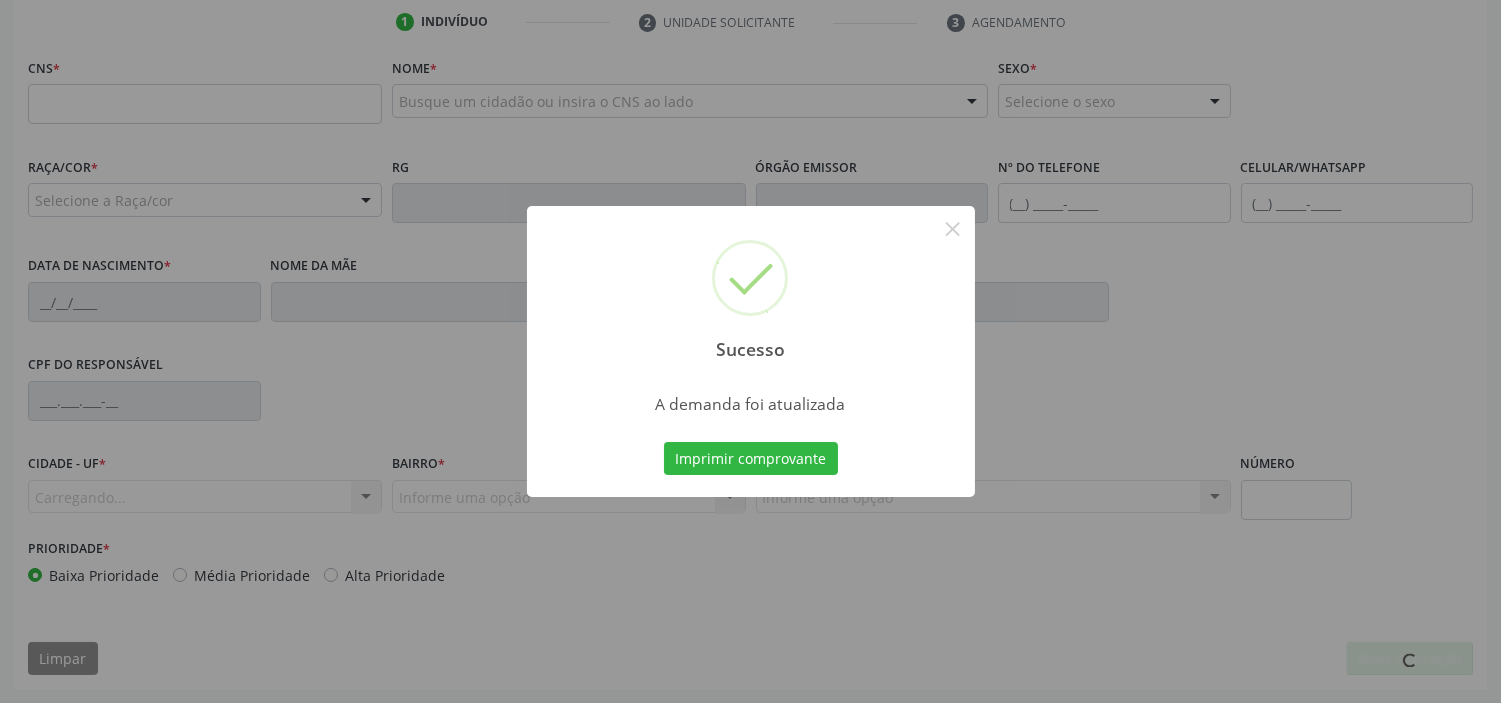 scroll, scrollTop: 380, scrollLeft: 0, axis: vertical 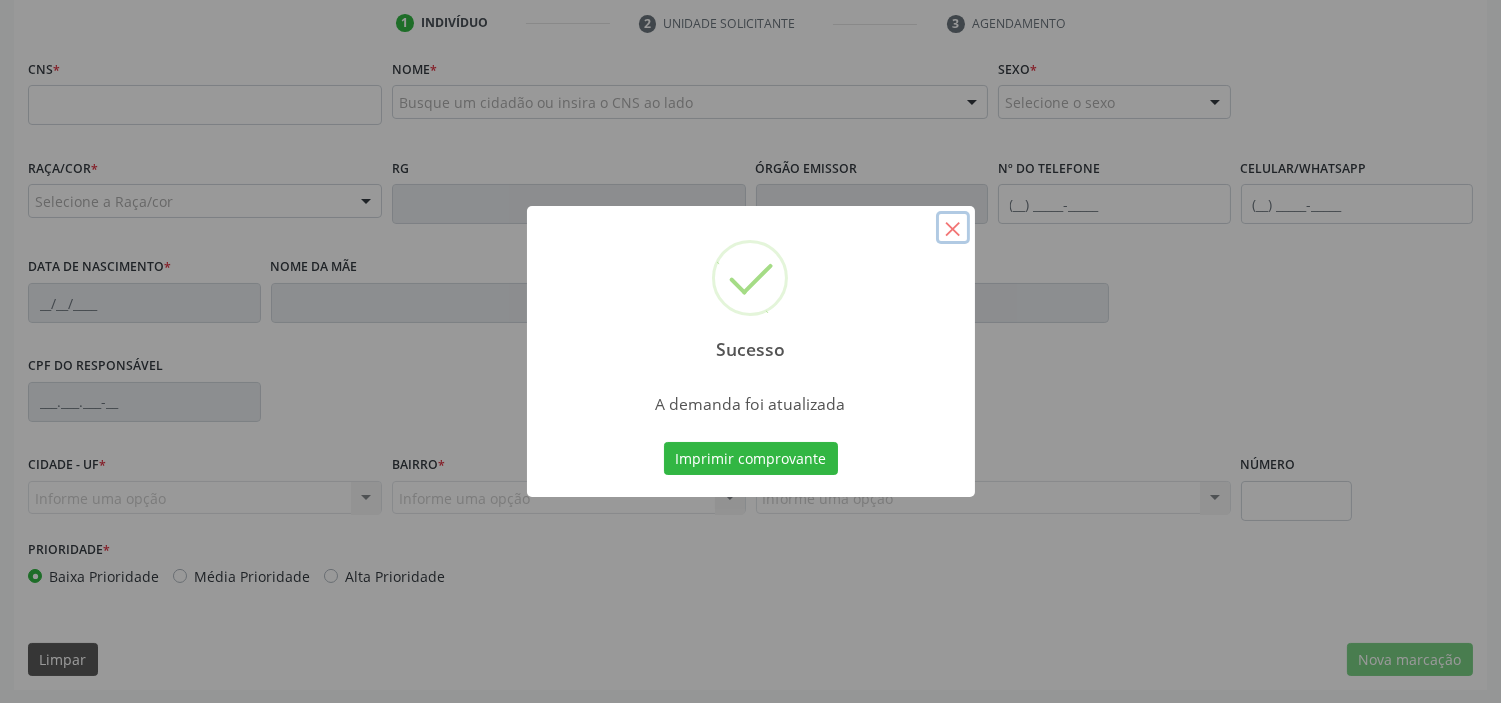 click on "×" at bounding box center [953, 228] 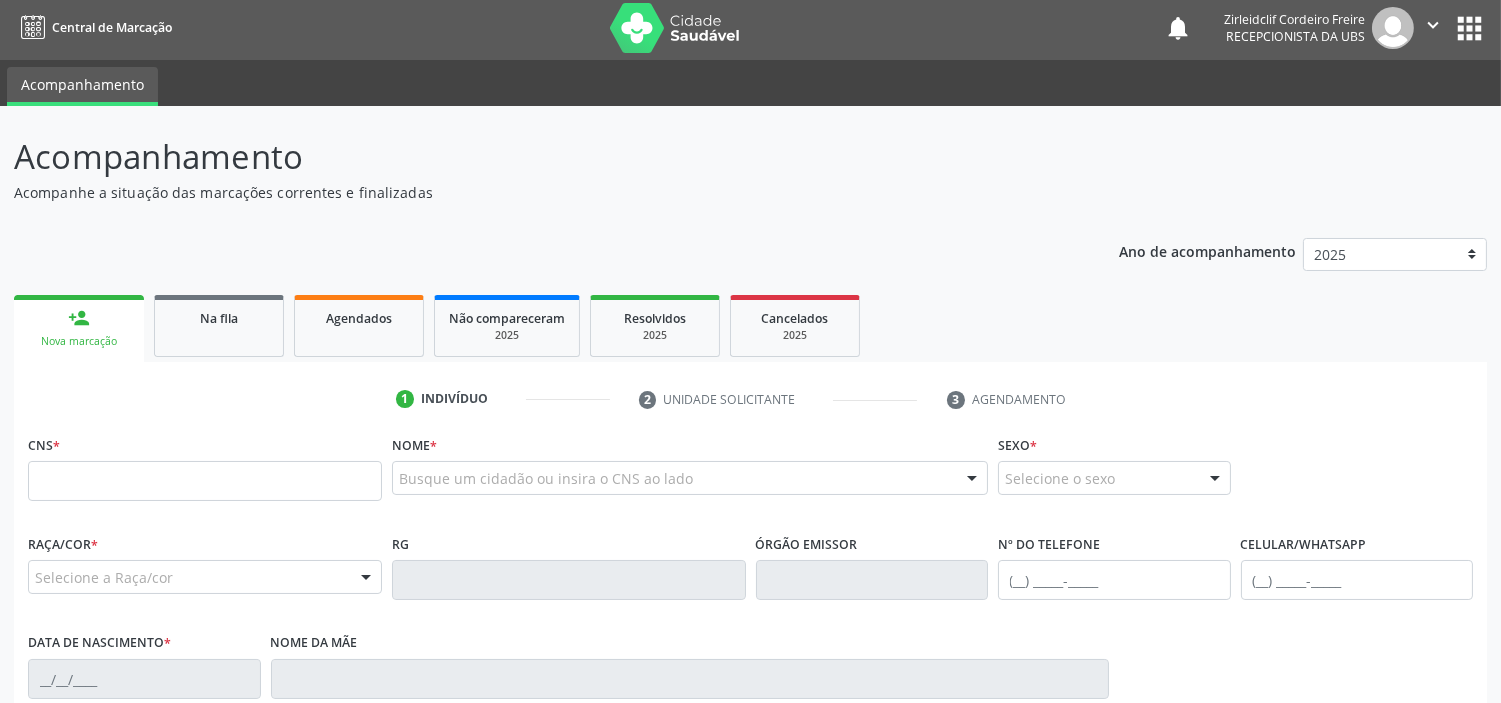 scroll, scrollTop: 0, scrollLeft: 0, axis: both 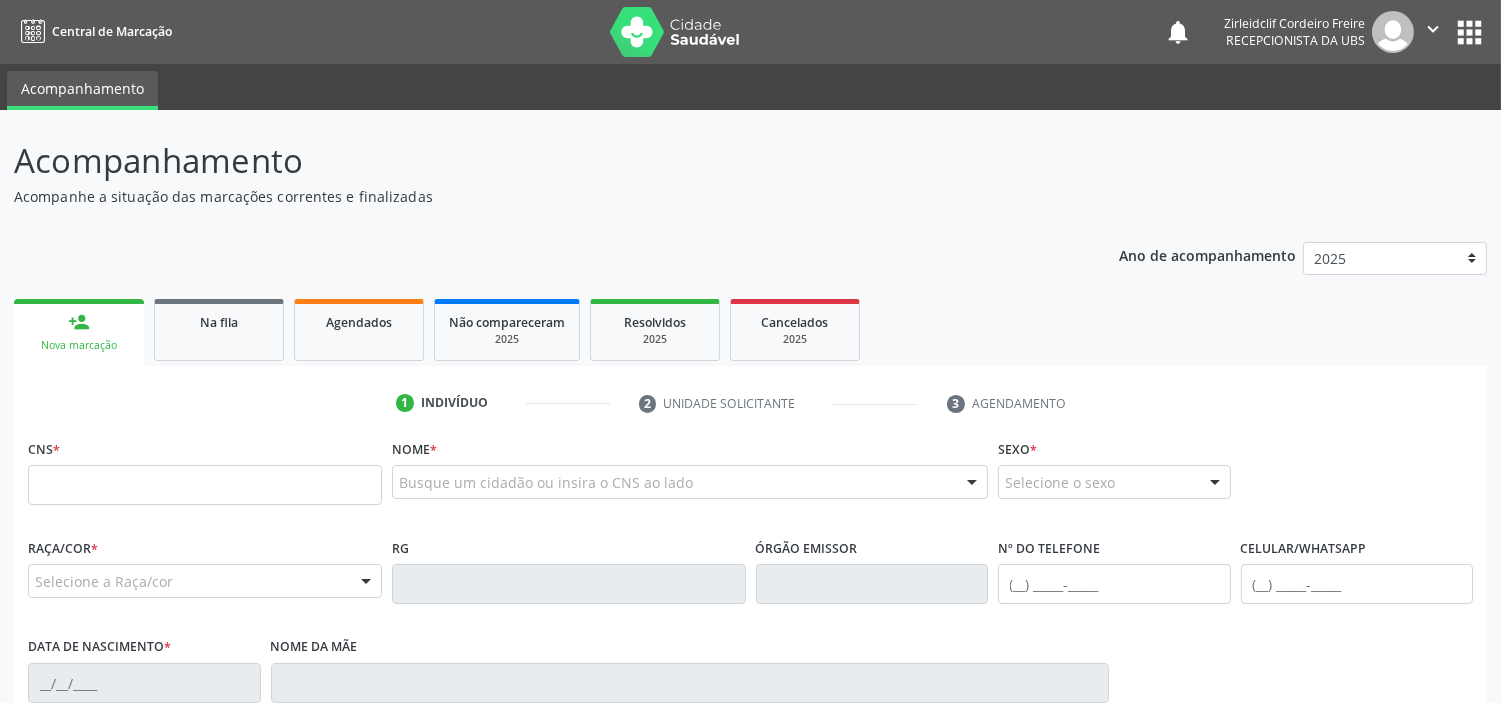 click on "Agendados" at bounding box center (359, 322) 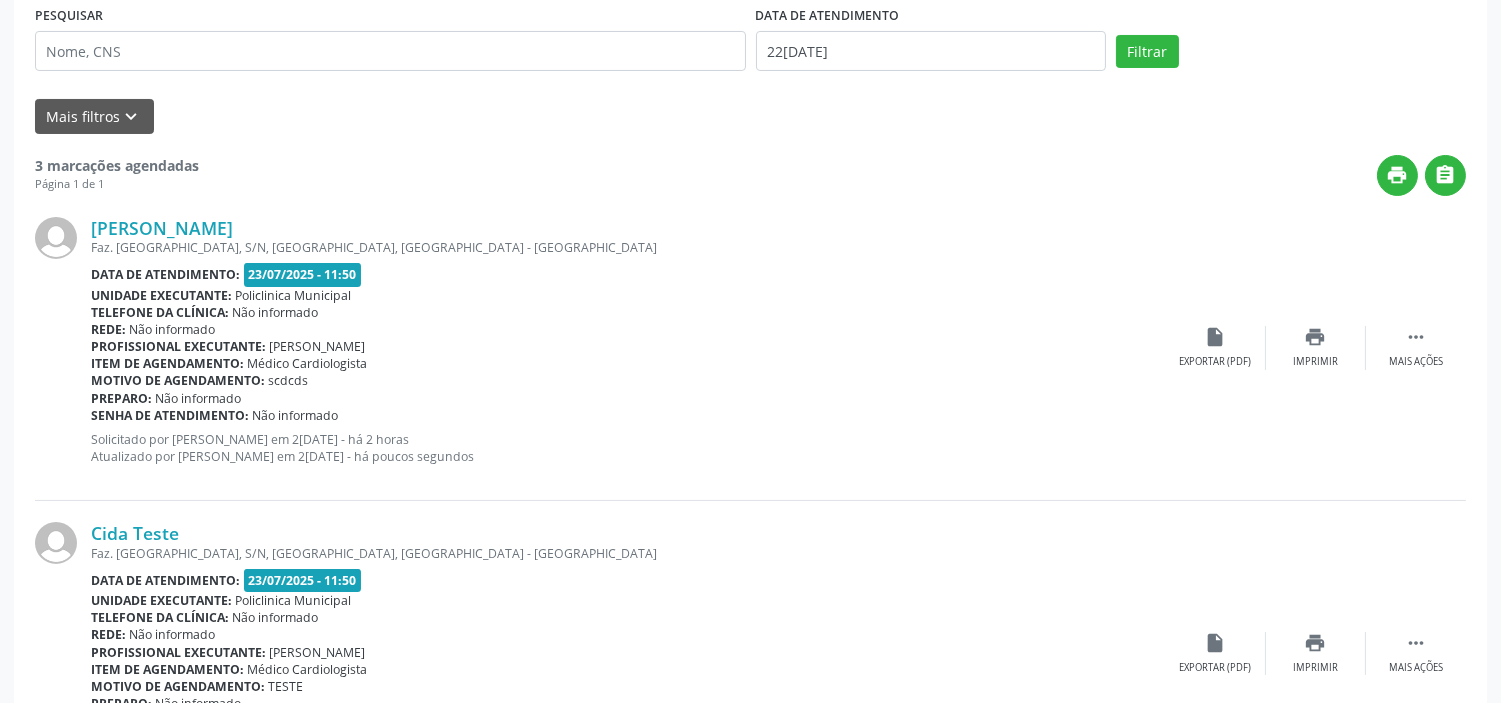 scroll, scrollTop: 390, scrollLeft: 0, axis: vertical 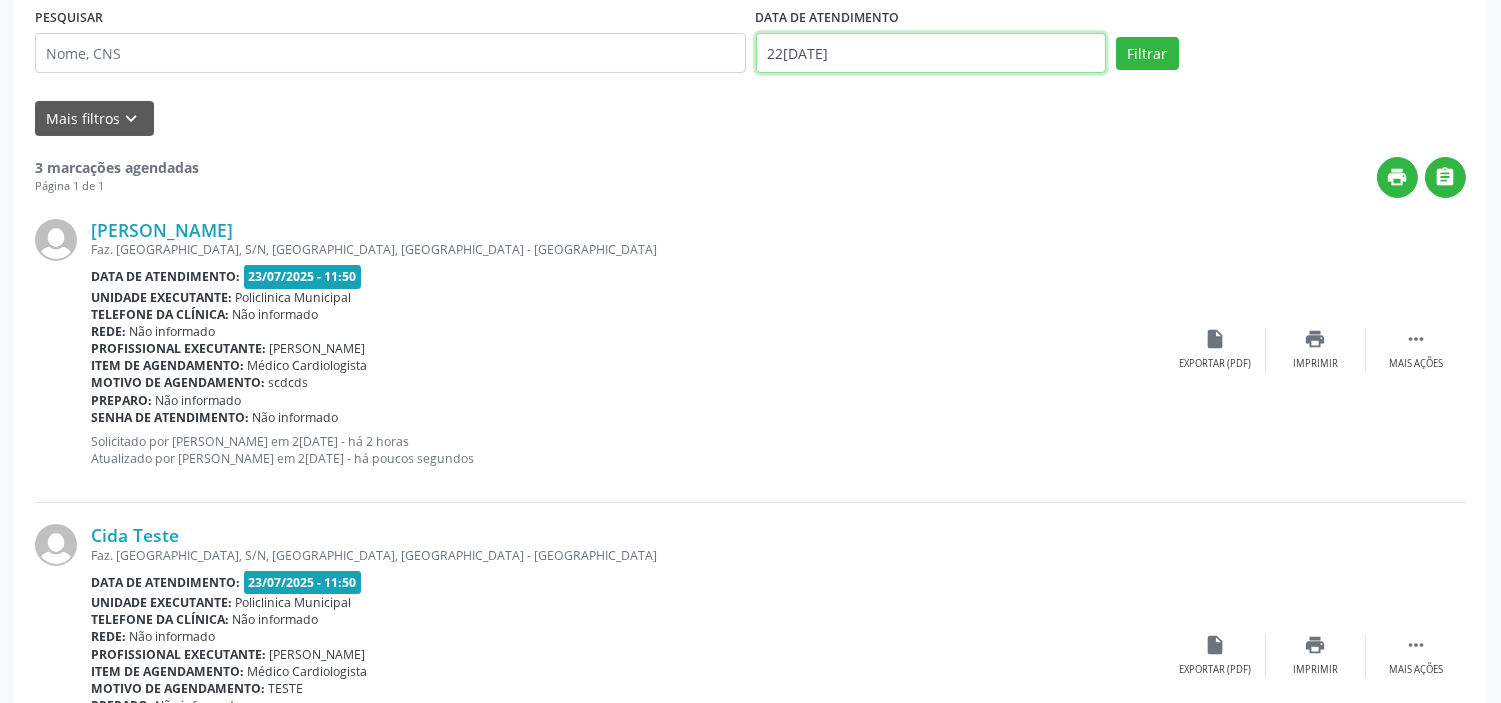 click on "22[DATE]" at bounding box center (931, 53) 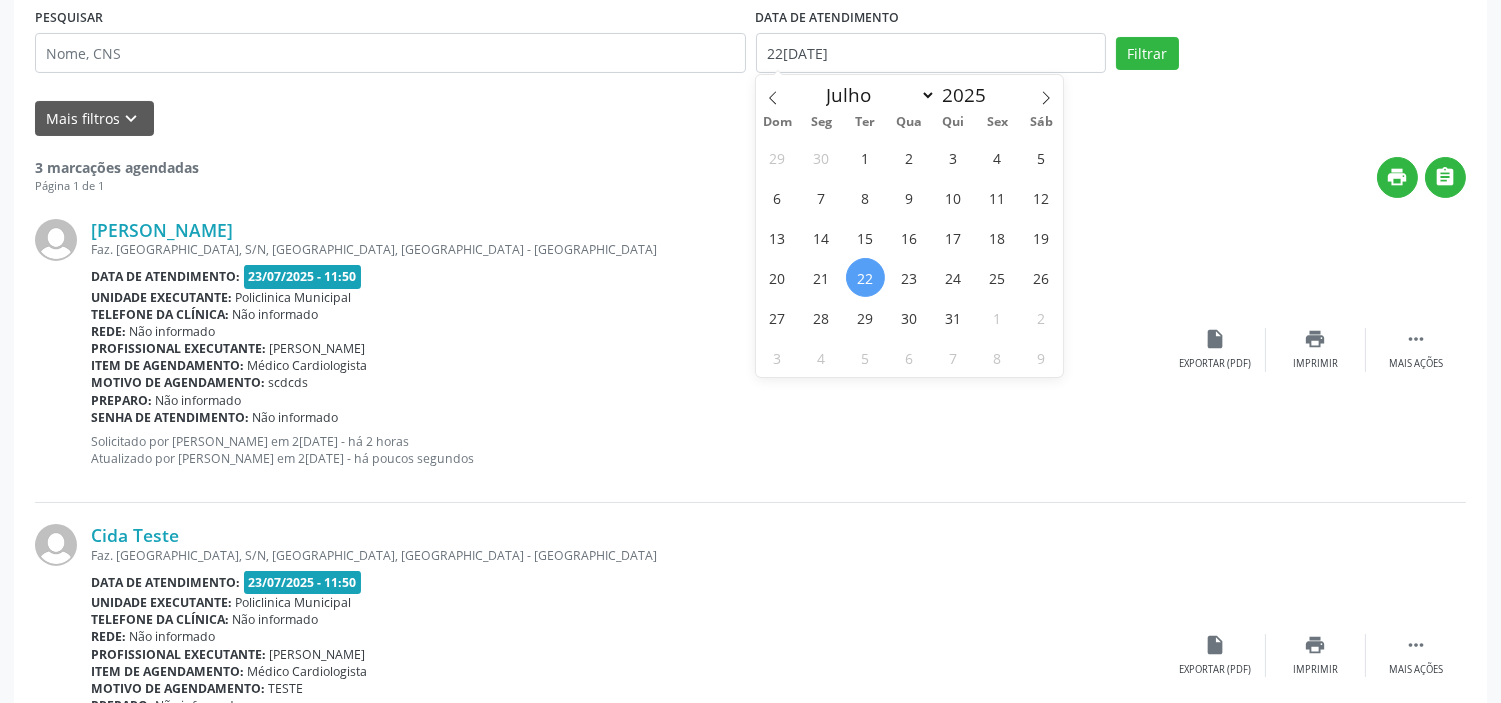 click on "22" at bounding box center (865, 277) 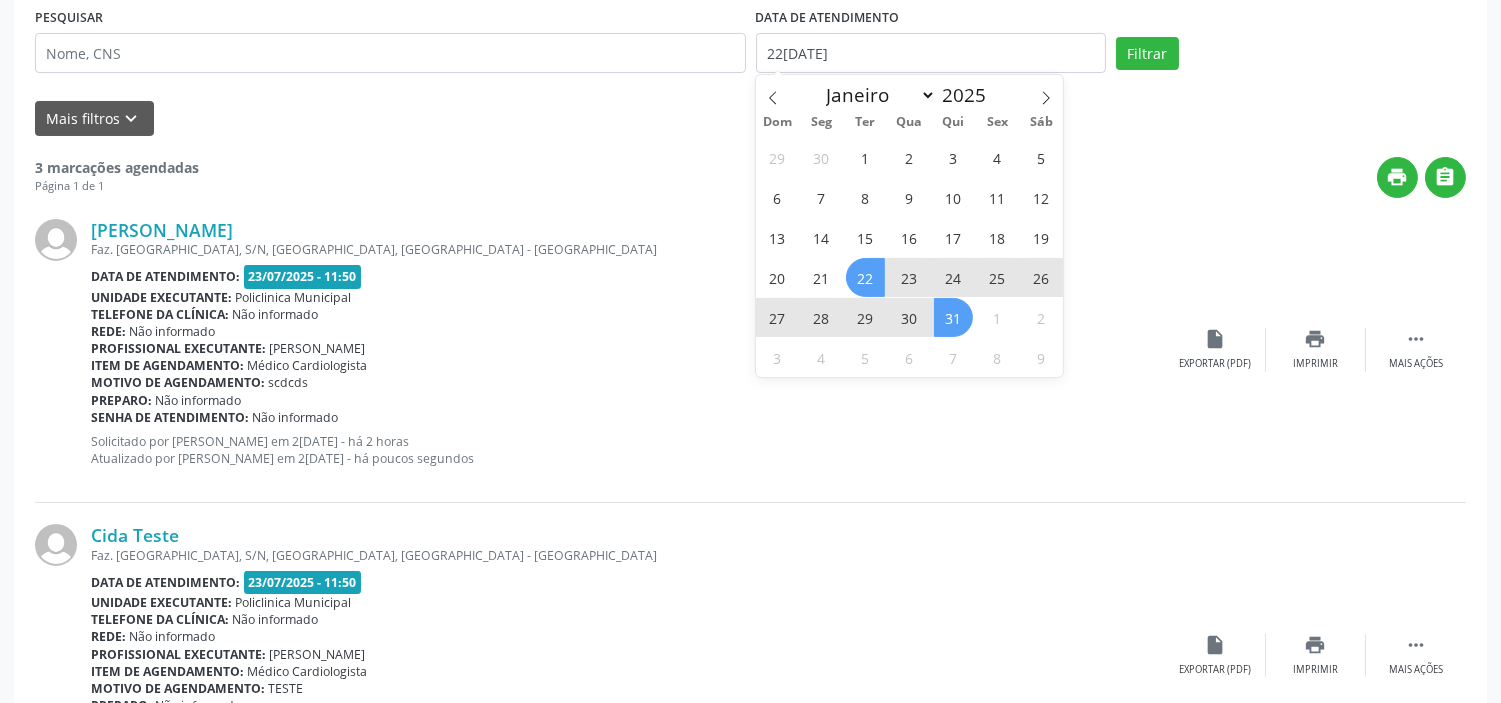 drag, startPoint x: 945, startPoint y: 322, endPoint x: 1010, endPoint y: 186, distance: 150.73486 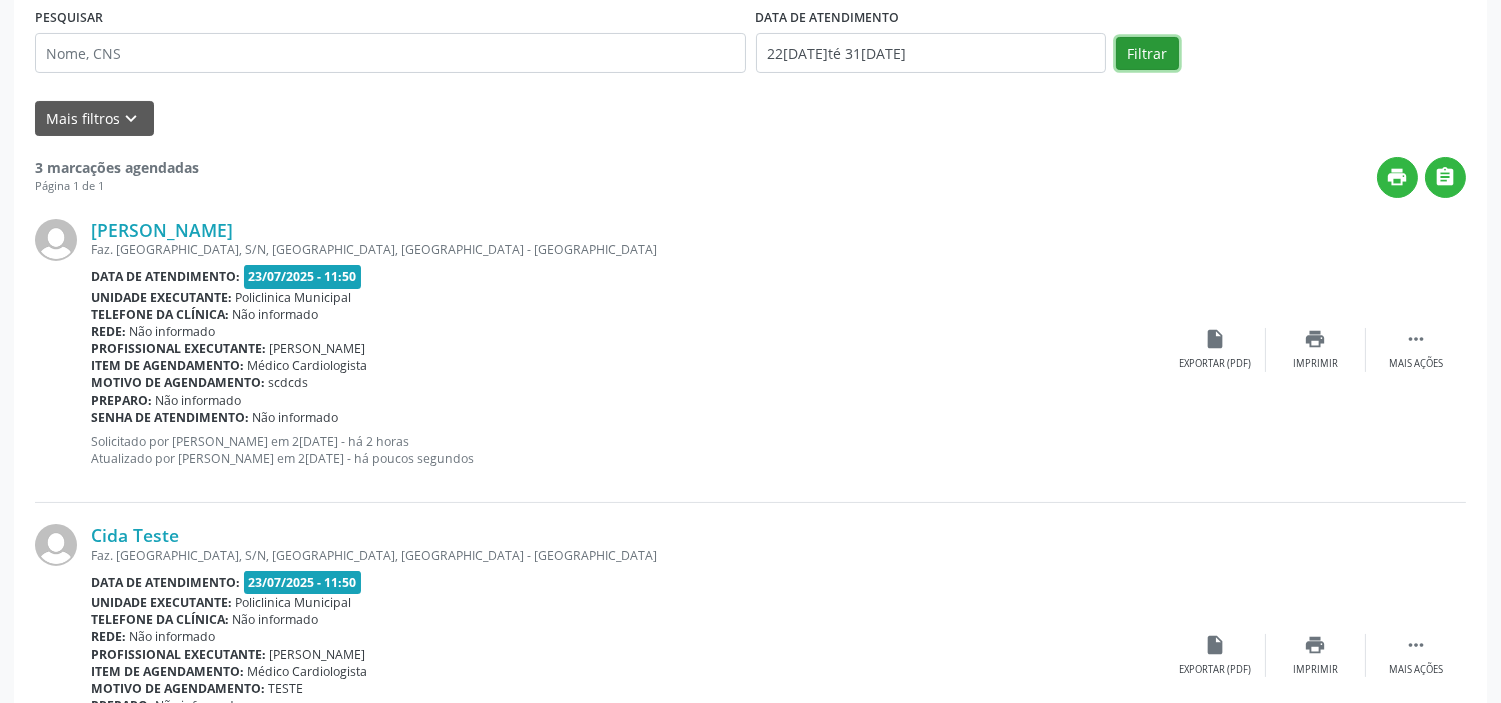 click on "Filtrar" at bounding box center (1147, 54) 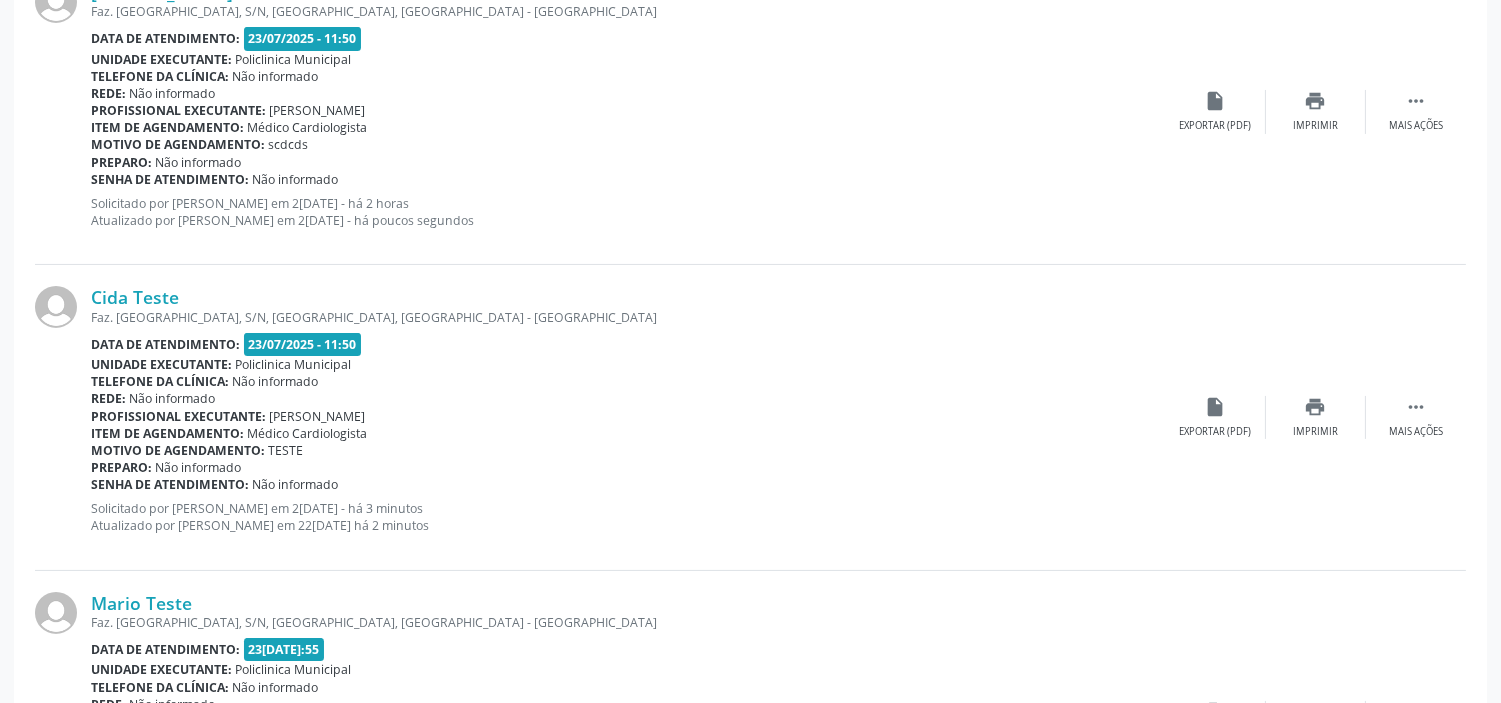 scroll, scrollTop: 666, scrollLeft: 0, axis: vertical 